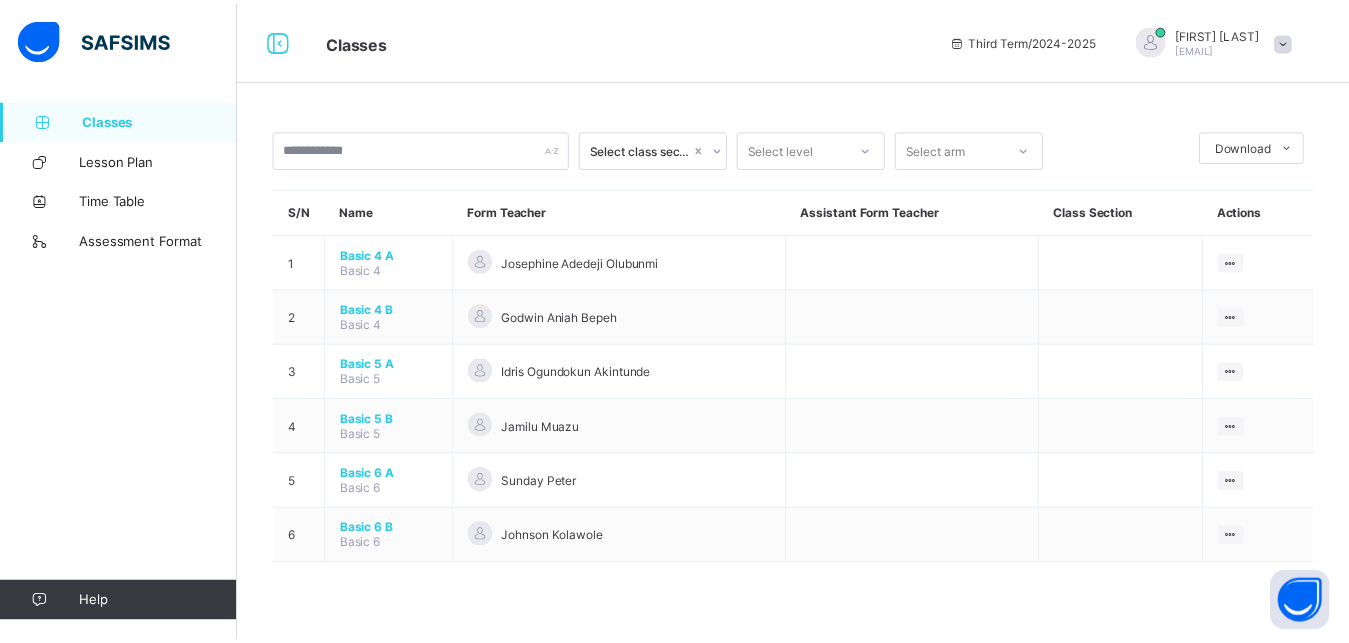 scroll, scrollTop: 0, scrollLeft: 0, axis: both 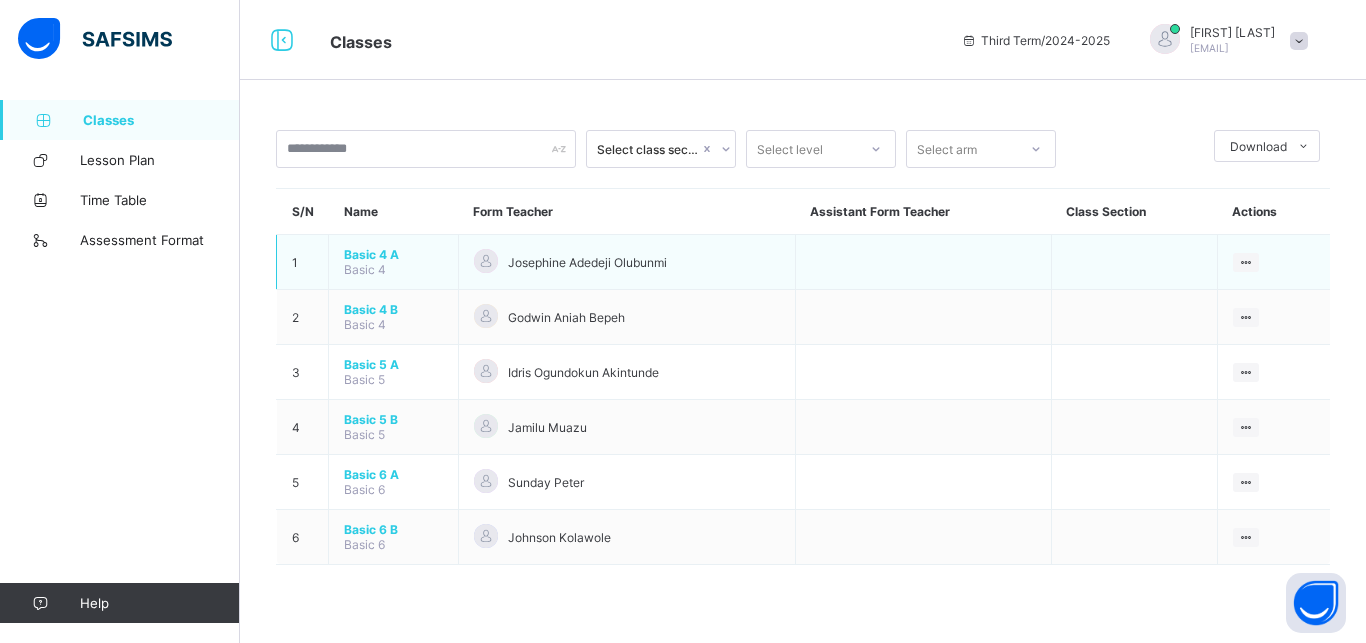 click on "Basic 4   A" at bounding box center [393, 254] 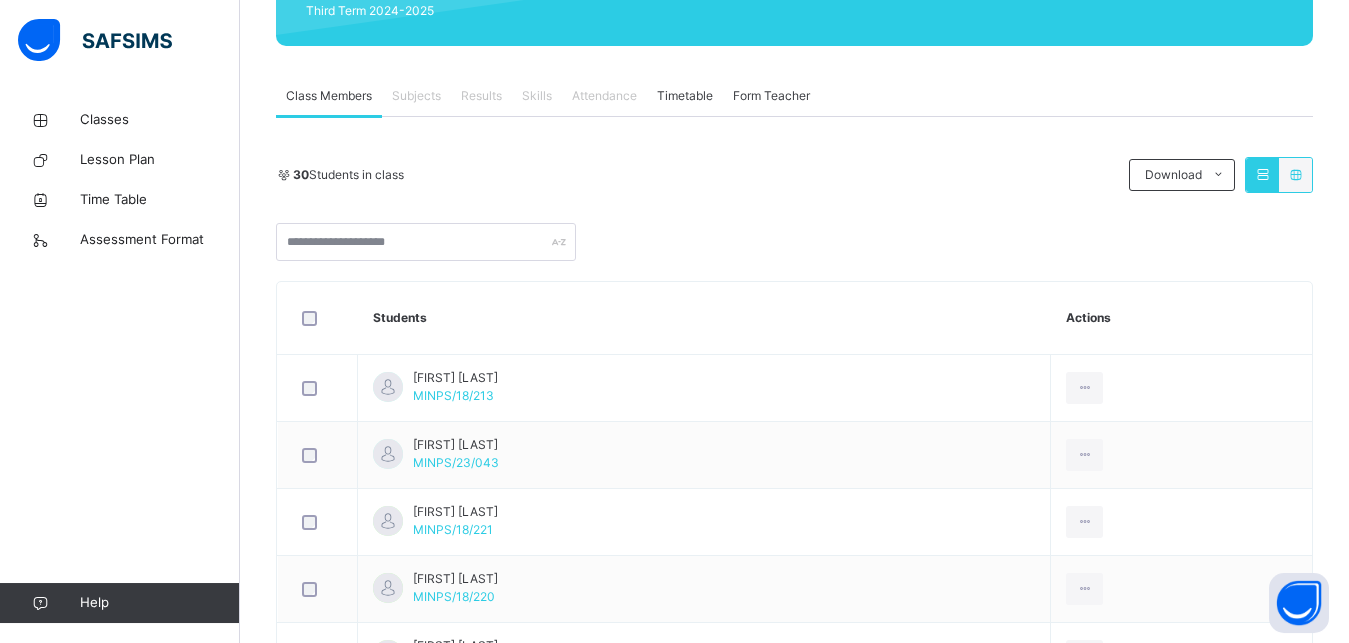 scroll, scrollTop: 306, scrollLeft: 0, axis: vertical 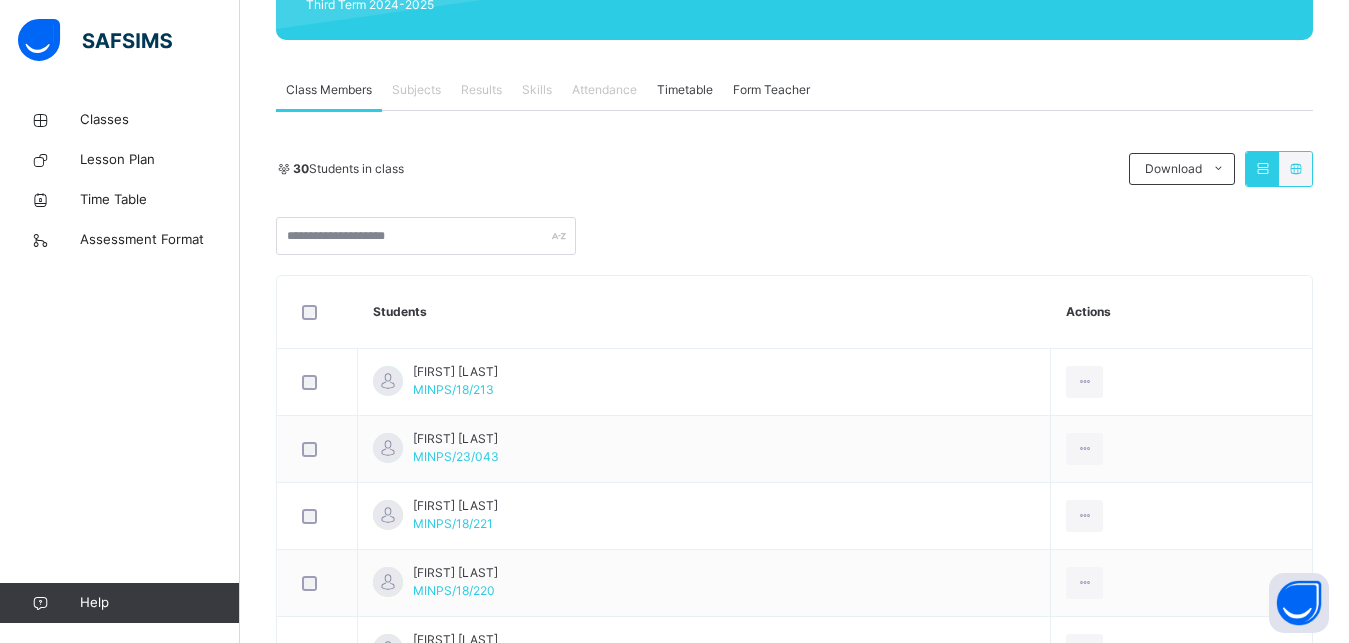 drag, startPoint x: 1357, startPoint y: 635, endPoint x: 1013, endPoint y: 431, distance: 399.94 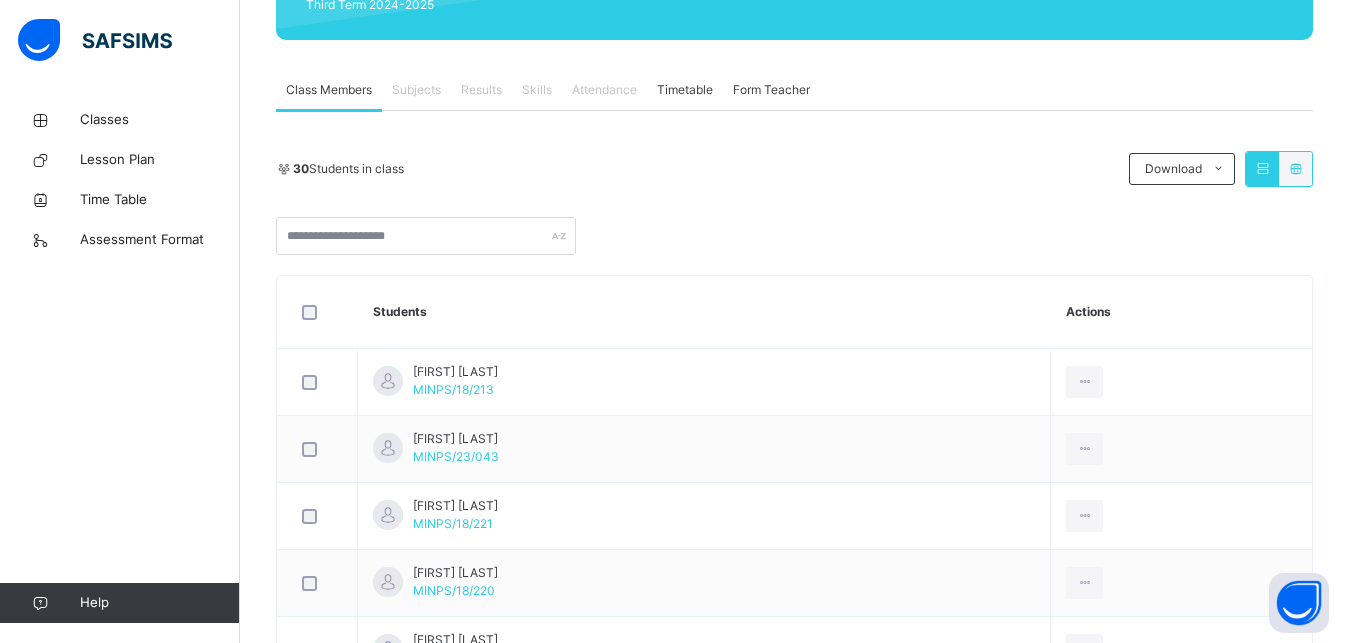 click on "Results" at bounding box center (481, 90) 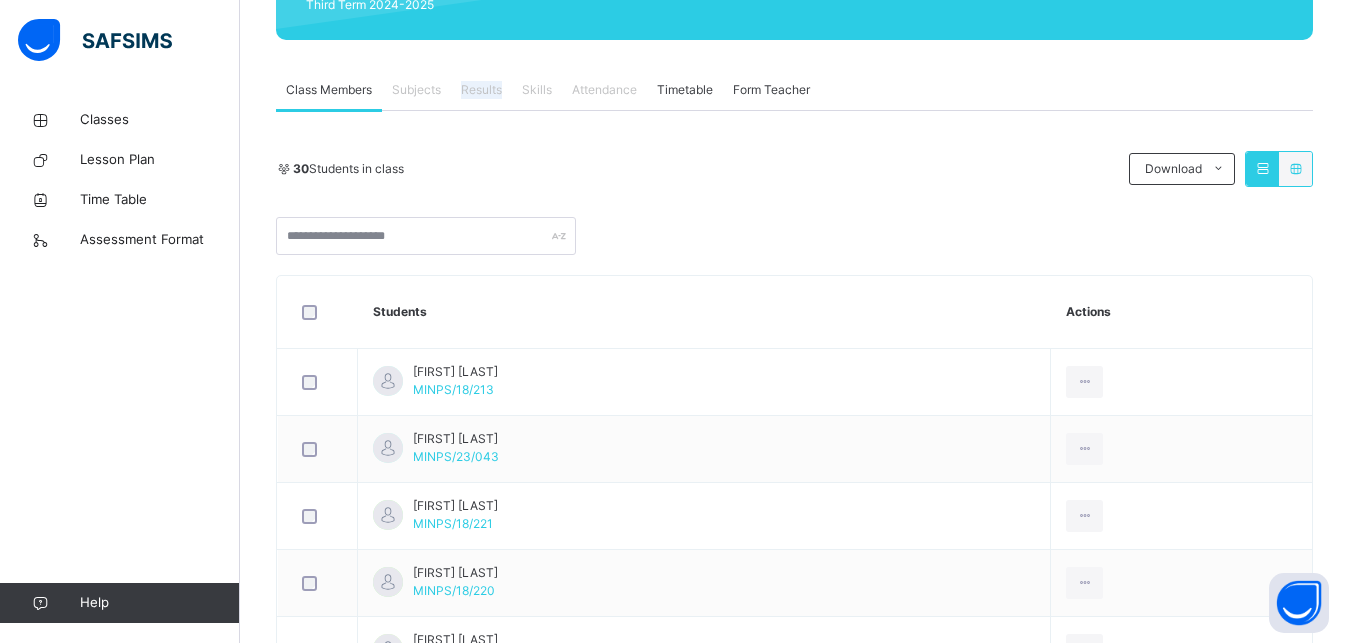 click on "Results" at bounding box center [481, 90] 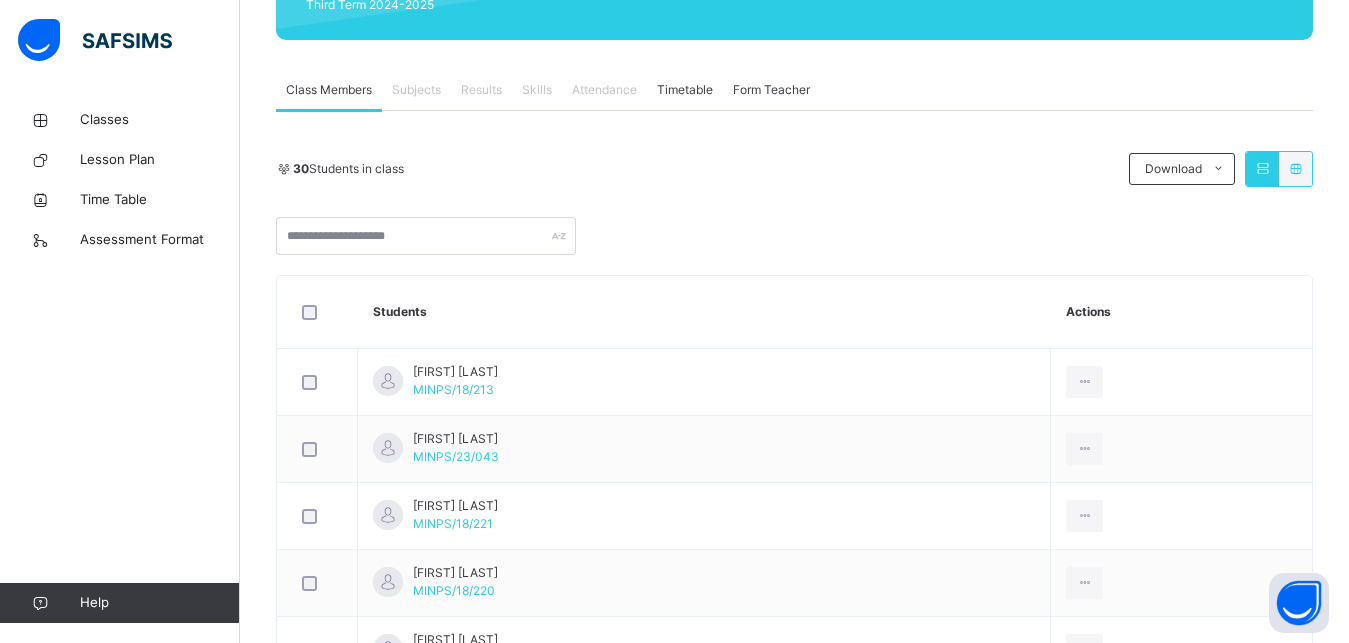 click on "Results" at bounding box center (481, 90) 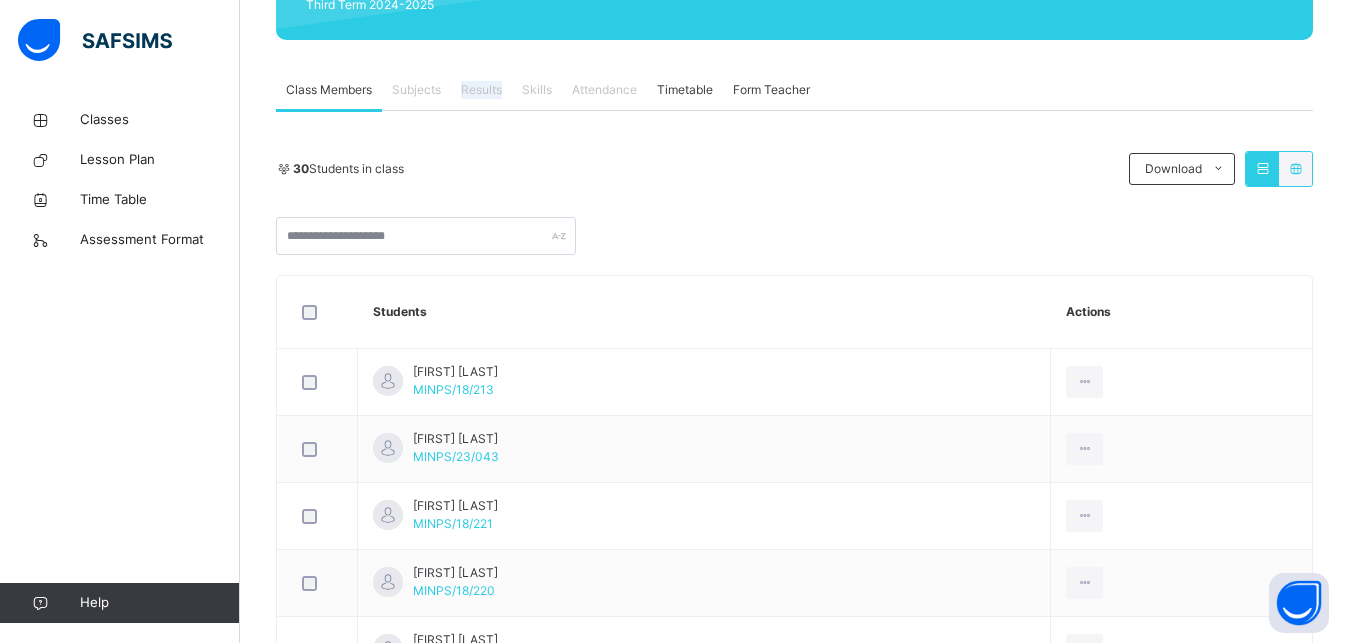 click on "Results" at bounding box center (481, 90) 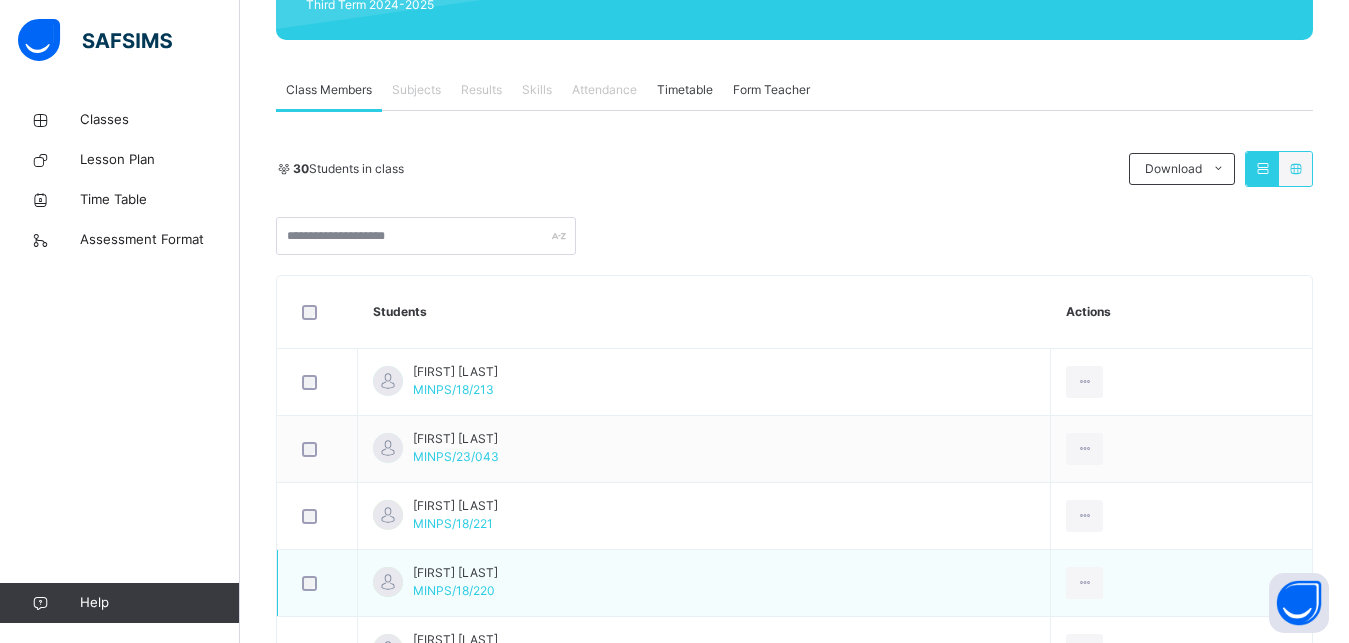 click at bounding box center [317, 583] 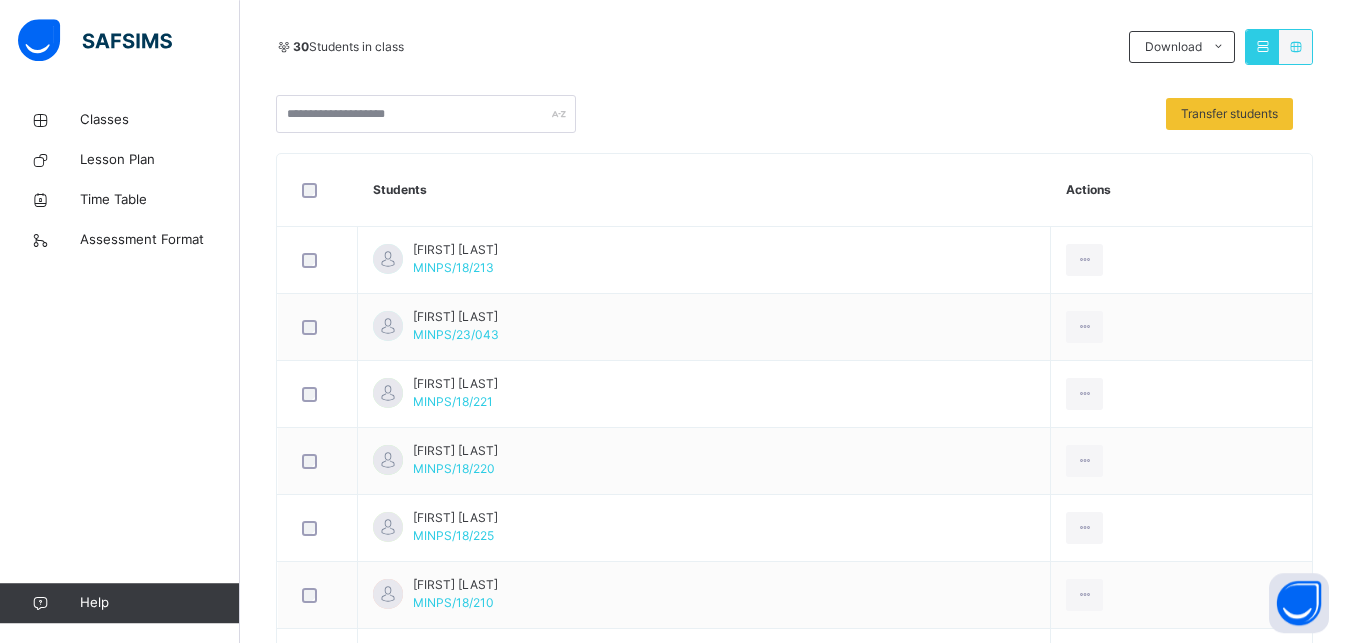 scroll, scrollTop: 459, scrollLeft: 0, axis: vertical 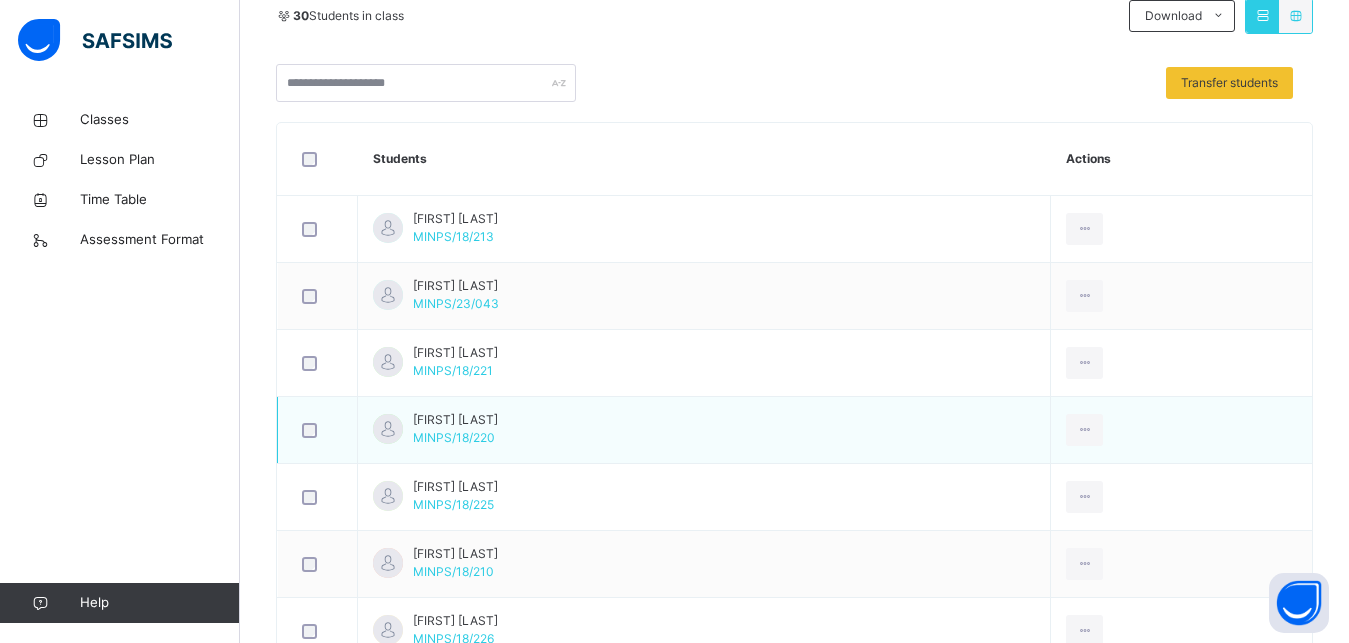 click on "MINPS/18/220" at bounding box center (454, 437) 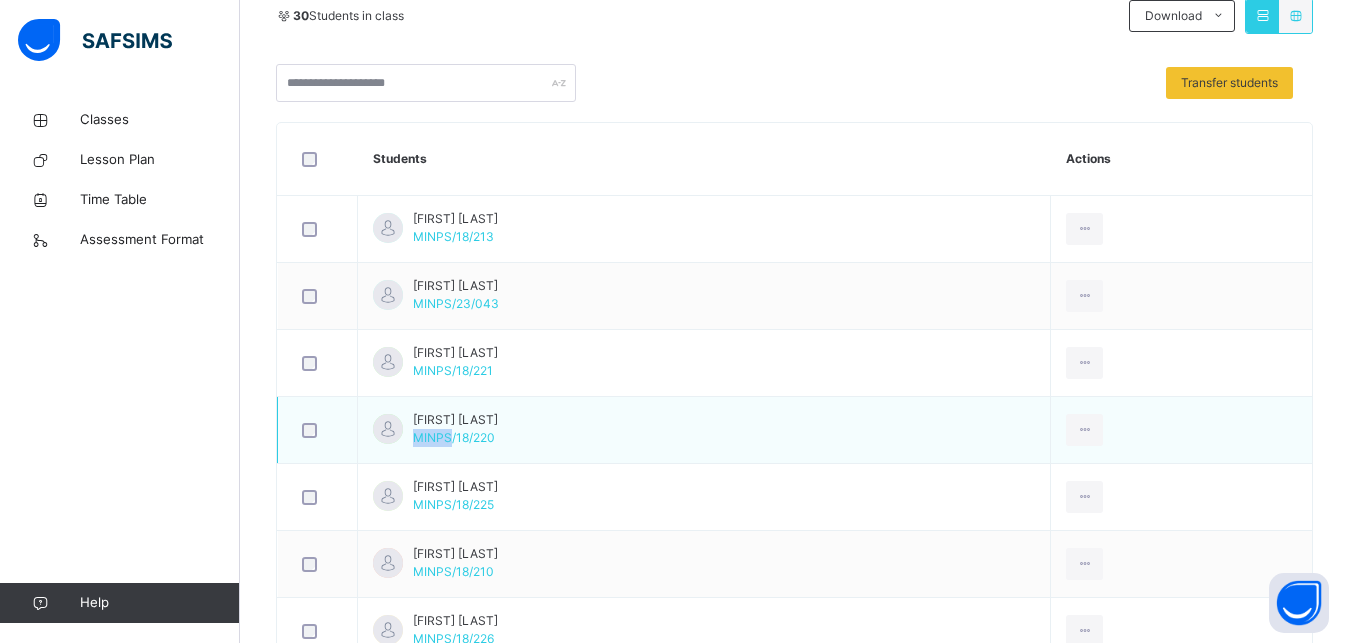 click on "MINPS/18/220" at bounding box center [454, 437] 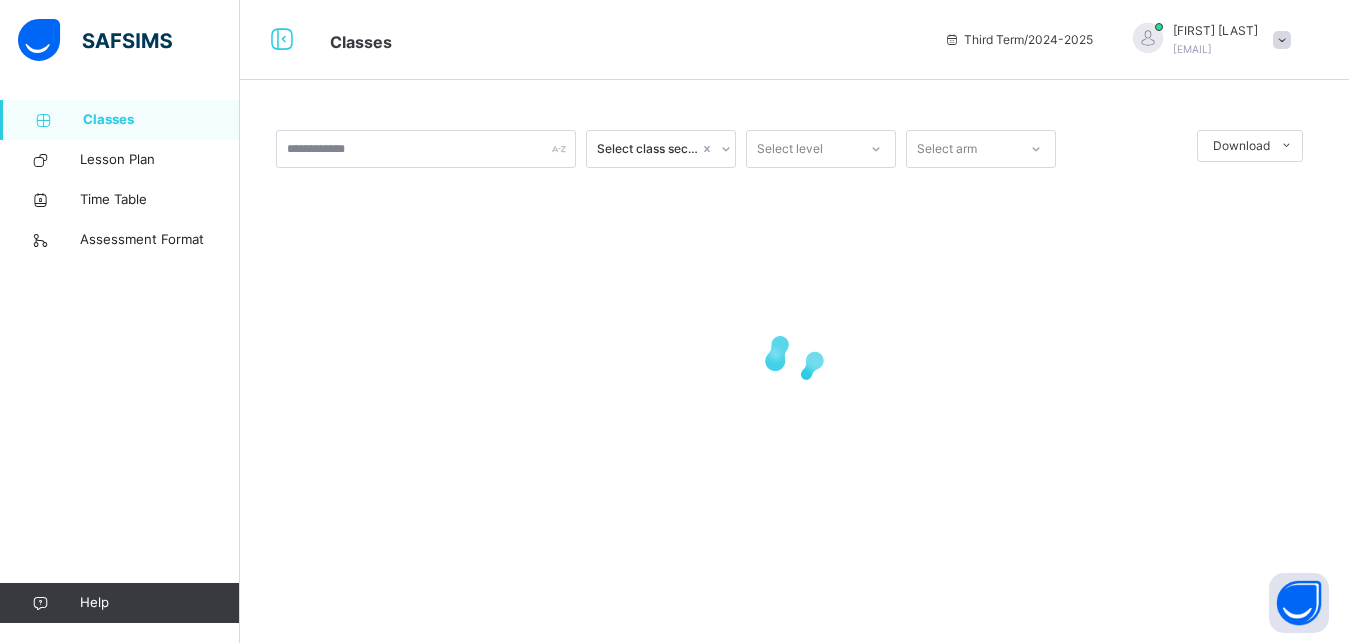 scroll, scrollTop: 0, scrollLeft: 0, axis: both 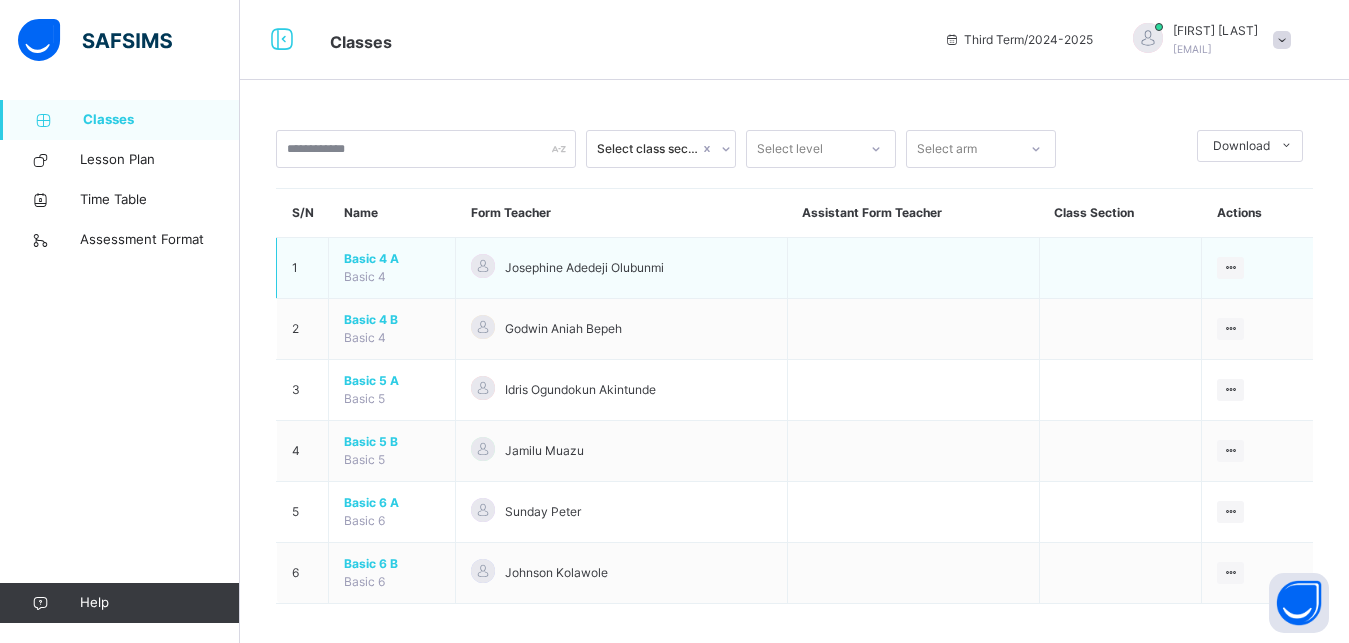 click on "Basic 4   A   Basic 4" at bounding box center (392, 268) 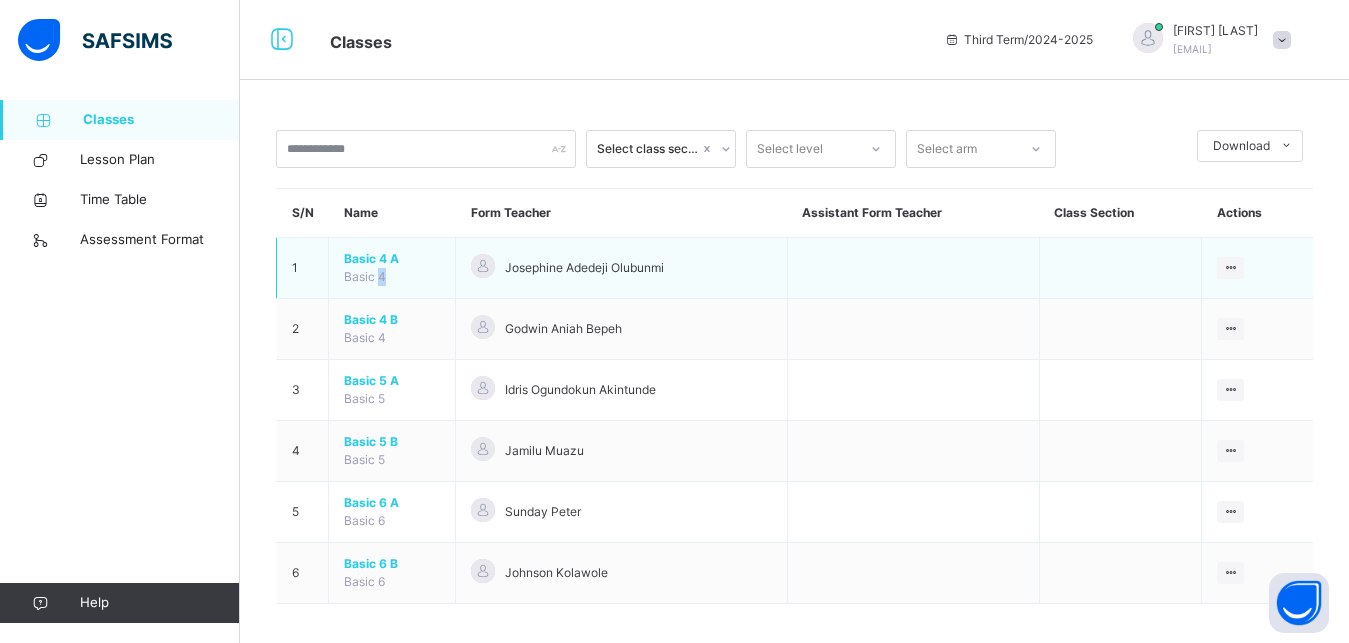click on "Basic 4   A   Basic 4" at bounding box center [392, 268] 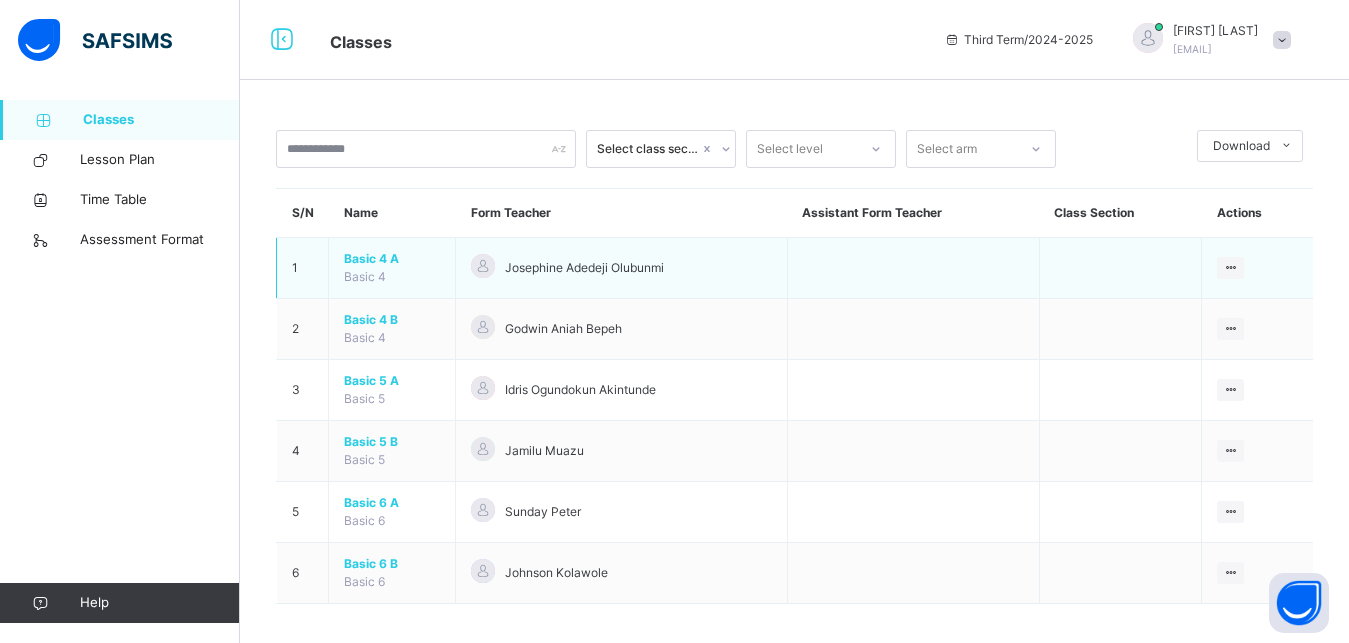 click on "Basic 4   A" at bounding box center (392, 259) 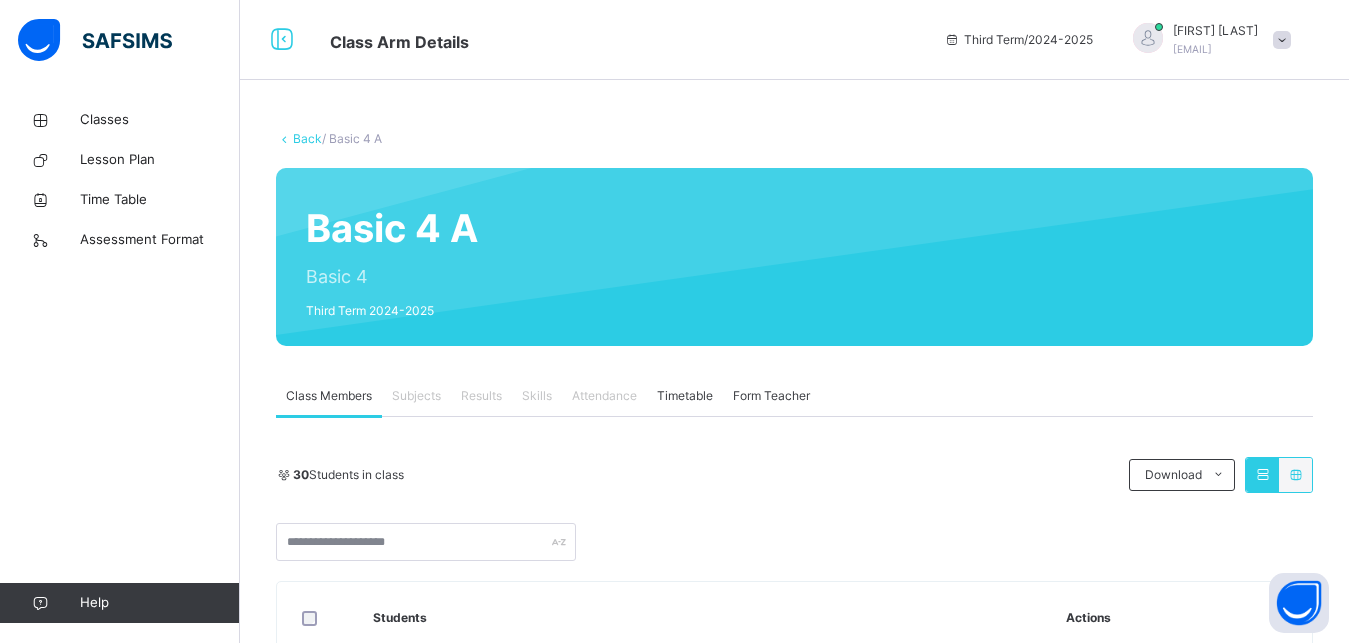 click on "Results" at bounding box center [481, 396] 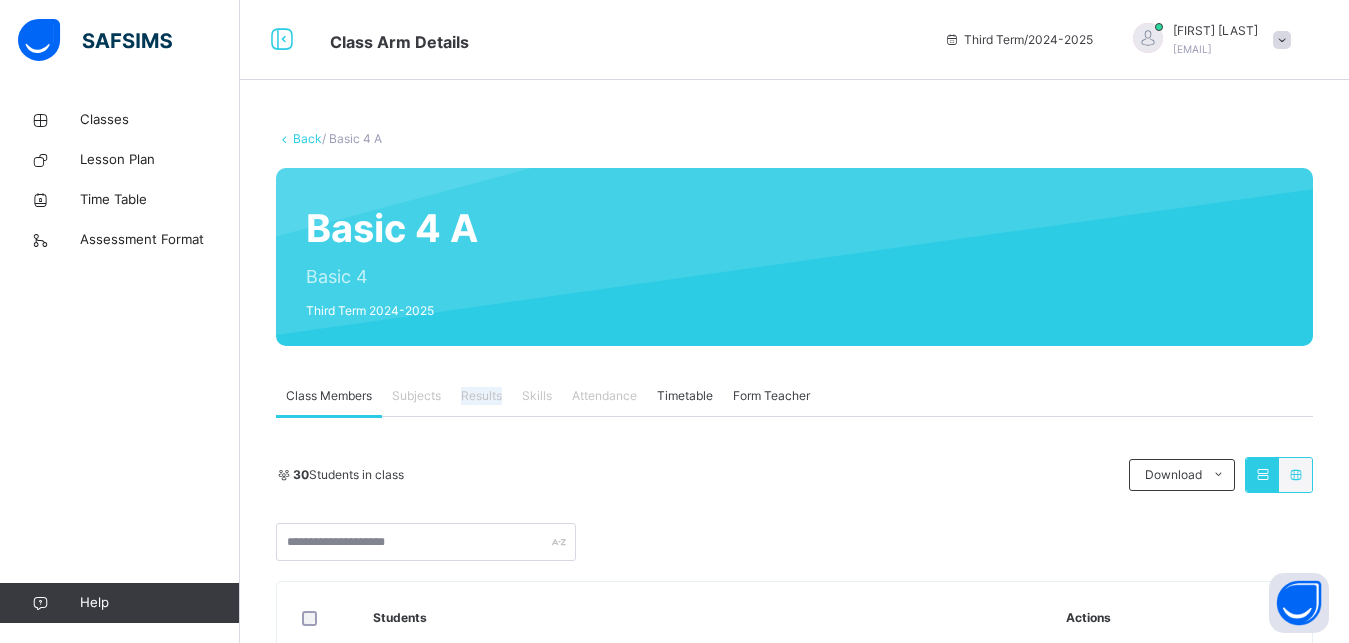 click on "Results" at bounding box center [481, 396] 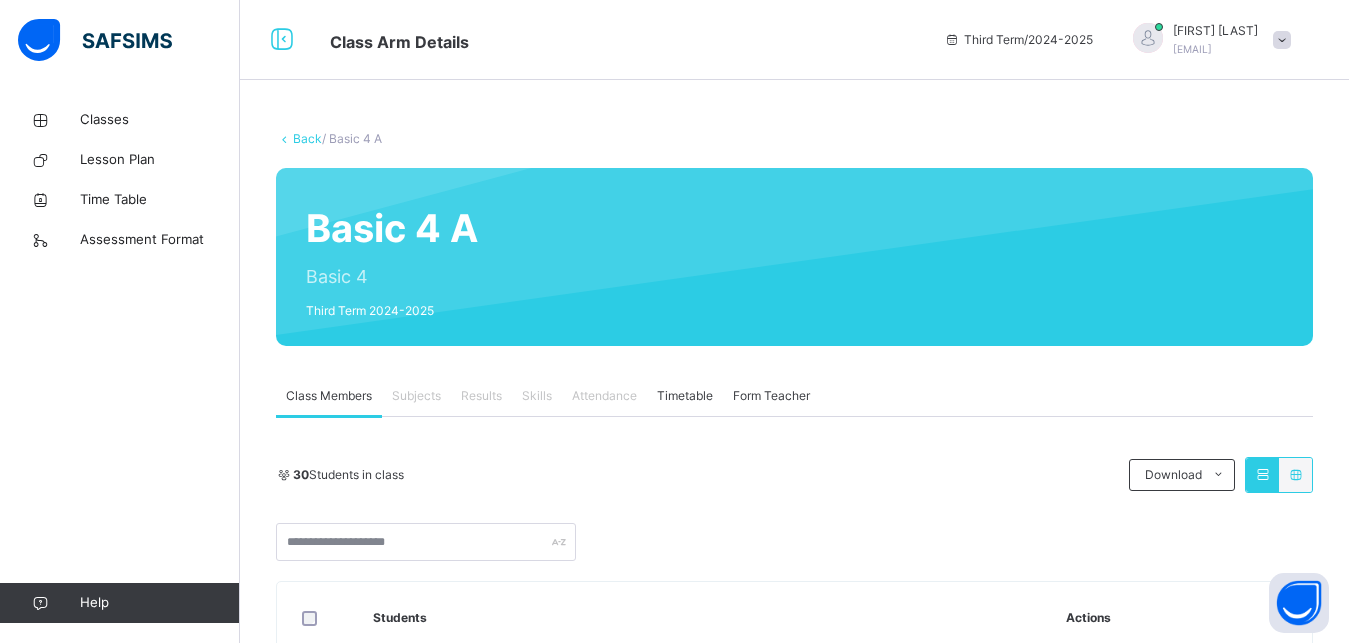 click on "30  Students in class" at bounding box center (348, 475) 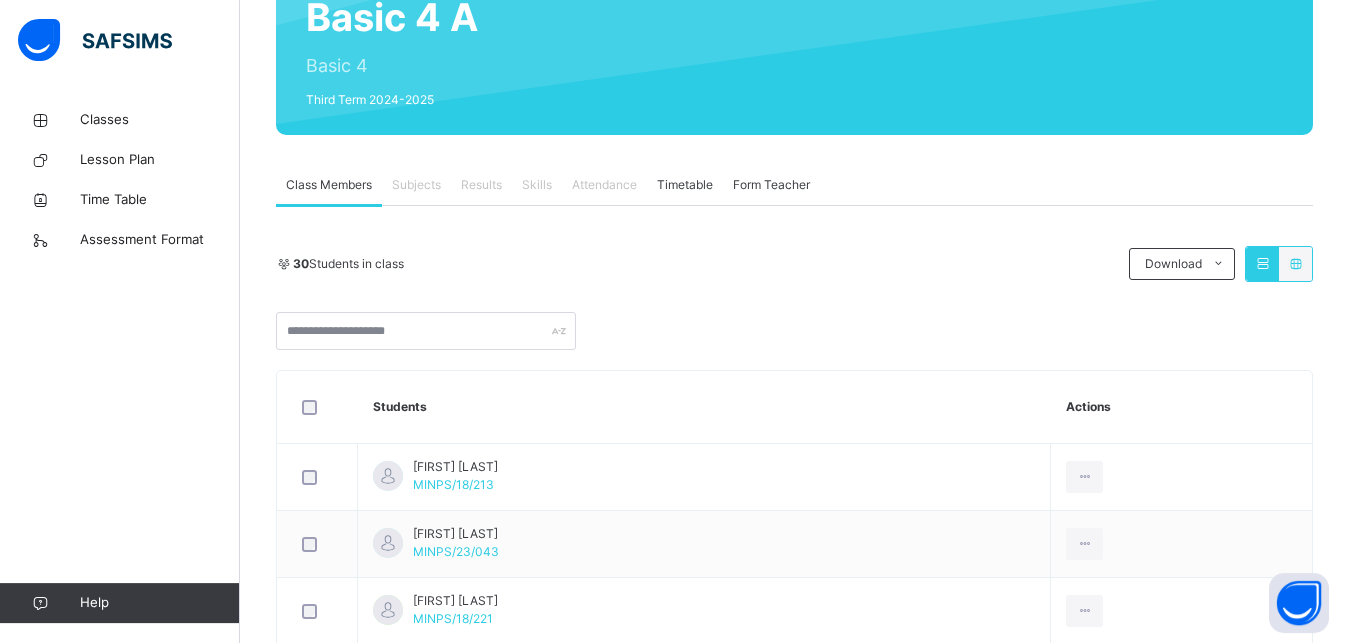 scroll, scrollTop: 255, scrollLeft: 0, axis: vertical 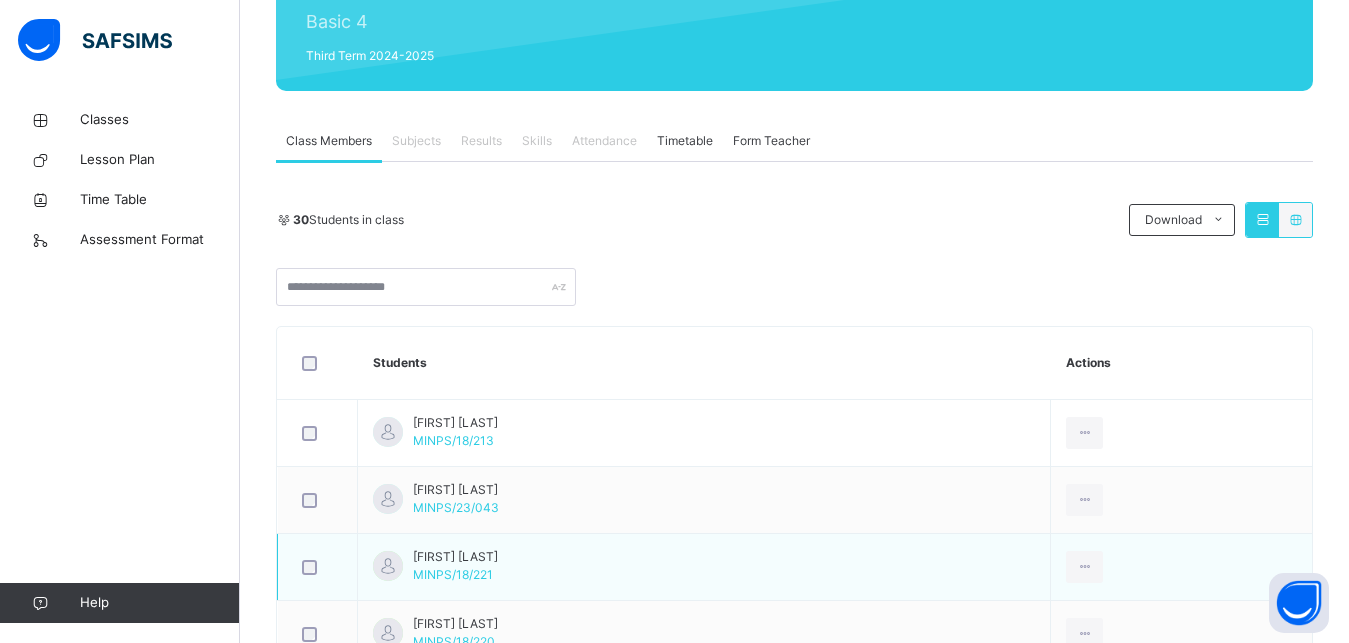 click at bounding box center [318, 567] 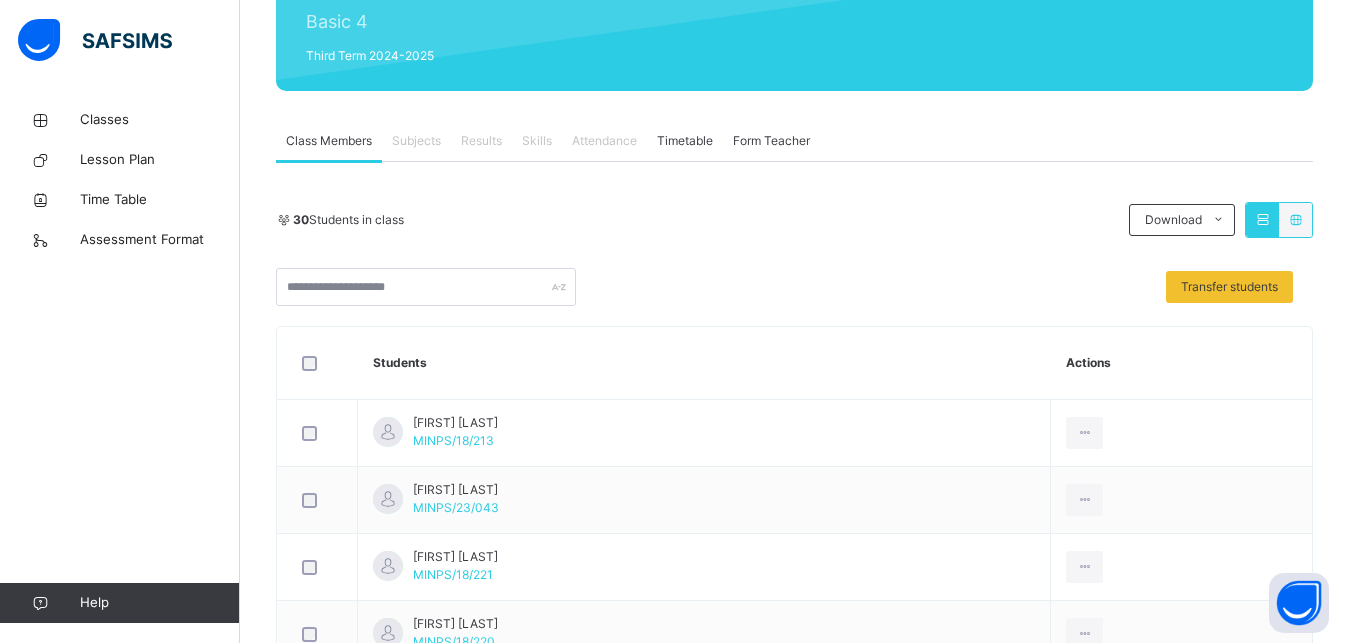 click on "Results" at bounding box center [481, 141] 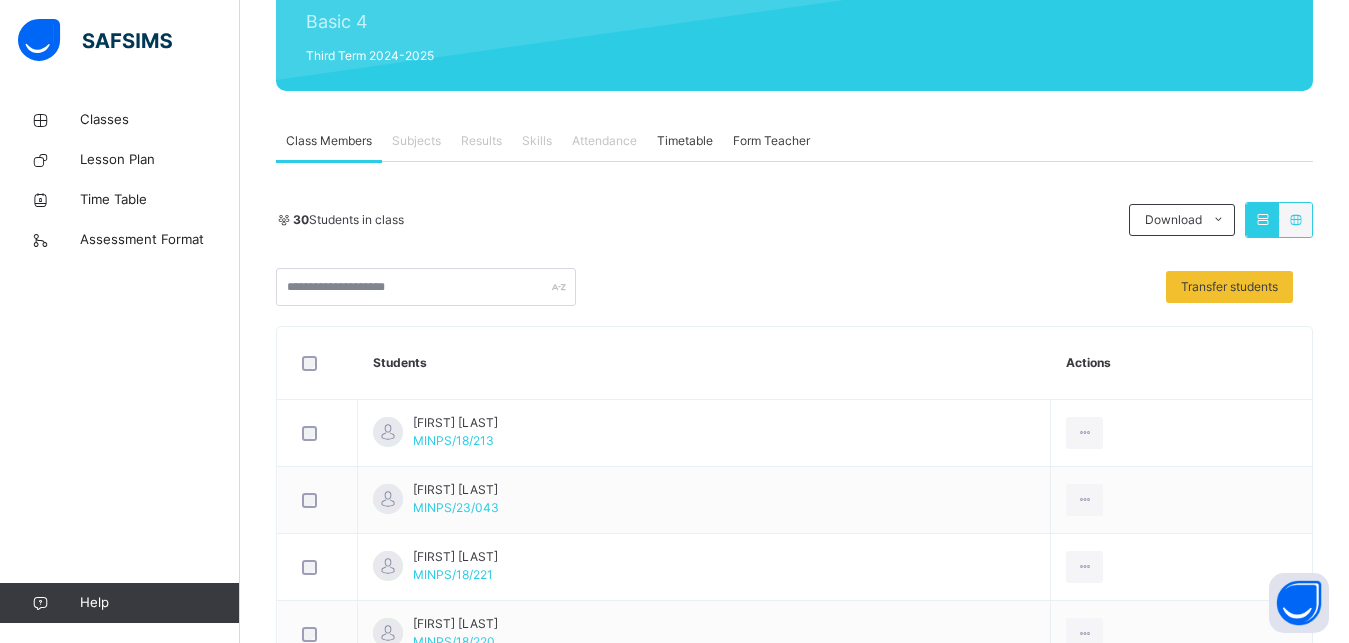 click on "Results" at bounding box center (481, 141) 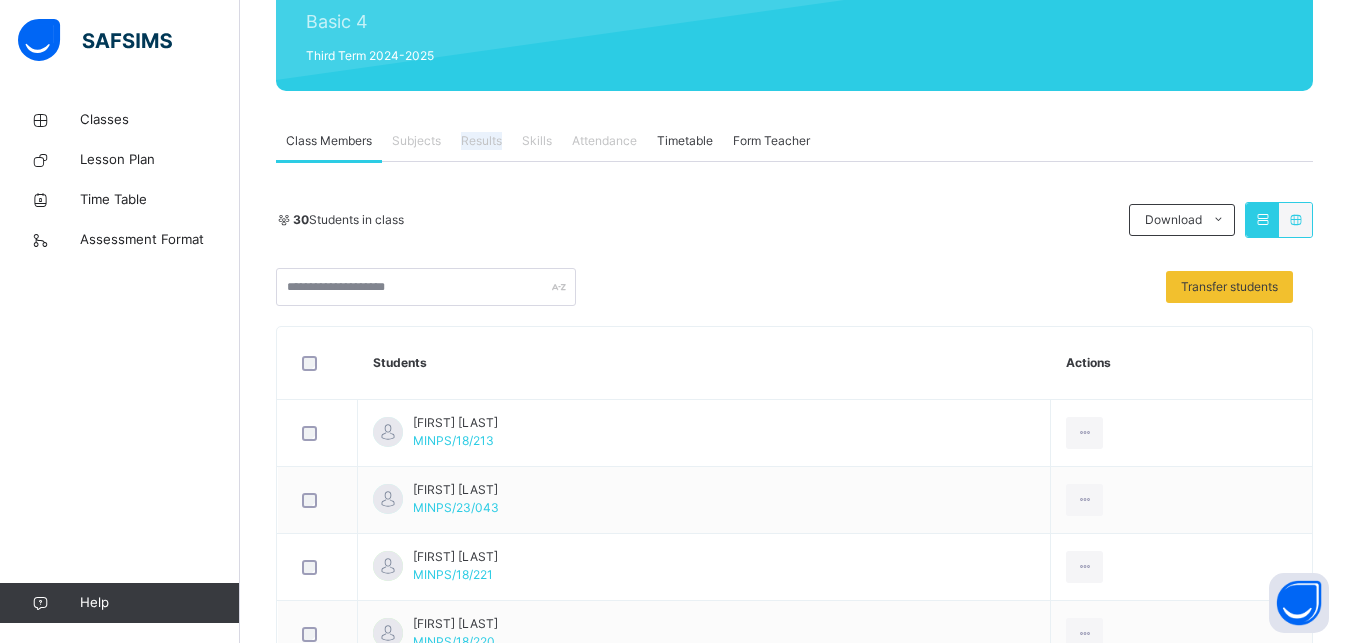 click on "Results" at bounding box center (481, 141) 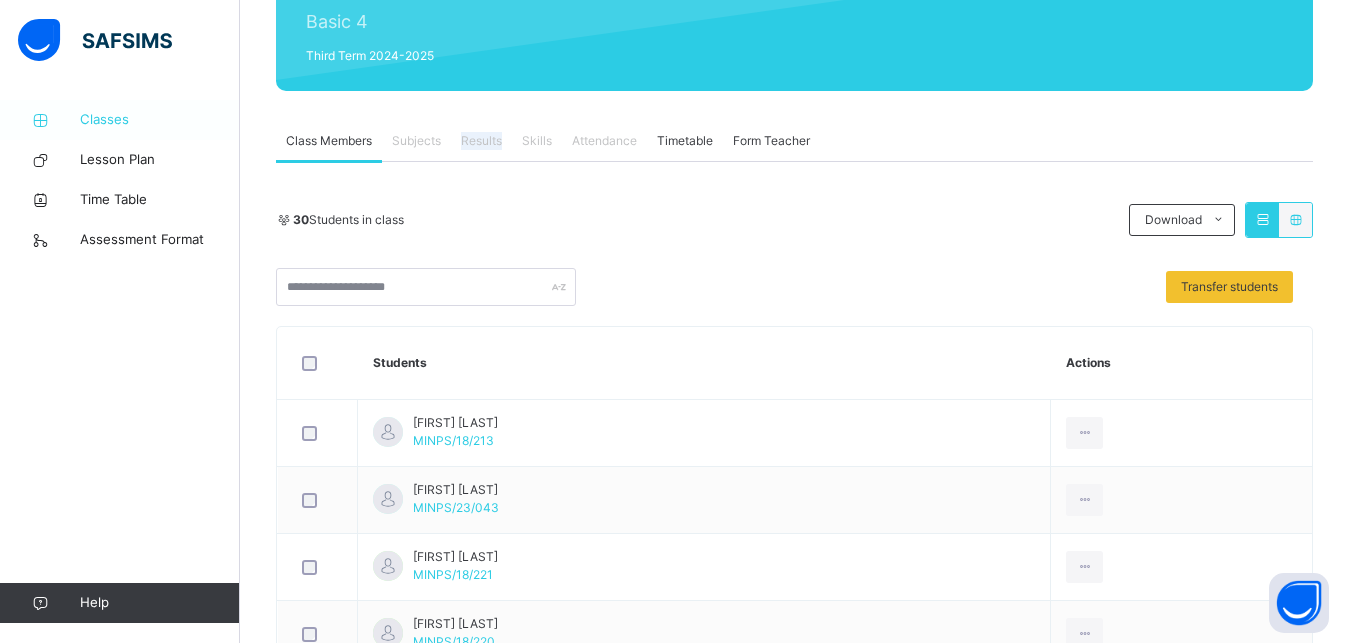 click on "Classes" at bounding box center [160, 120] 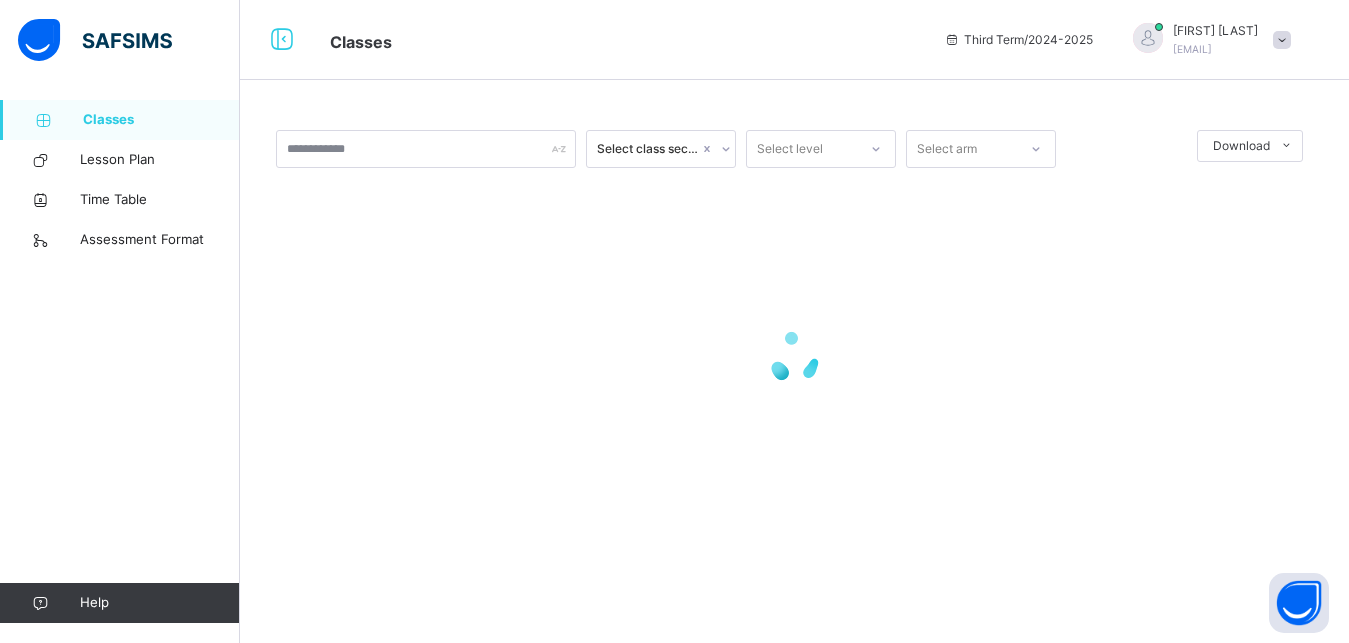 scroll, scrollTop: 0, scrollLeft: 0, axis: both 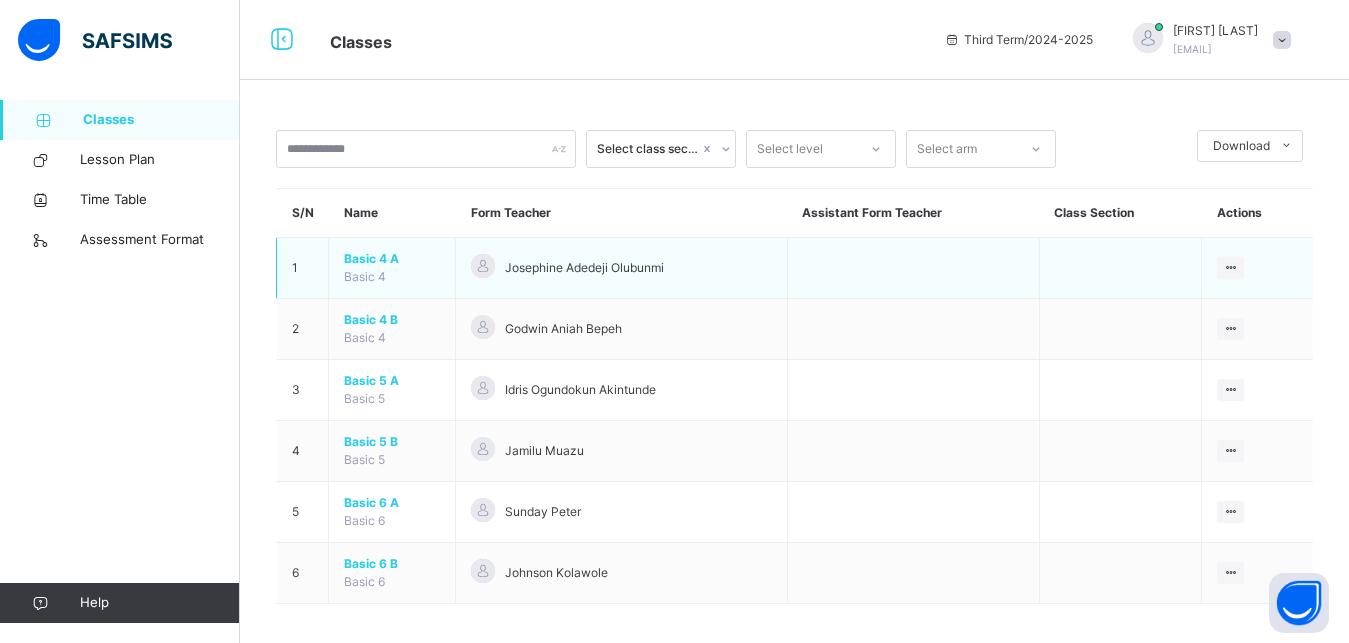 click on "Basic 4   A   Basic 4" at bounding box center (392, 268) 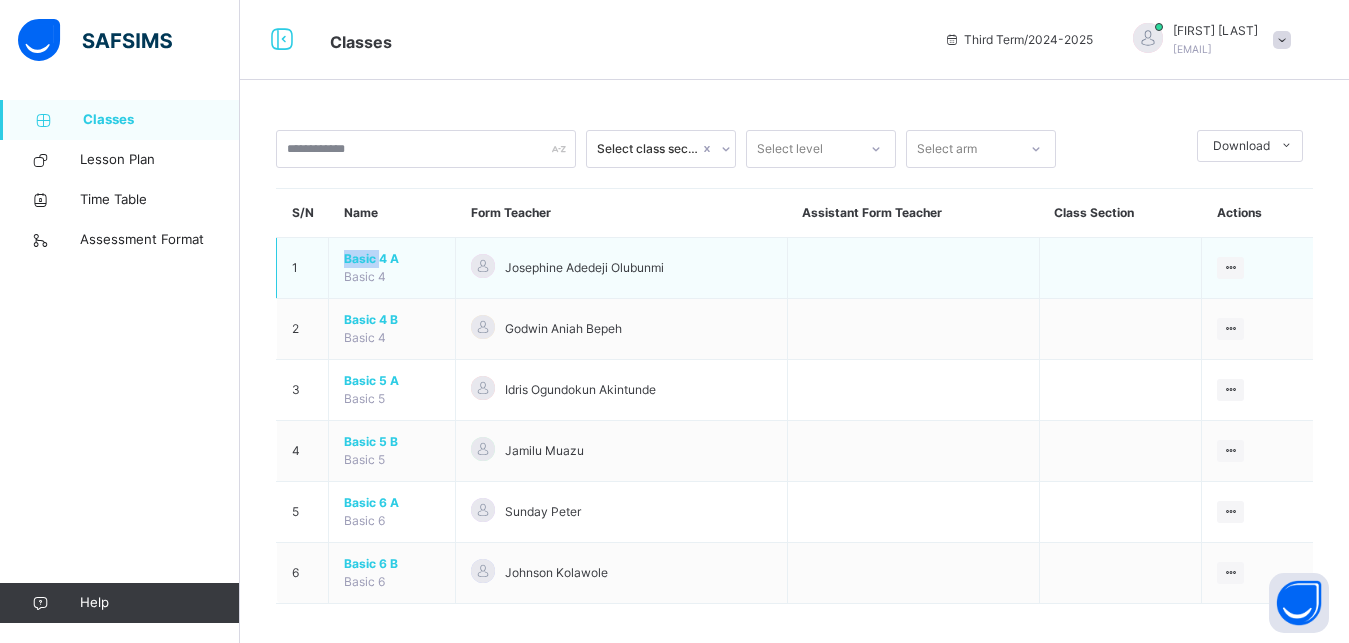 click on "Basic 4   A   Basic 4" at bounding box center (392, 268) 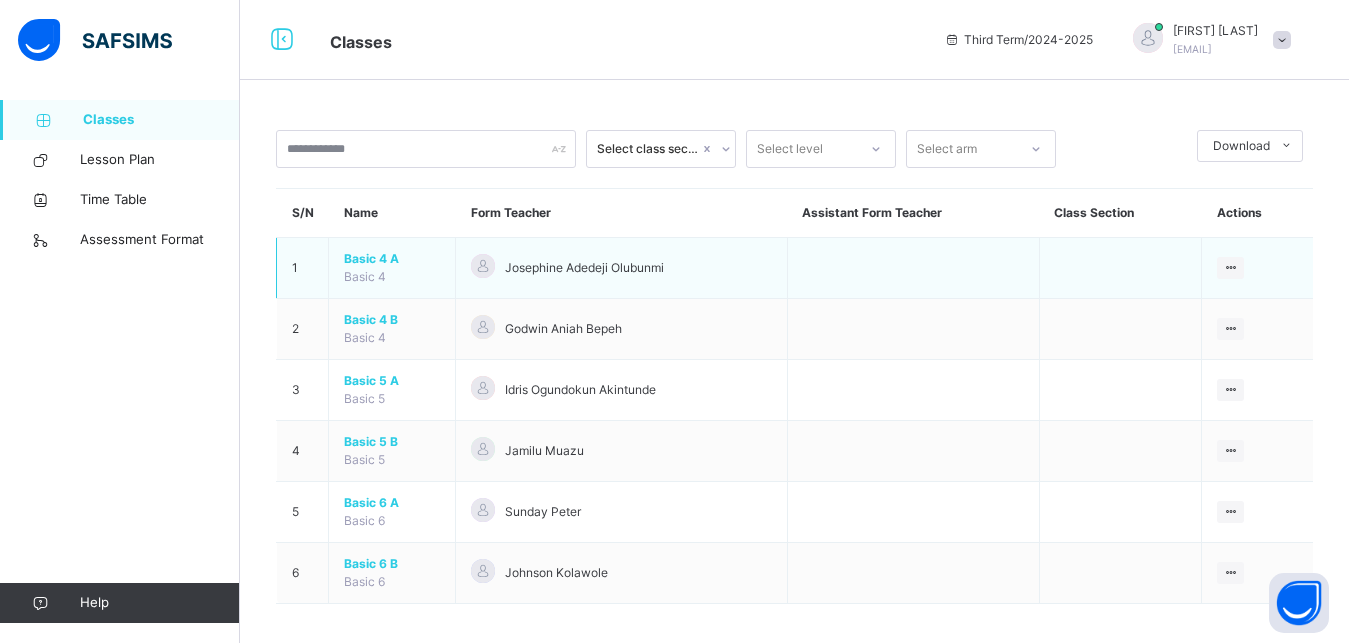 click on "Basic 4   A   Basic 4" at bounding box center (392, 268) 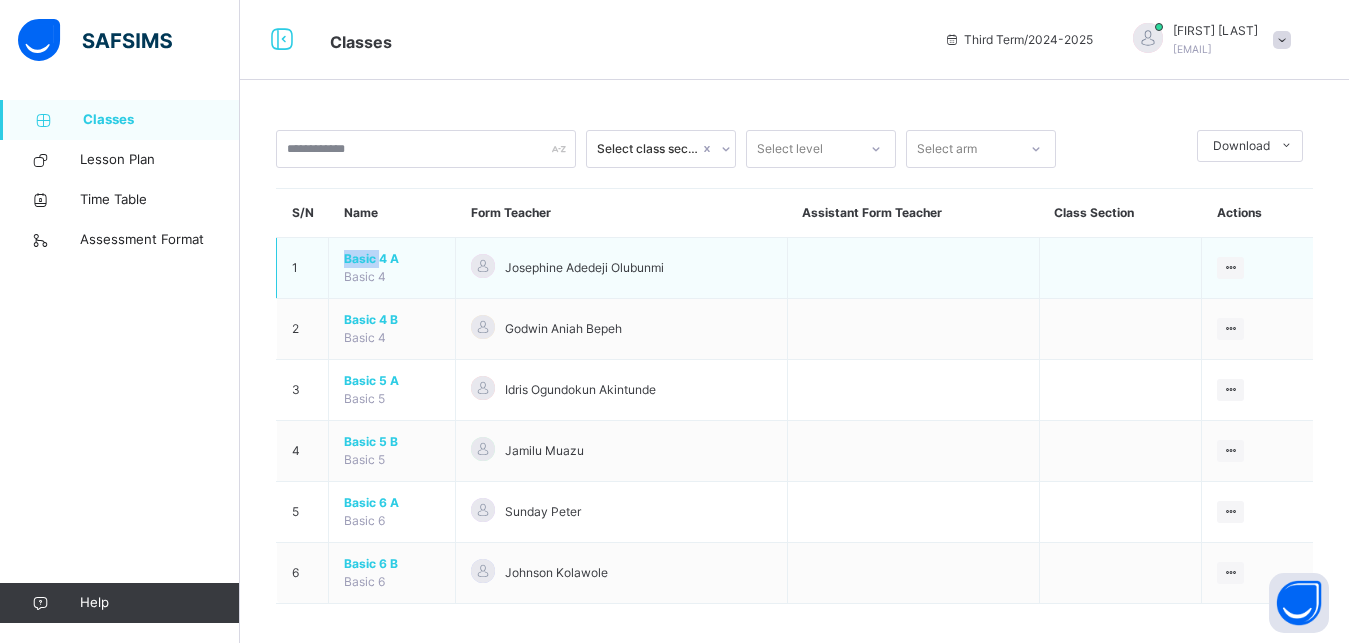 click on "Basic 4   A   Basic 4" at bounding box center (392, 268) 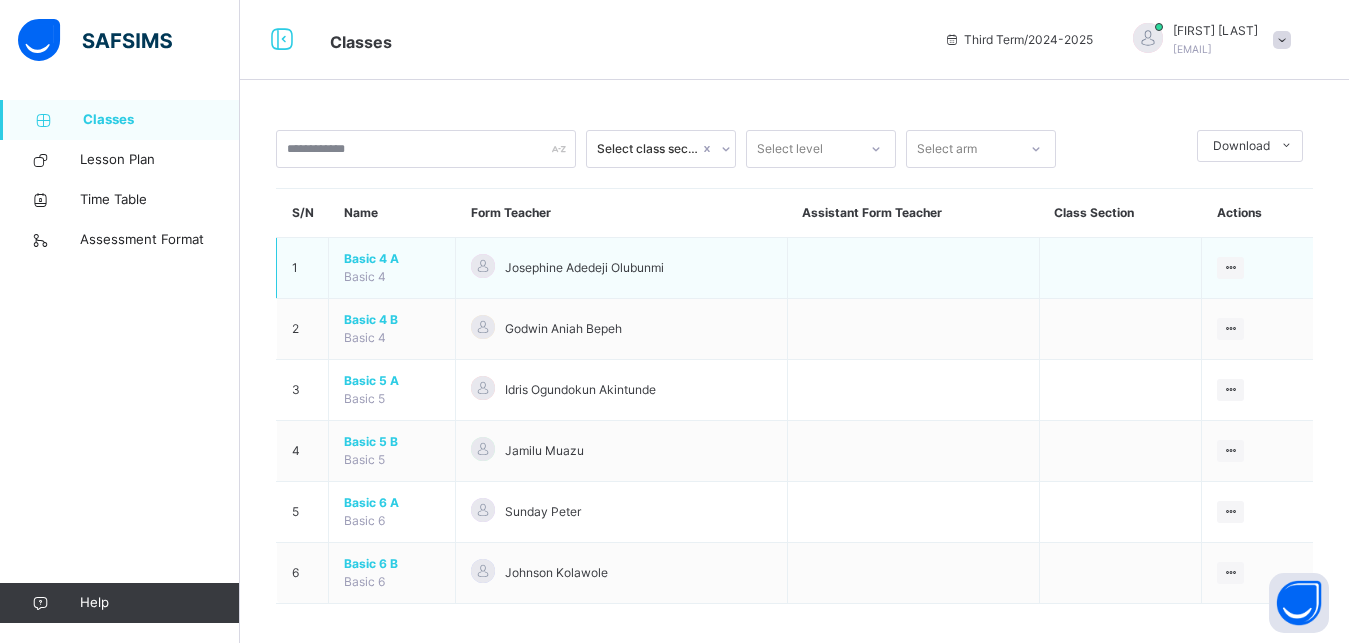 click on "Josephine Adedeji Olubunmi" at bounding box center (622, 268) 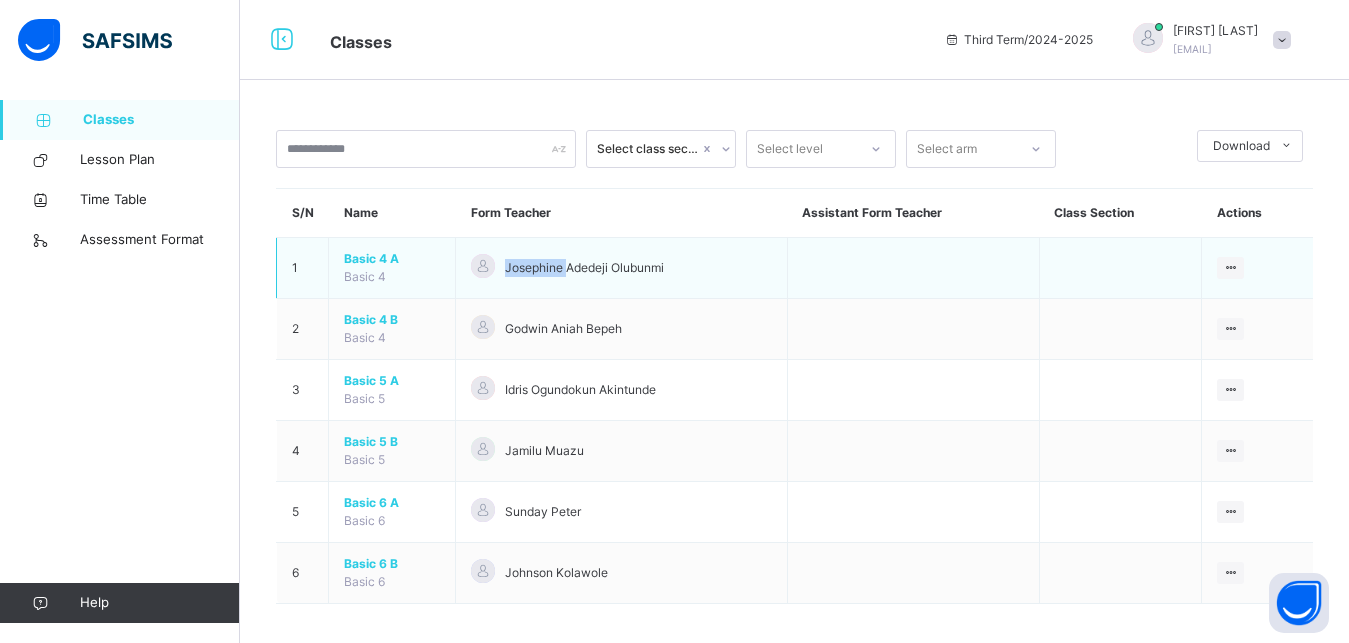 click on "Josephine Adedeji Olubunmi" at bounding box center (621, 268) 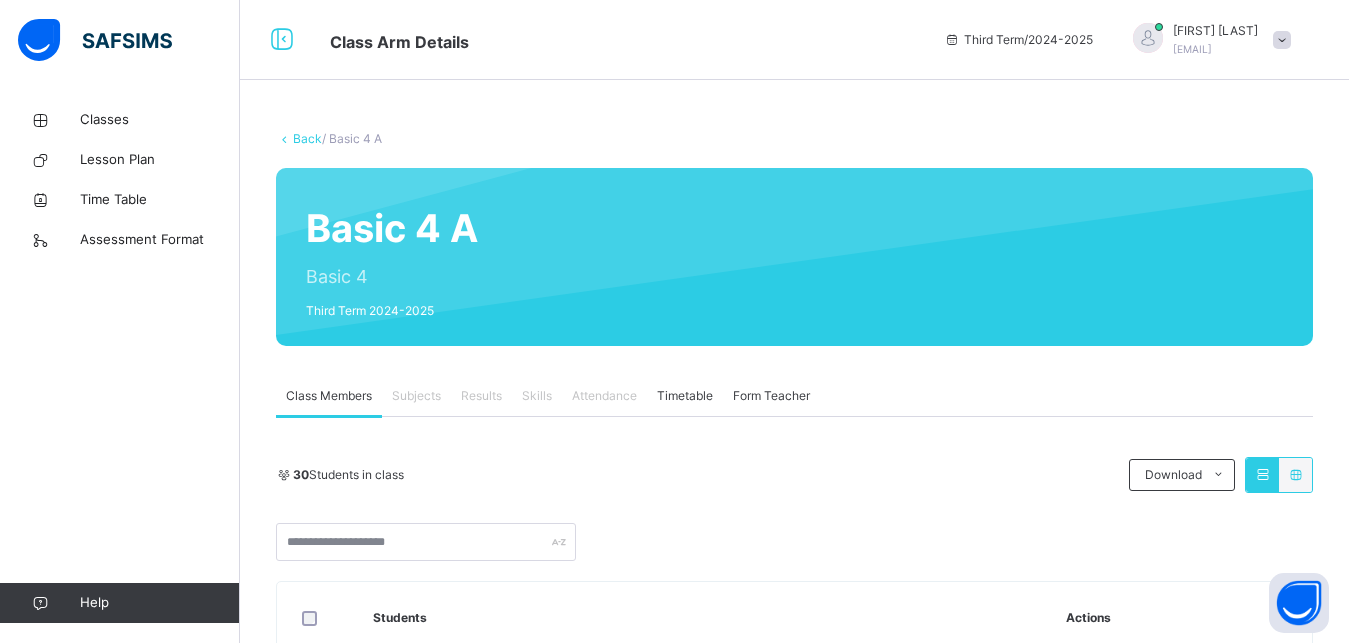 click on "Results" at bounding box center [481, 396] 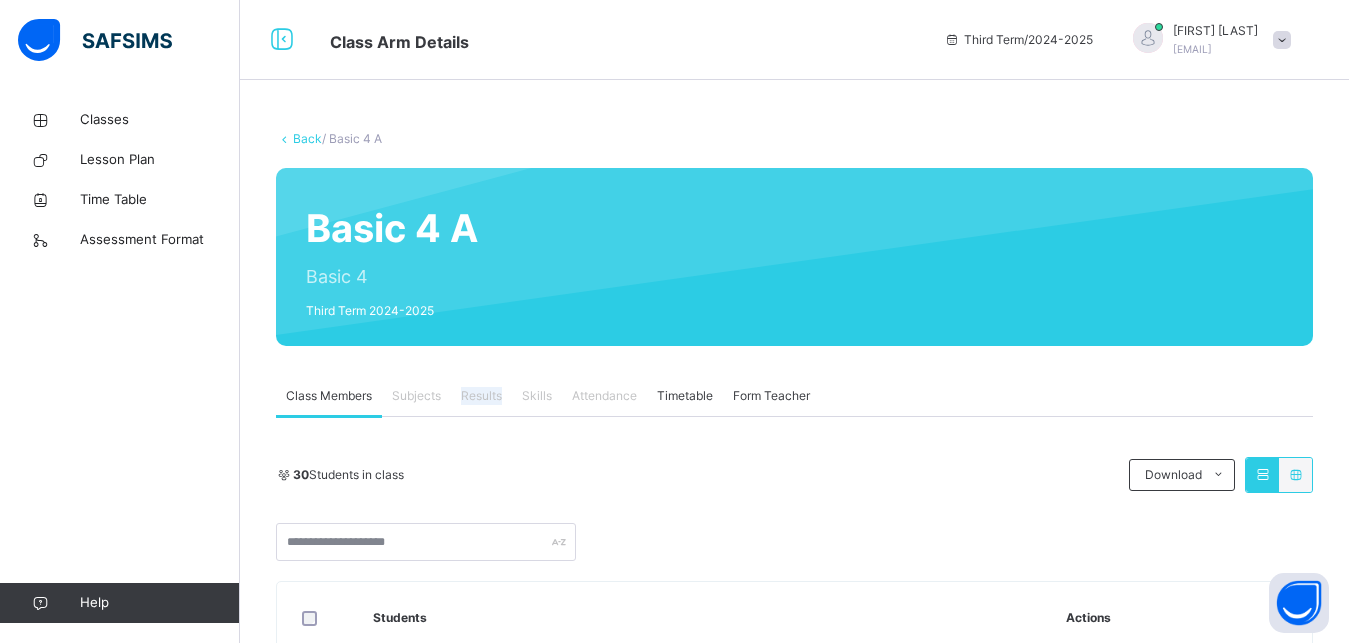 click on "Results" at bounding box center [481, 396] 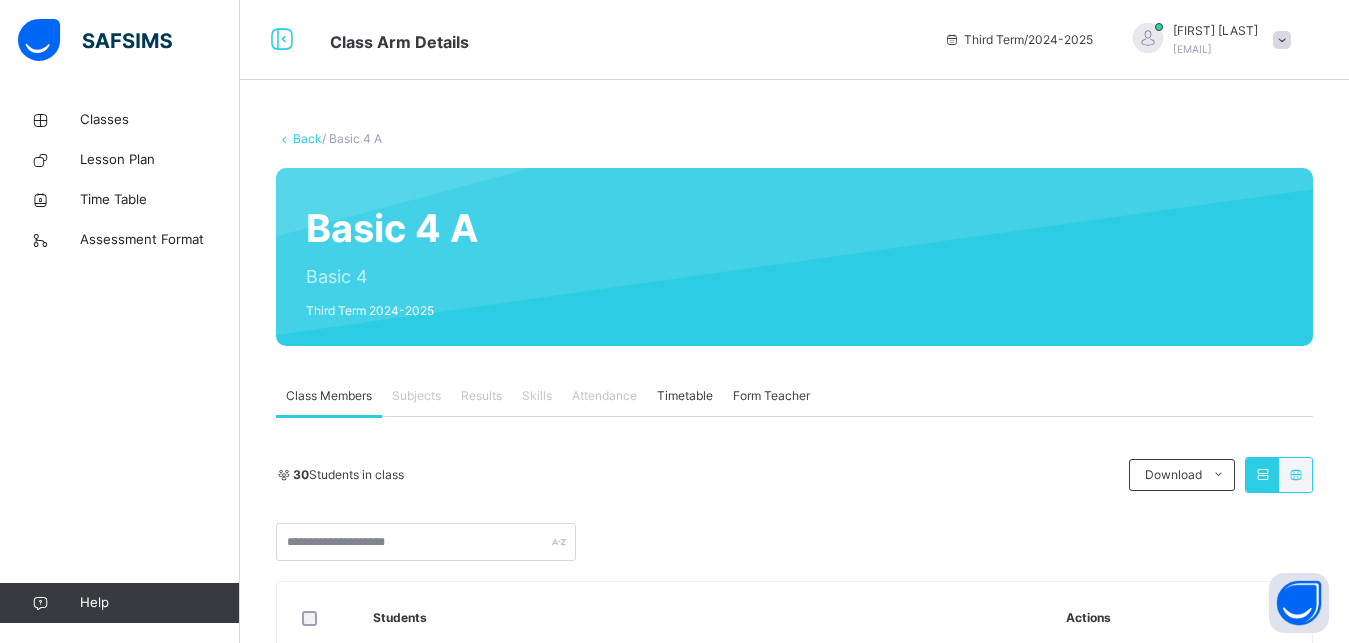 click on "Attendance" at bounding box center [604, 396] 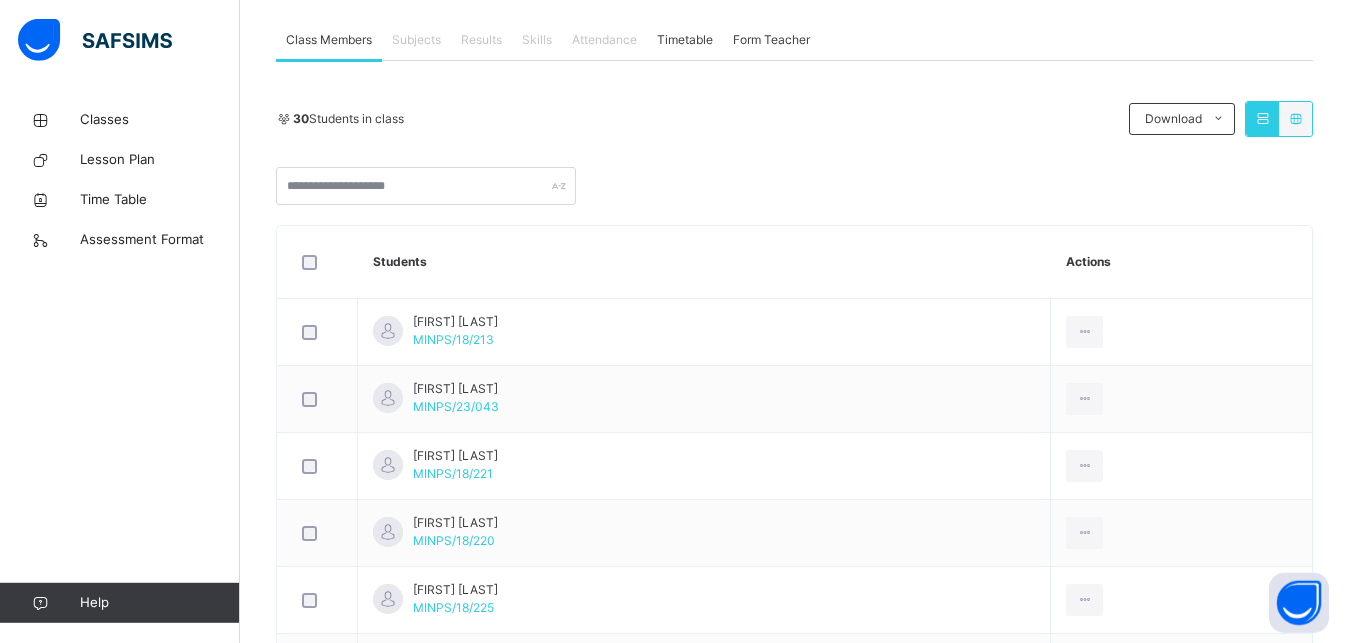 scroll, scrollTop: 357, scrollLeft: 0, axis: vertical 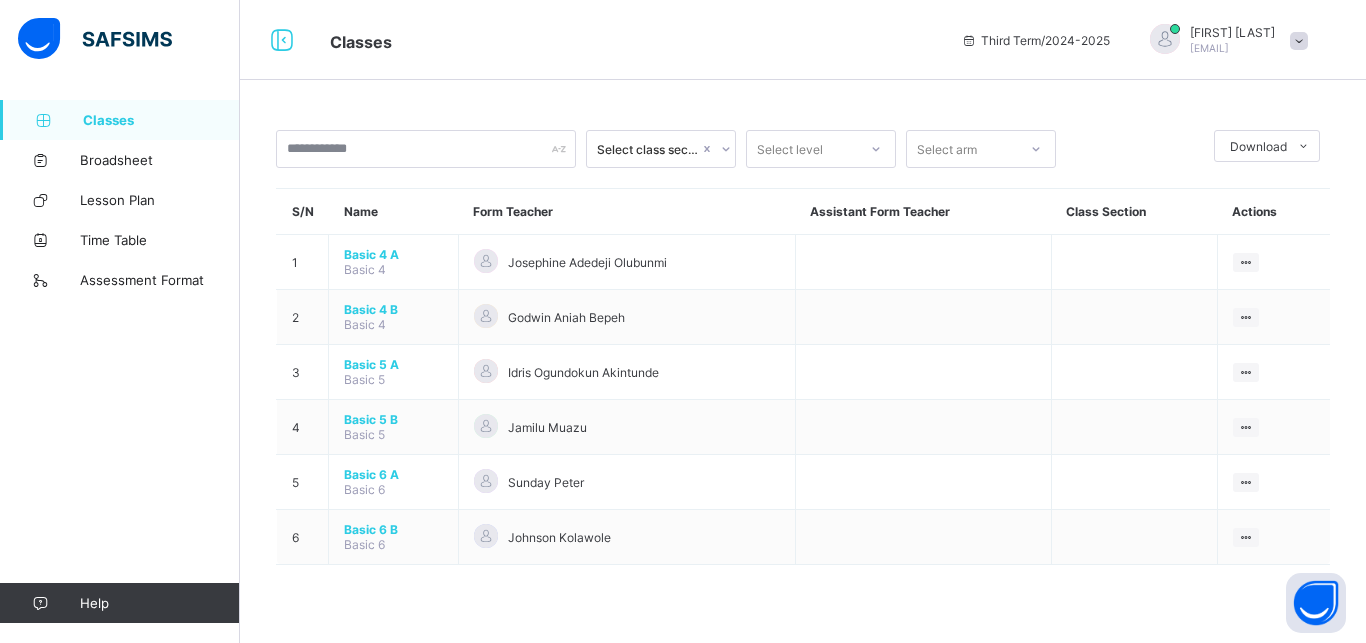 click on "Basic 4   A   Basic 4" at bounding box center [394, 262] 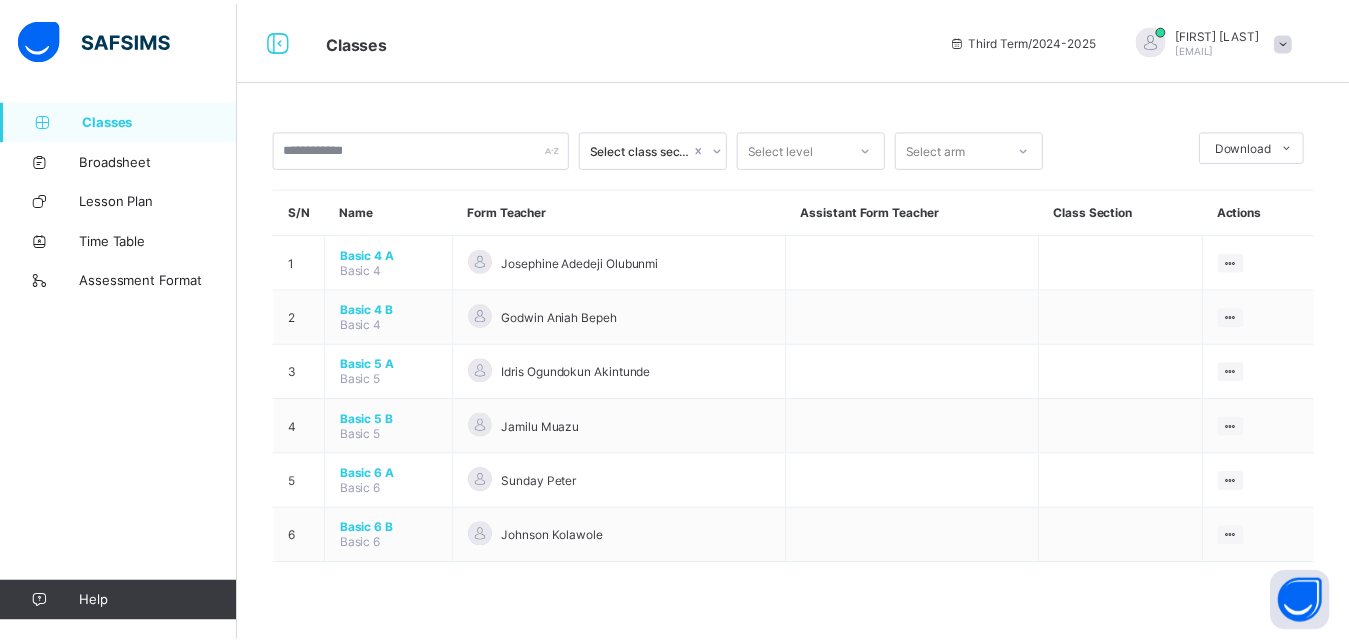 scroll, scrollTop: 0, scrollLeft: 0, axis: both 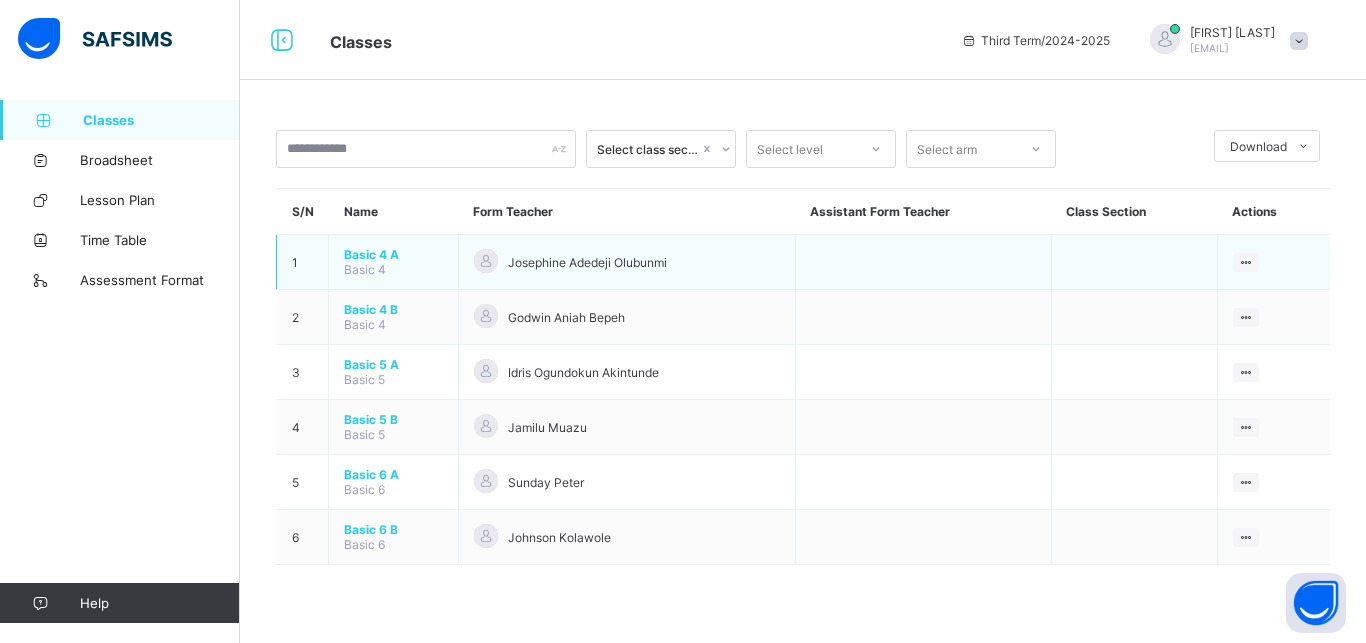 click on "Basic 4   A" at bounding box center [393, 254] 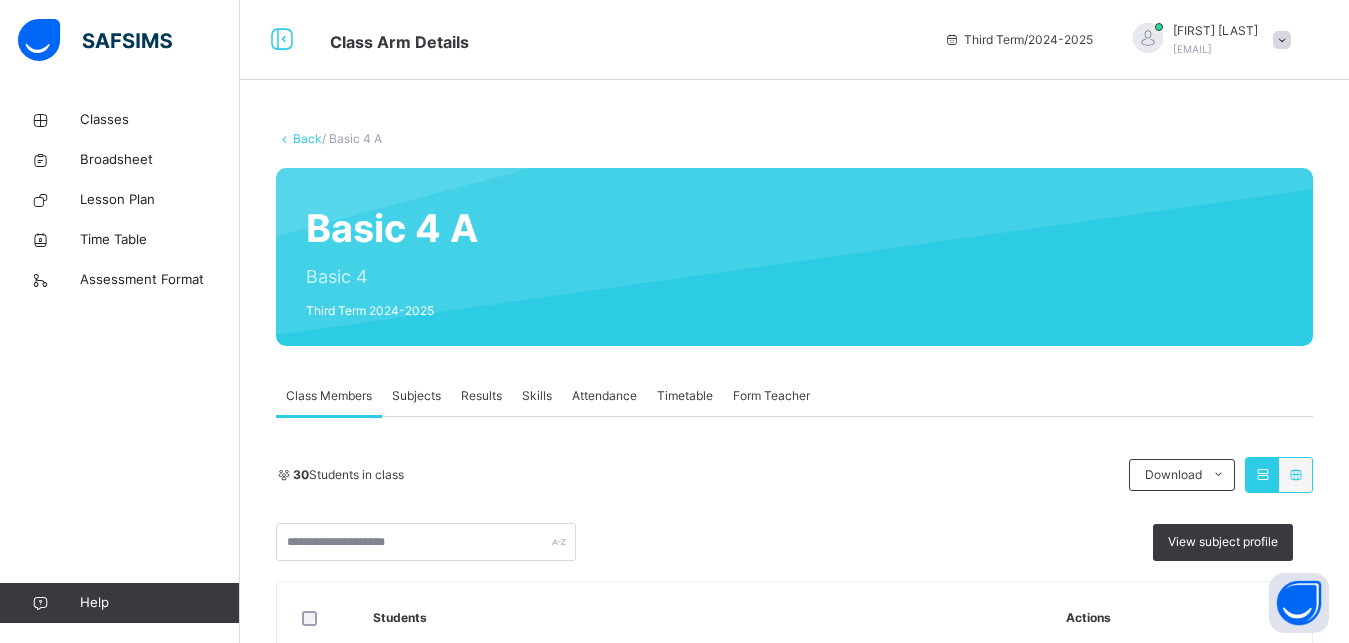 click on "Class Members" at bounding box center (329, 396) 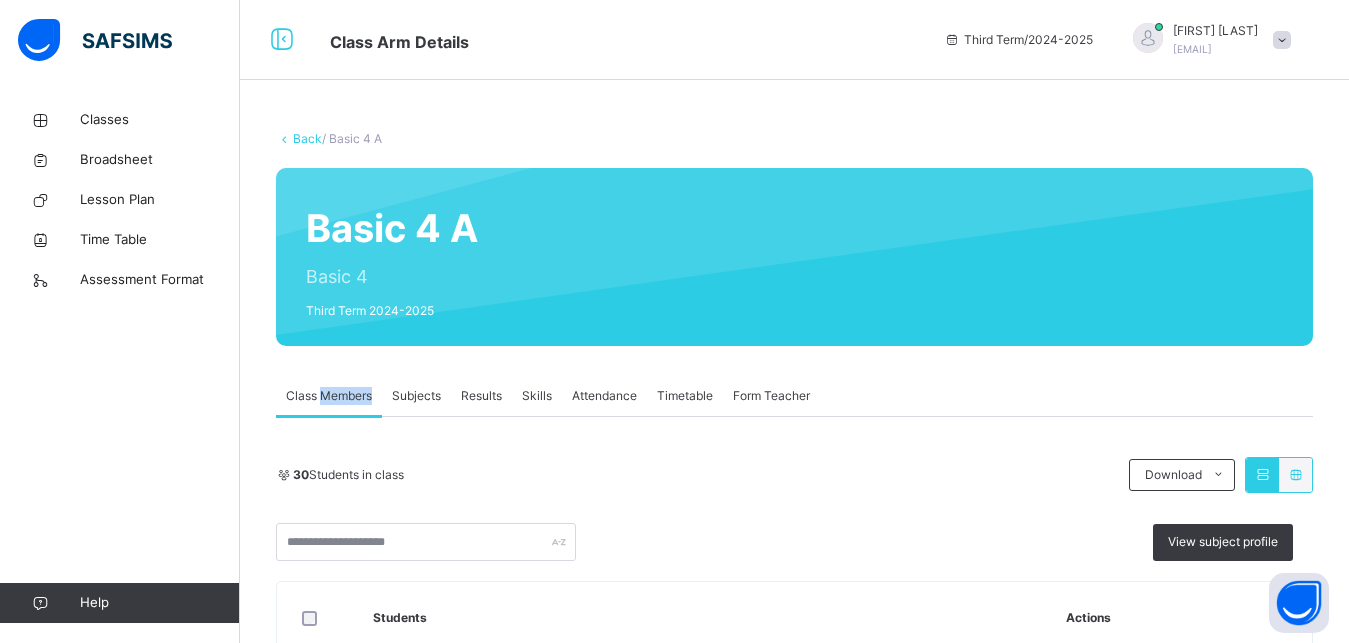 click on "Class Members" at bounding box center [329, 396] 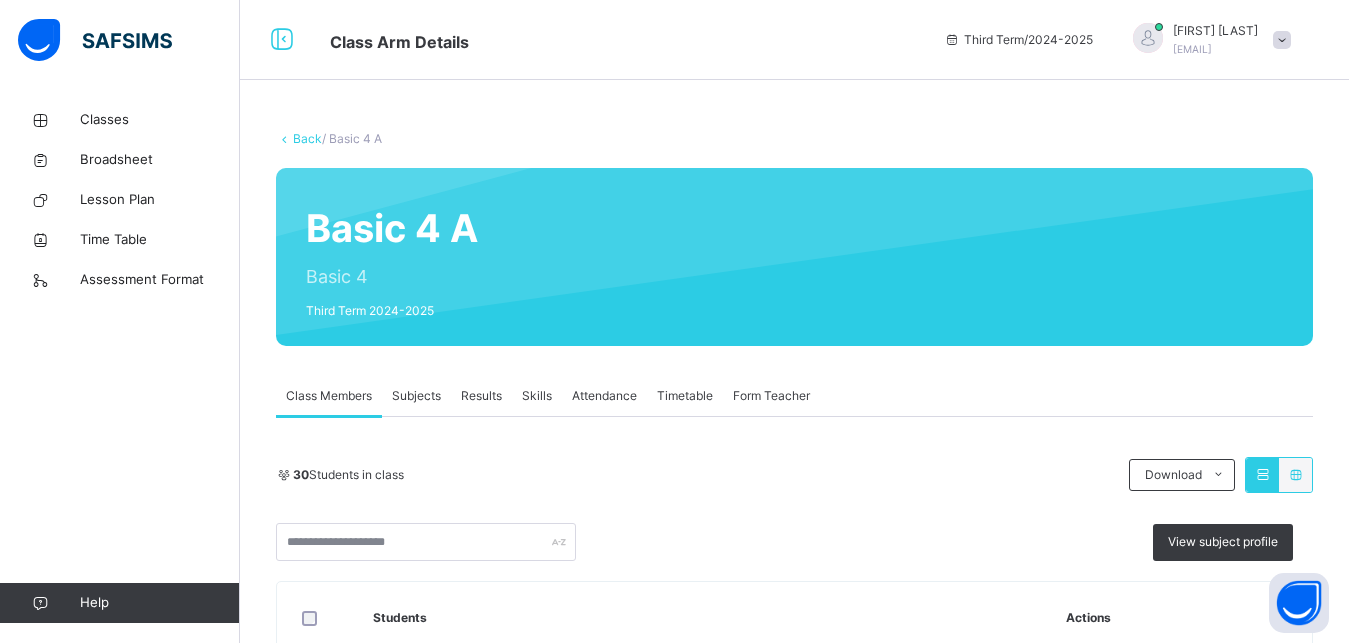 click on "Results" at bounding box center [481, 396] 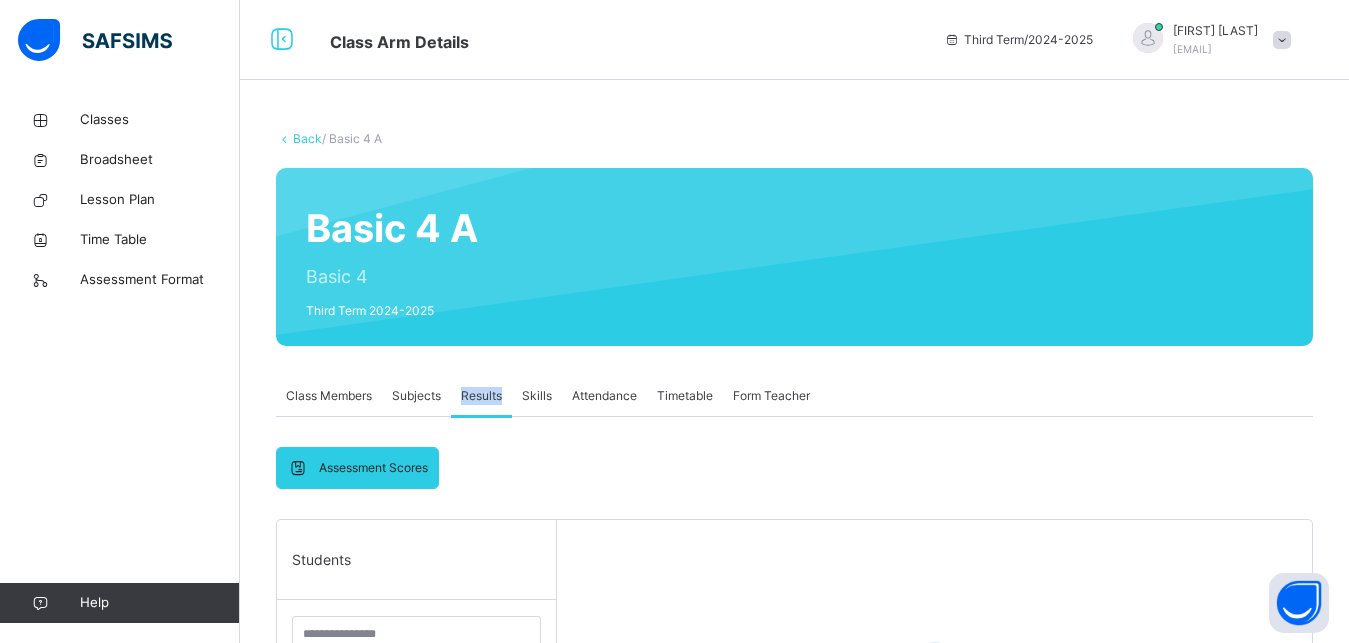 click on "Results" at bounding box center [481, 396] 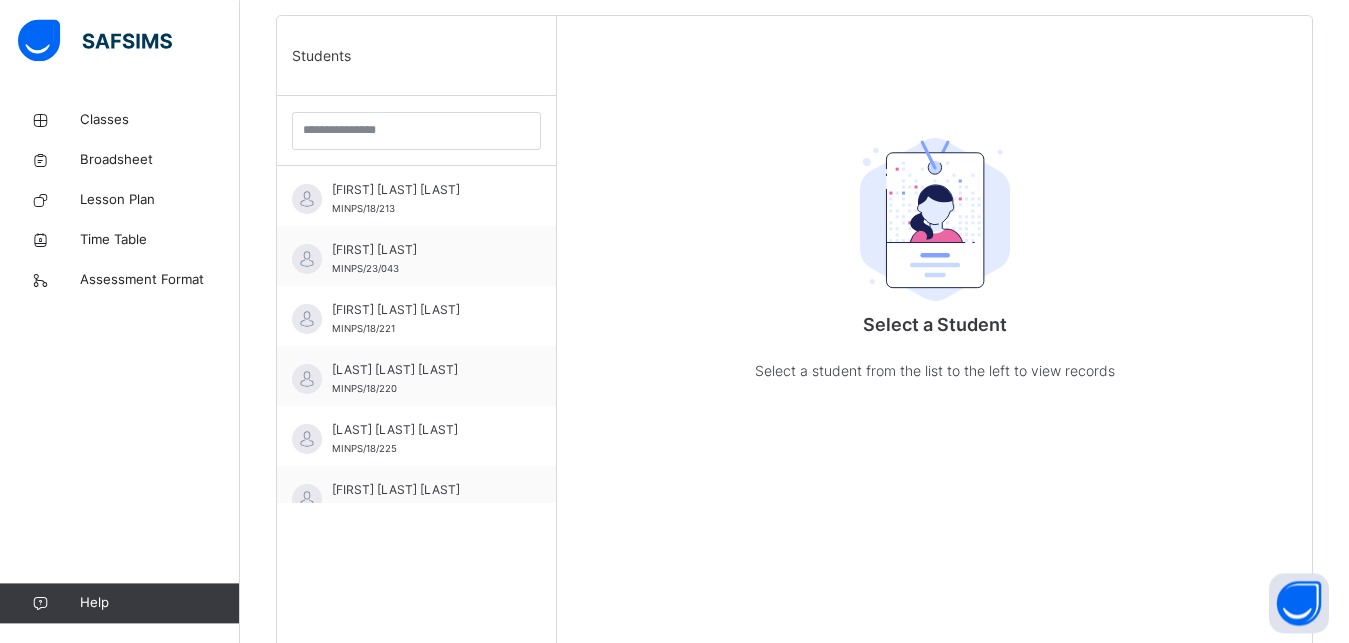 scroll, scrollTop: 510, scrollLeft: 0, axis: vertical 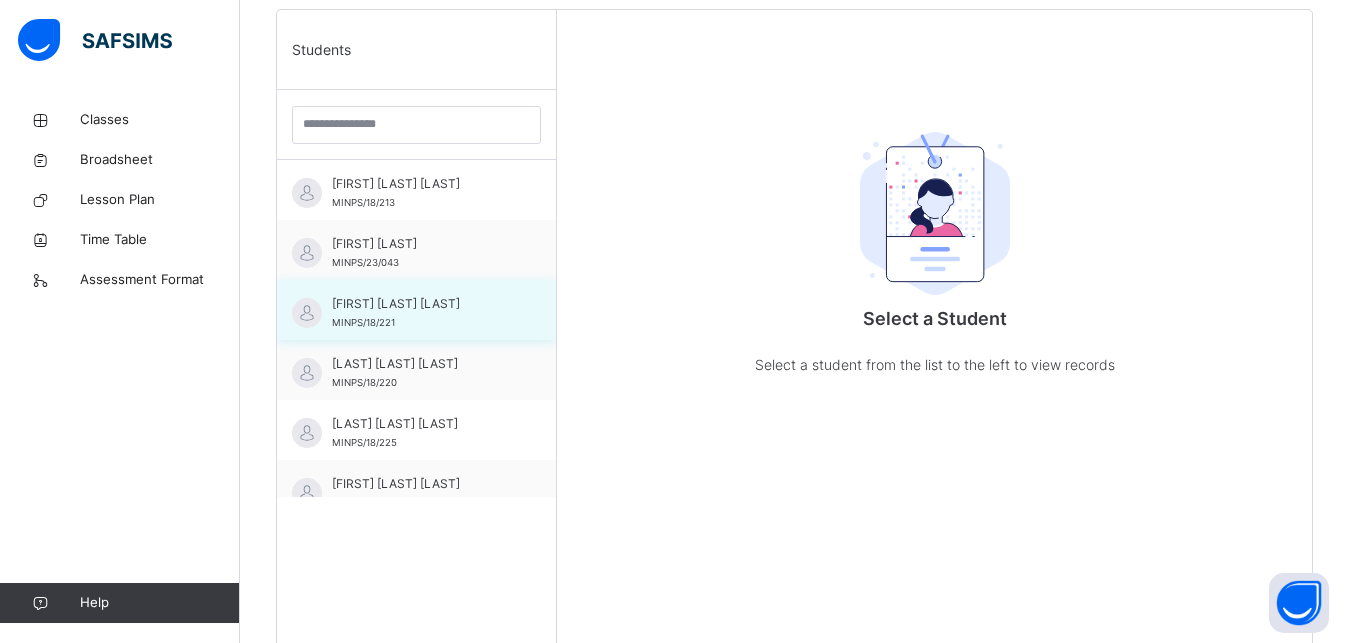 click on "[FIRST] [LAST] [LAST]" at bounding box center (421, 304) 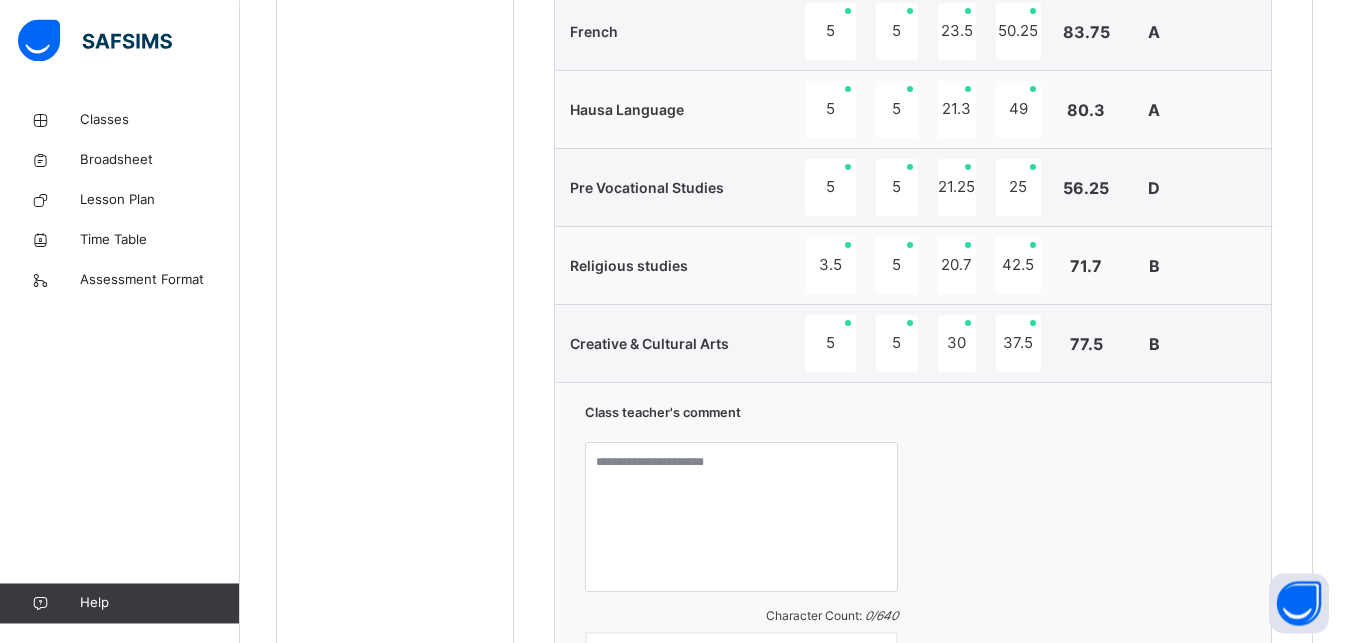 scroll, scrollTop: 1734, scrollLeft: 0, axis: vertical 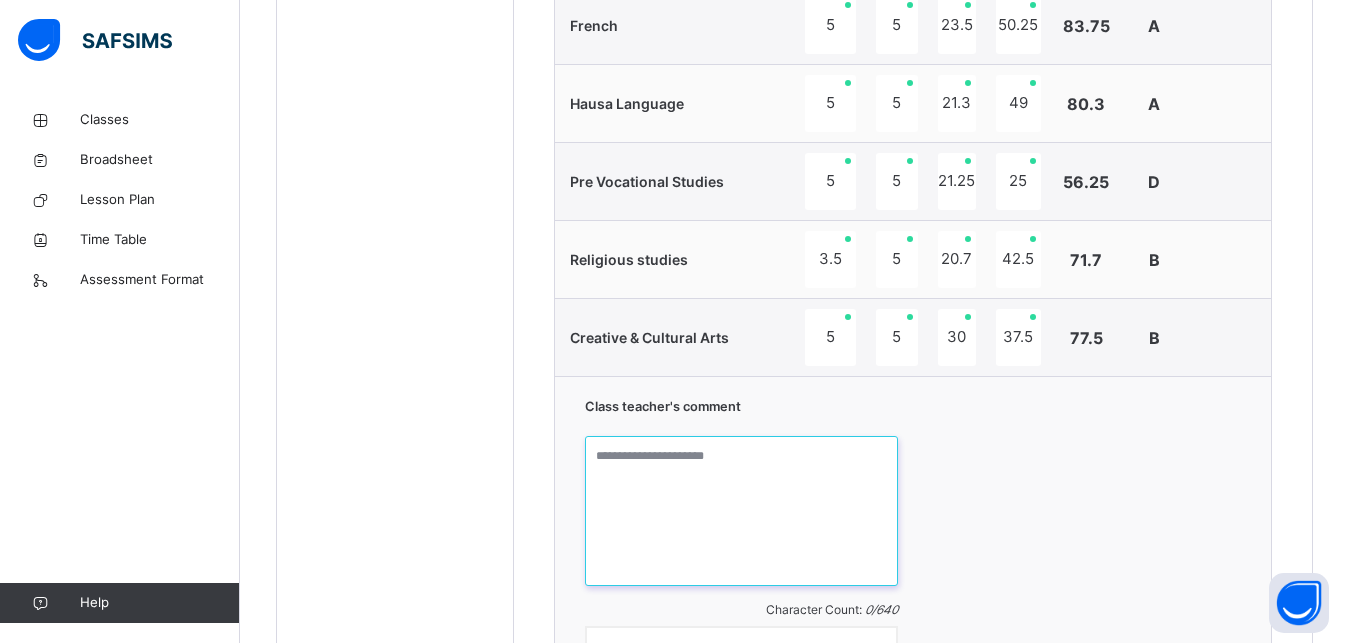 click at bounding box center (741, 511) 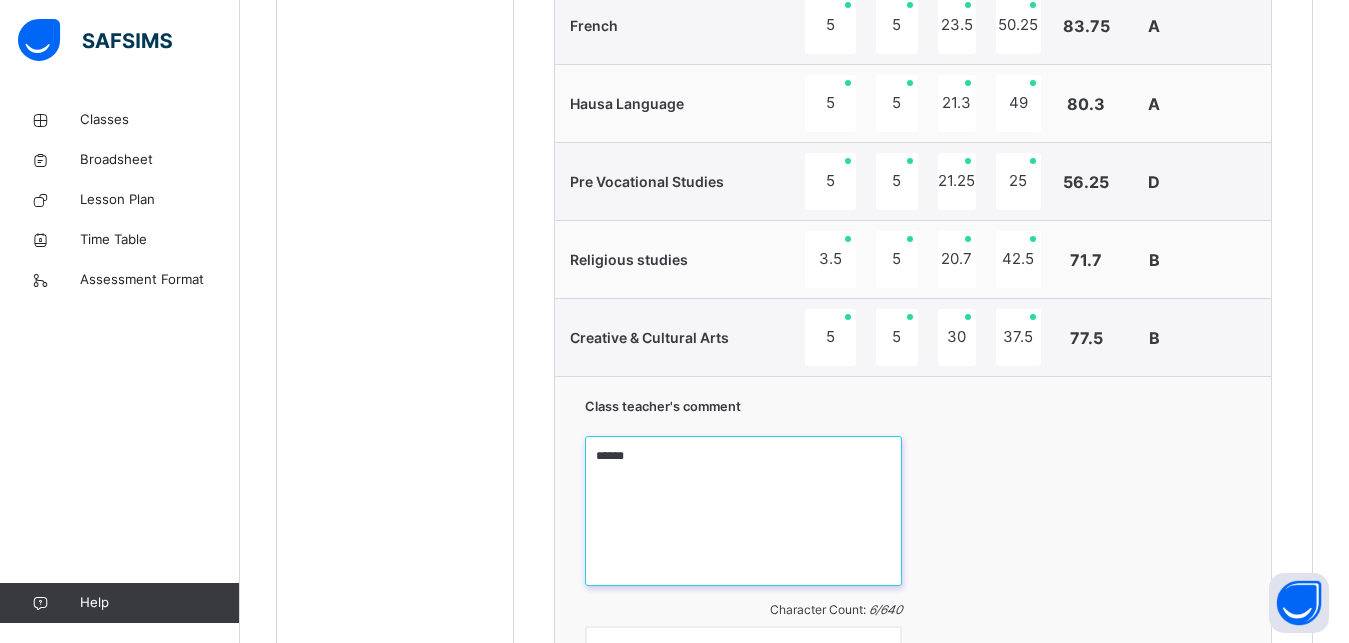 click on "******" at bounding box center [744, 511] 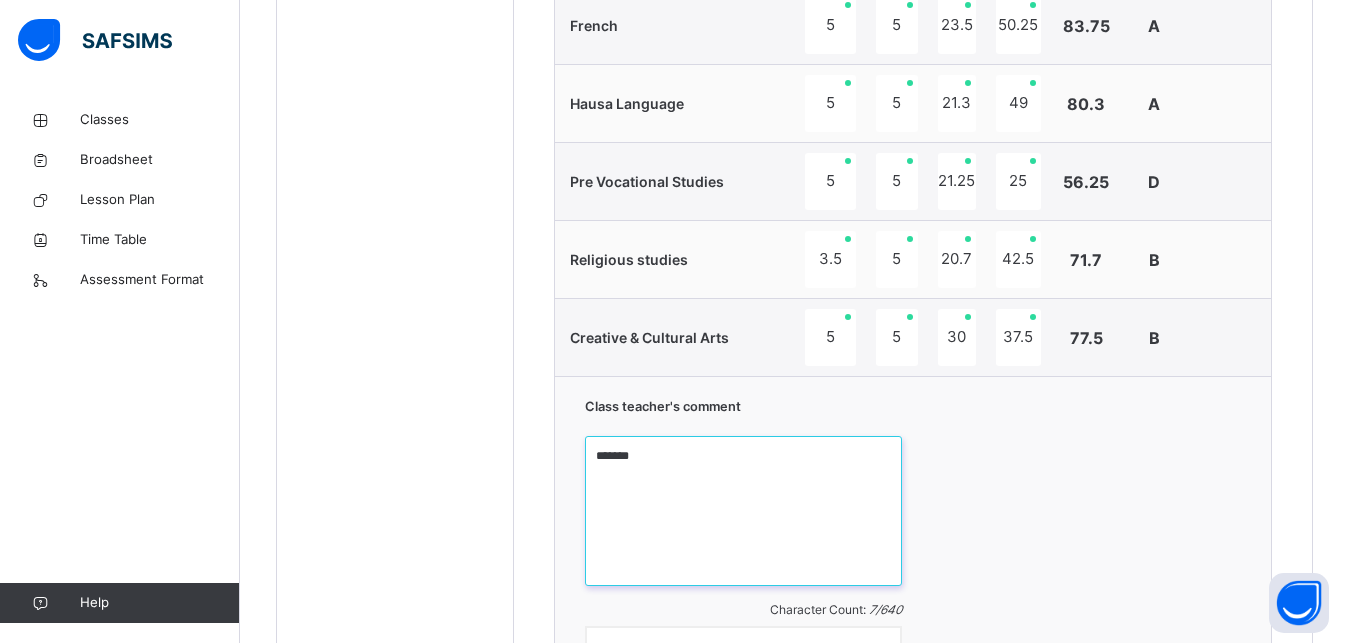click on "*******" at bounding box center [744, 511] 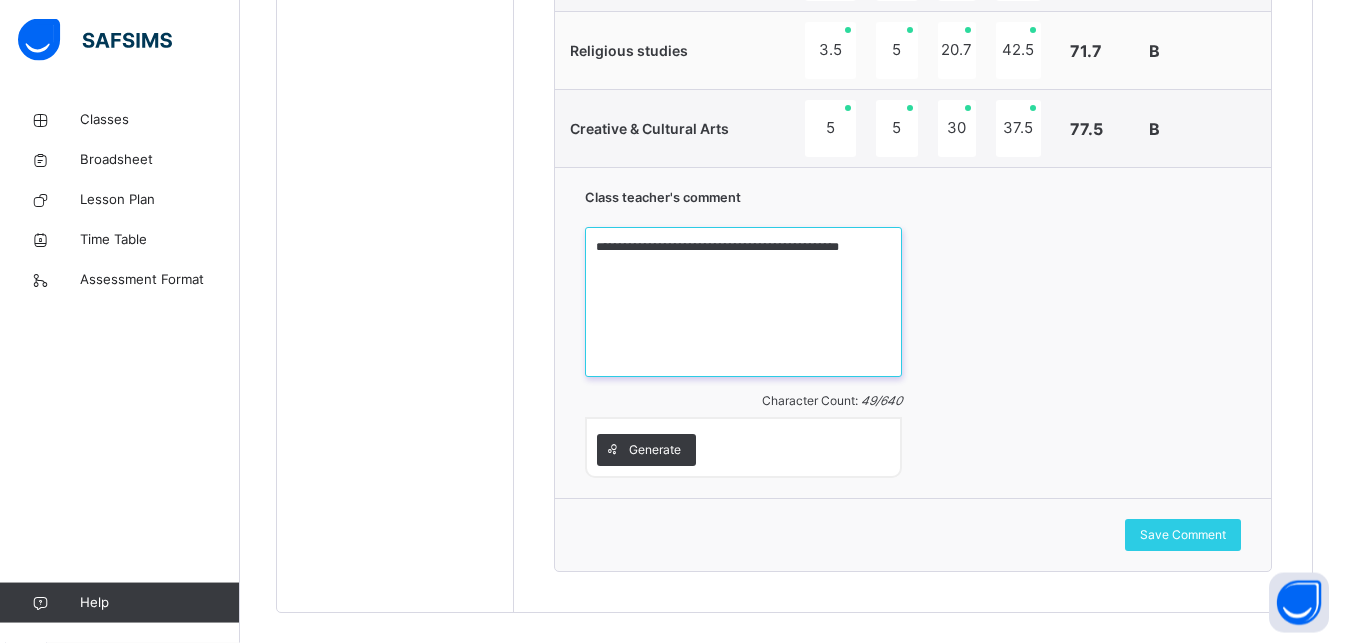 scroll, scrollTop: 1970, scrollLeft: 0, axis: vertical 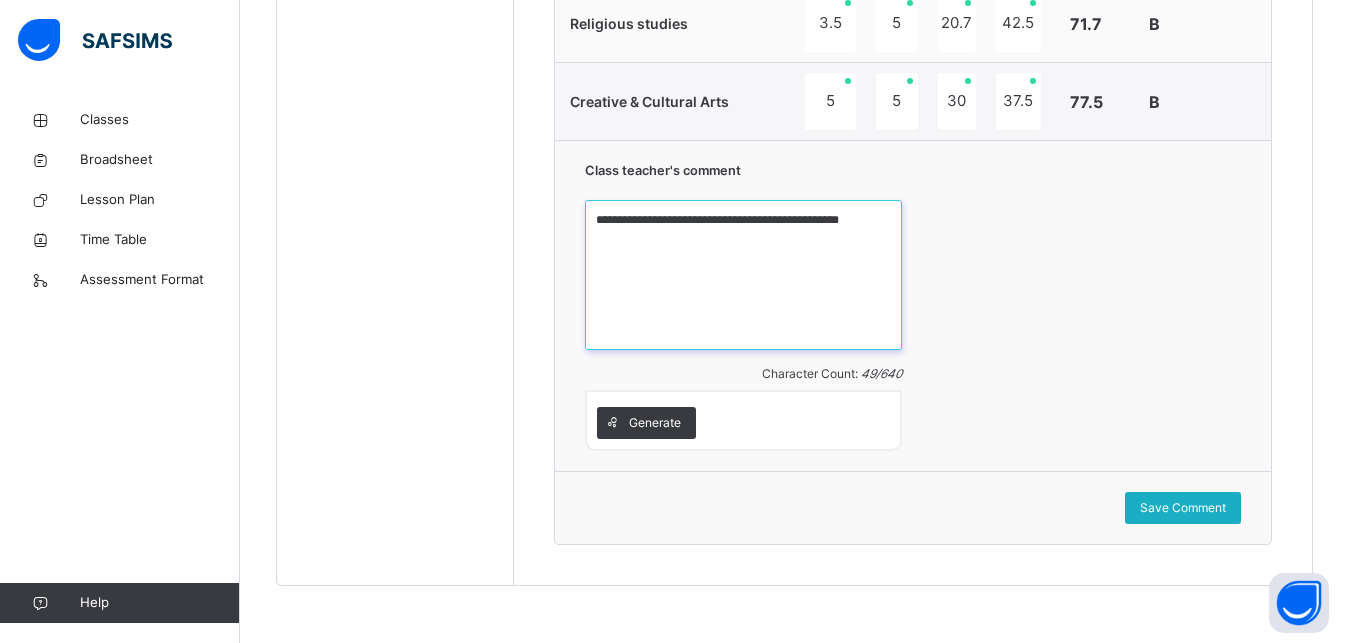 type on "**********" 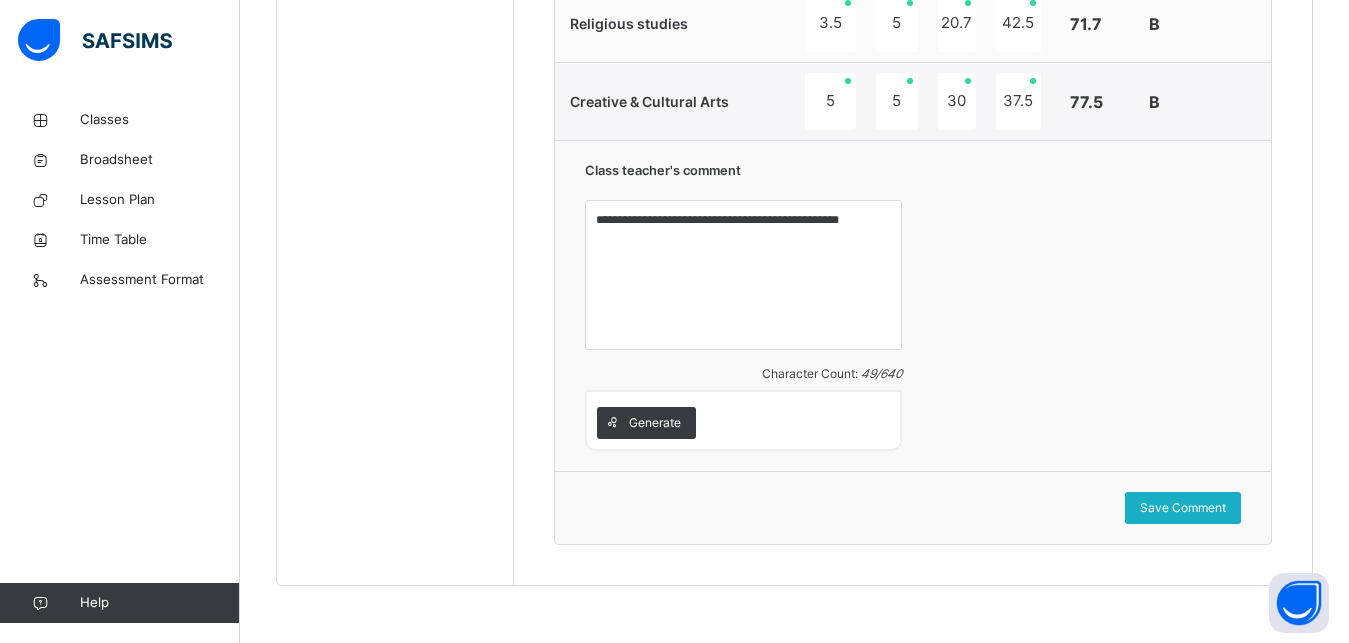 click on "Save Comment" at bounding box center [1183, 508] 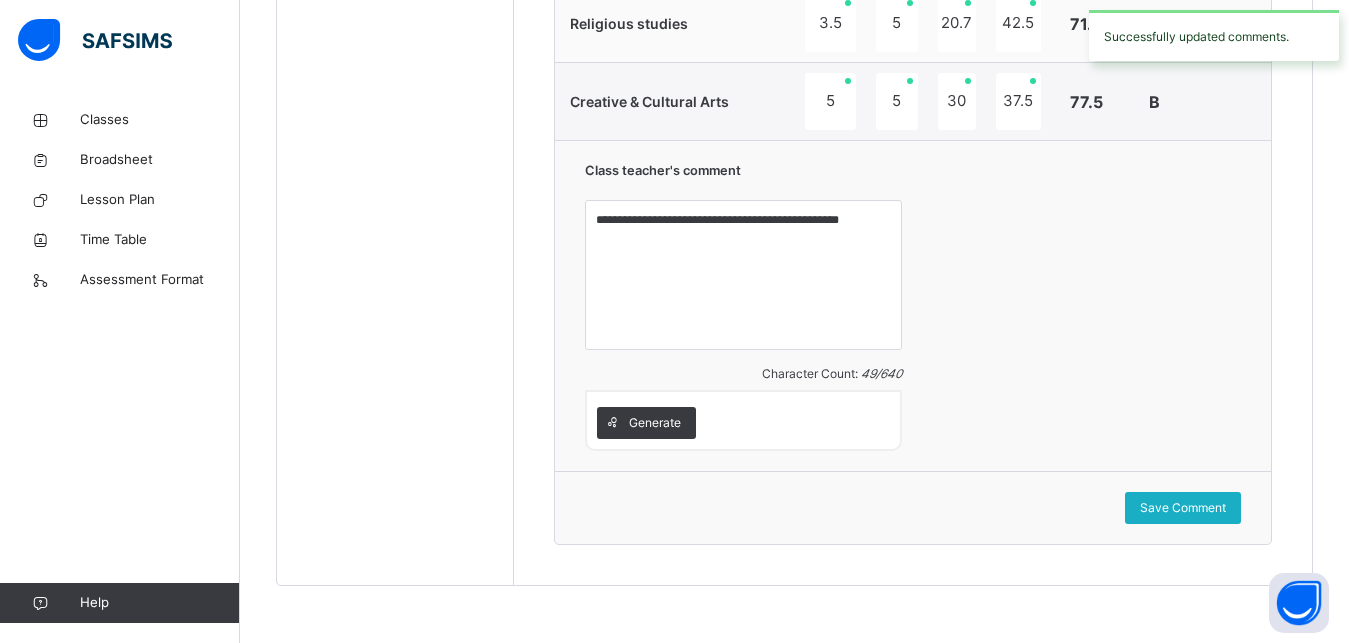 click on "Save Comment" at bounding box center (1183, 508) 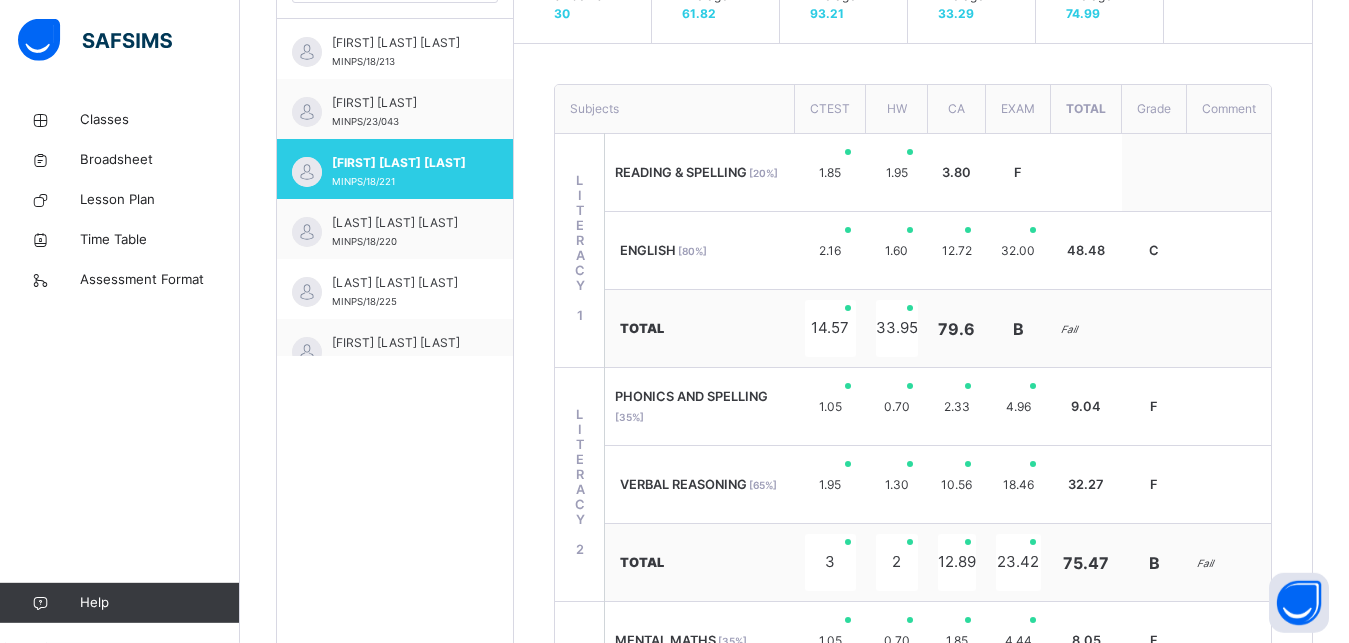 scroll, scrollTop: 644, scrollLeft: 0, axis: vertical 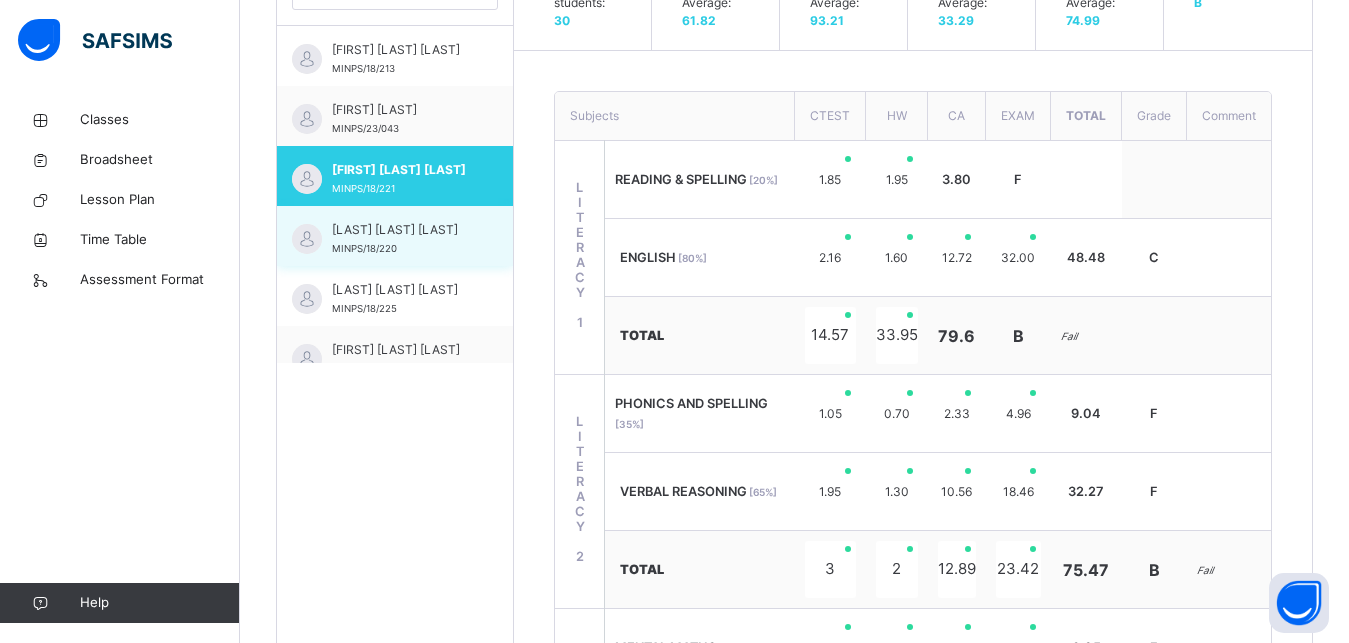 click on "[LAST] [LAST] [LAST]" at bounding box center [400, 230] 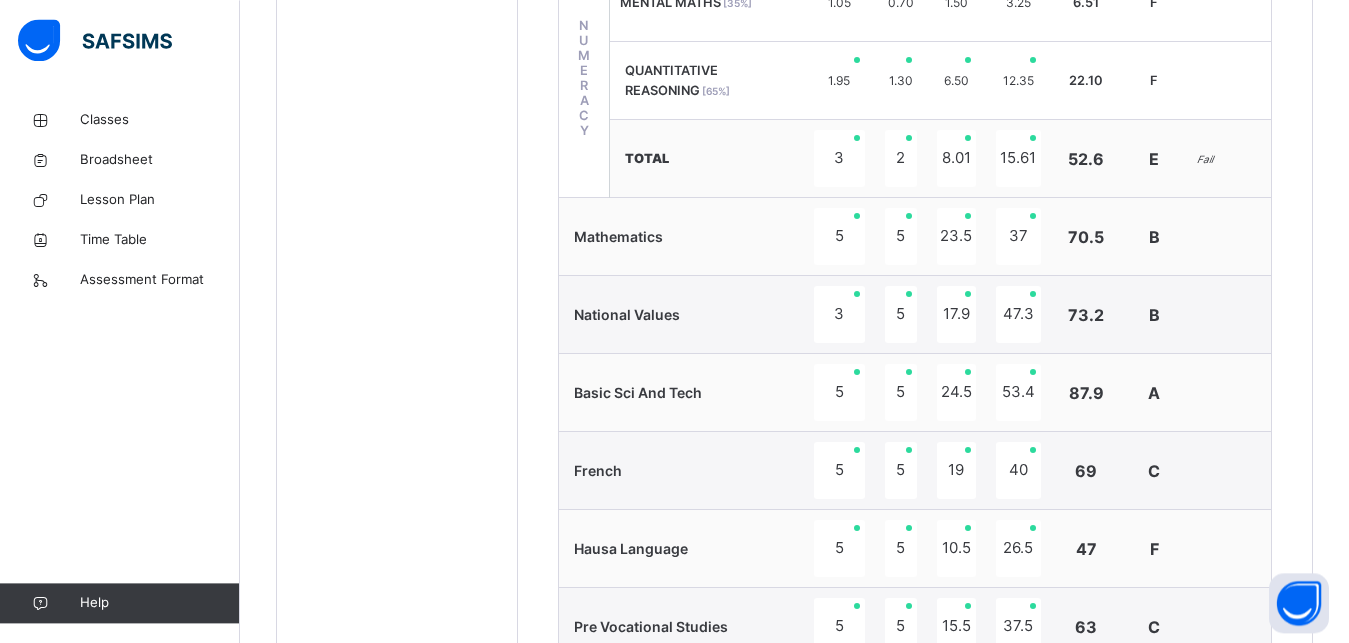 scroll, scrollTop: 1295, scrollLeft: 0, axis: vertical 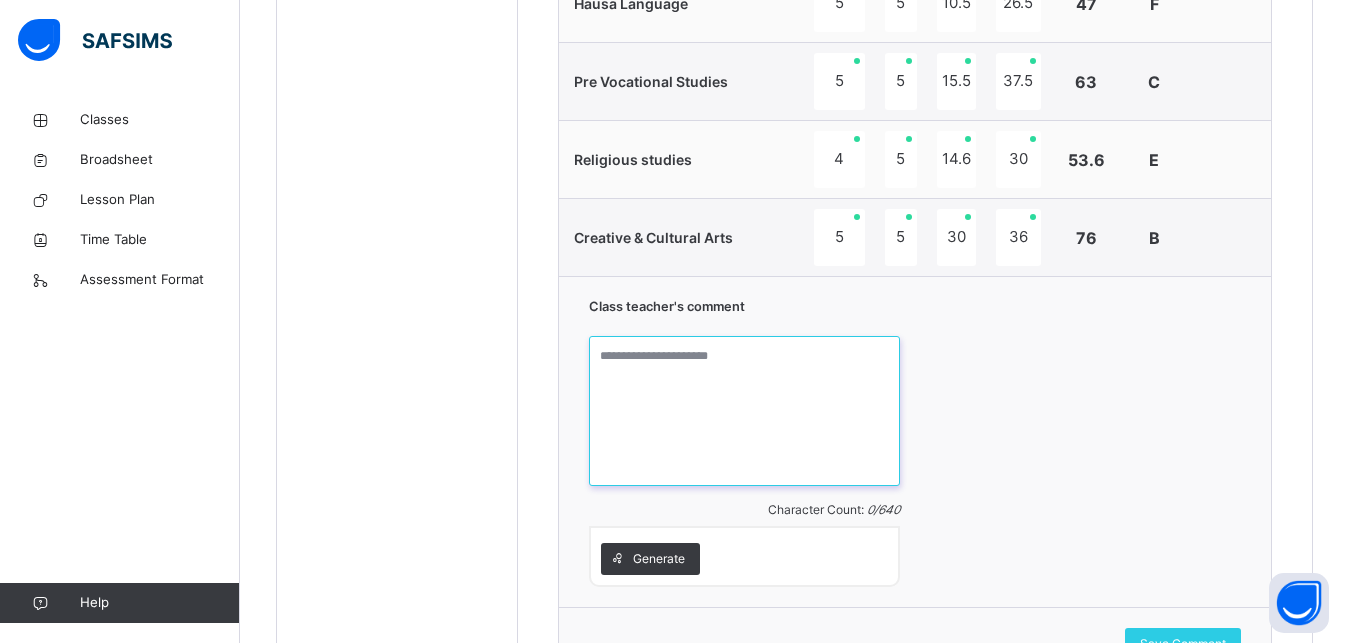 click at bounding box center (744, 411) 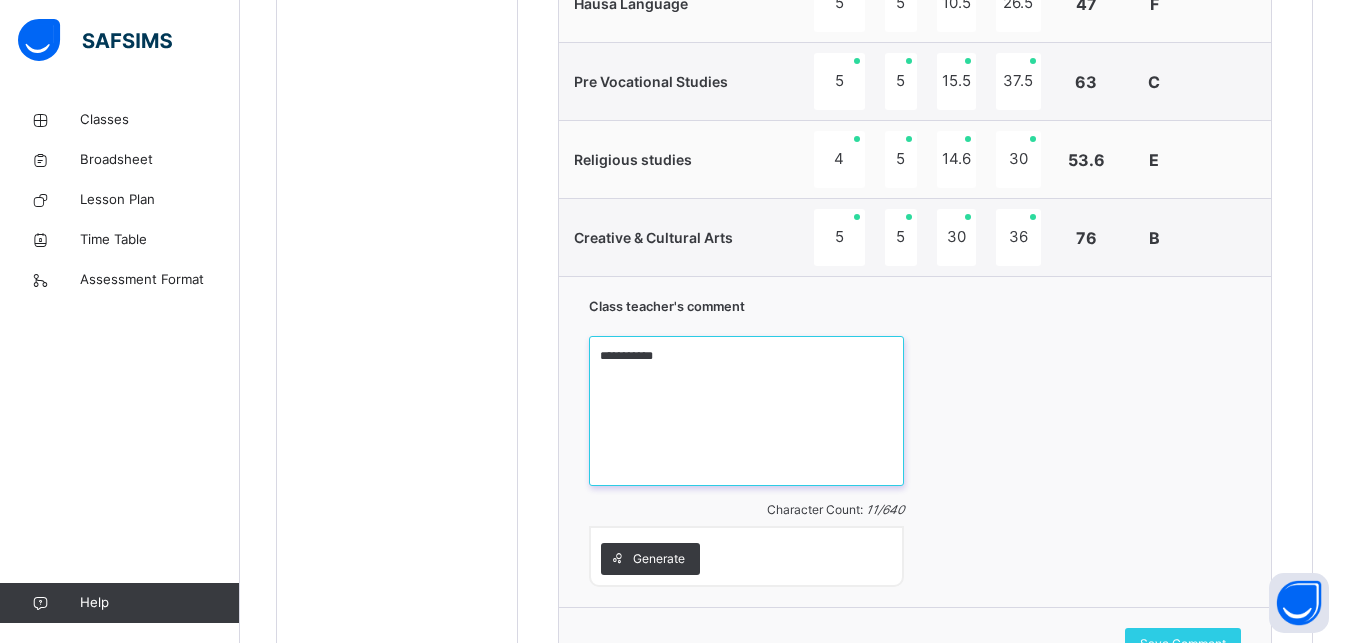click on "*********" at bounding box center [746, 411] 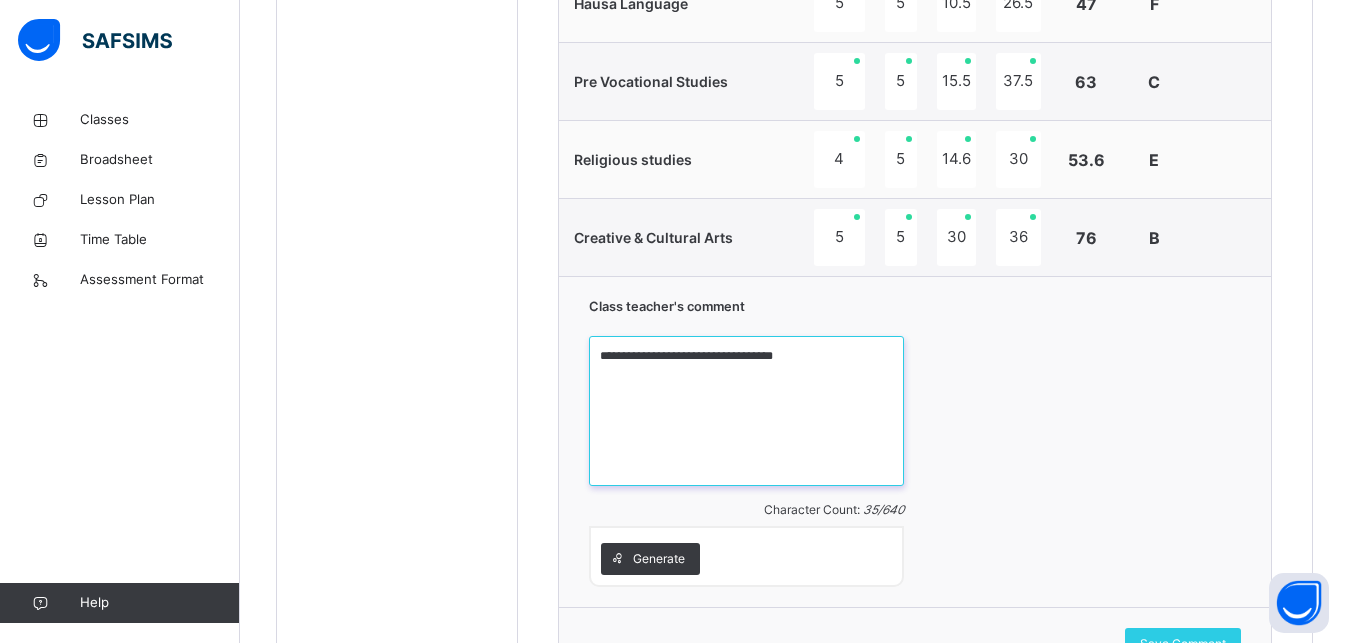 click on "**********" at bounding box center (746, 411) 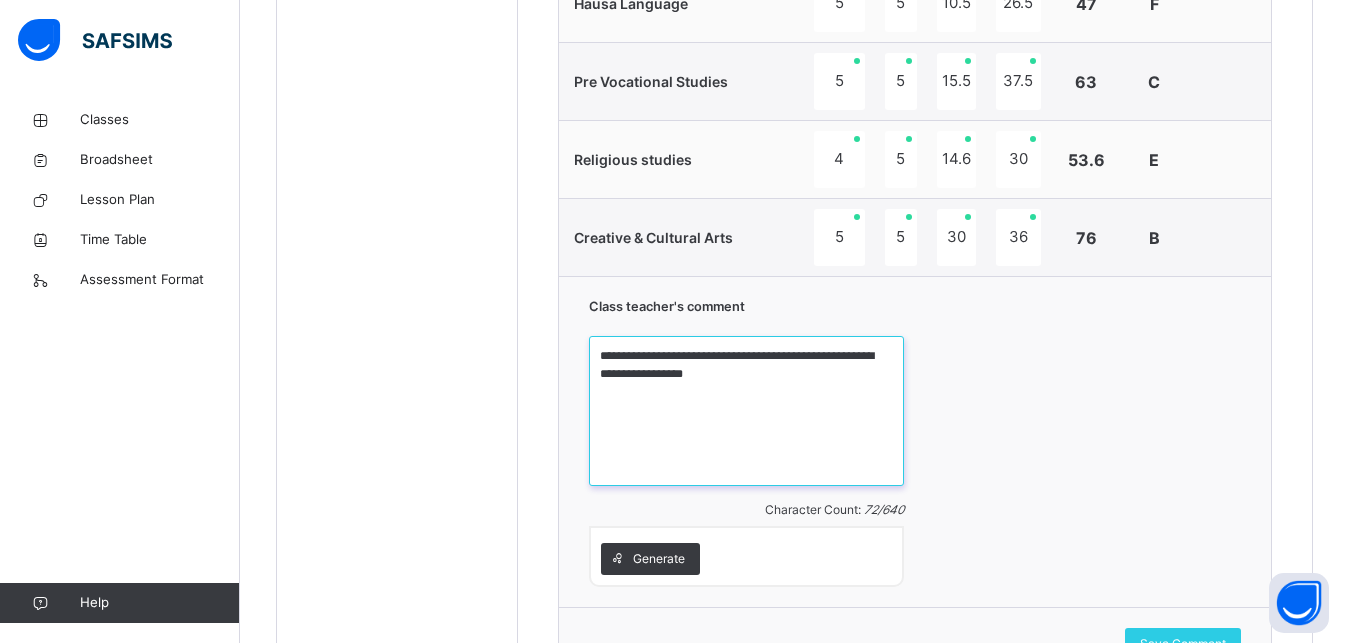 click on "**********" at bounding box center [746, 411] 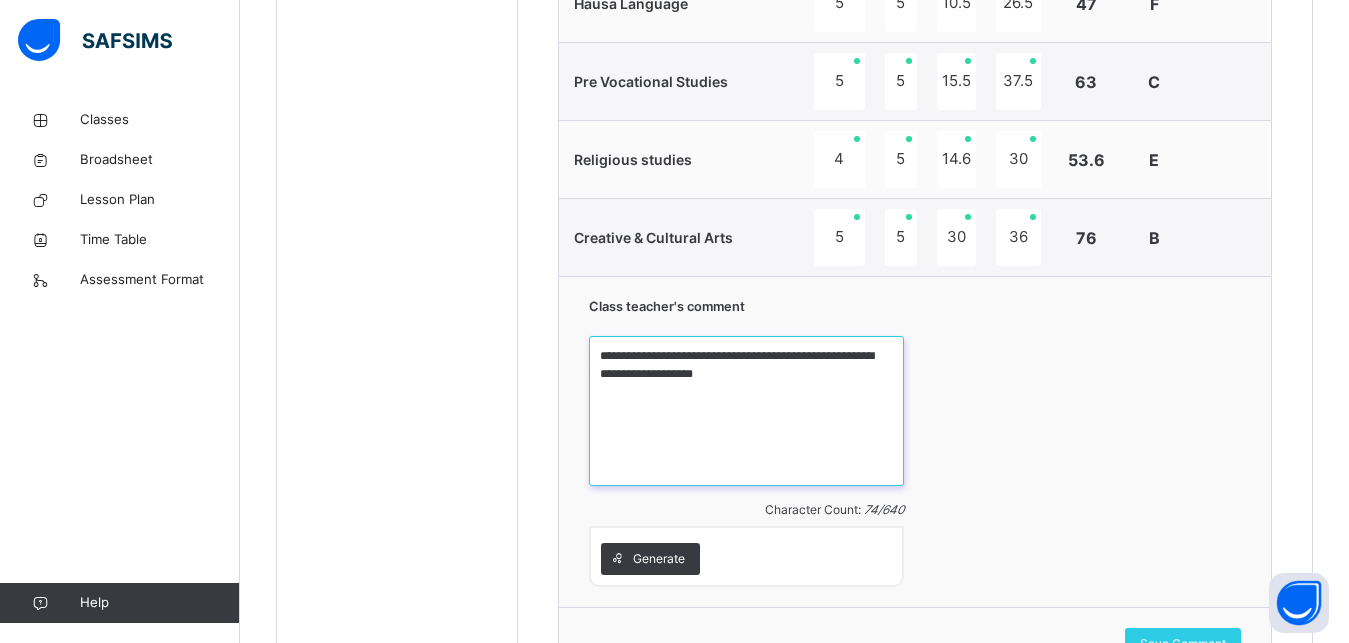 click on "**********" at bounding box center (746, 411) 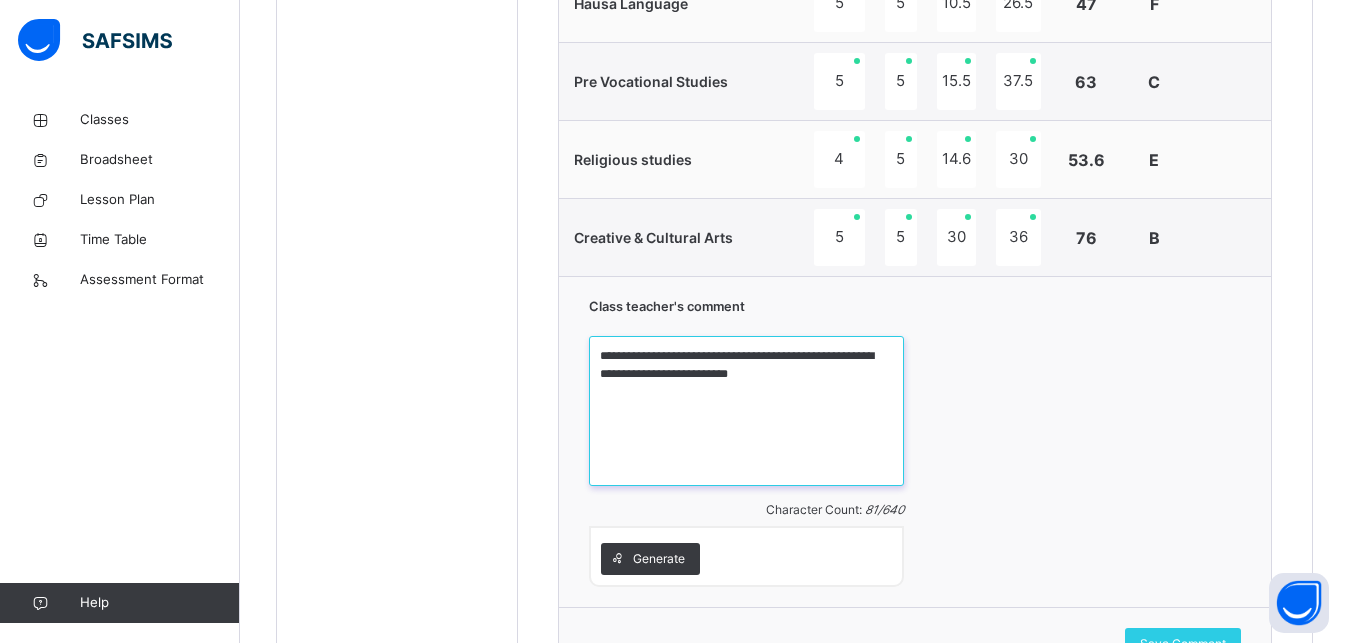 click on "**********" at bounding box center (746, 411) 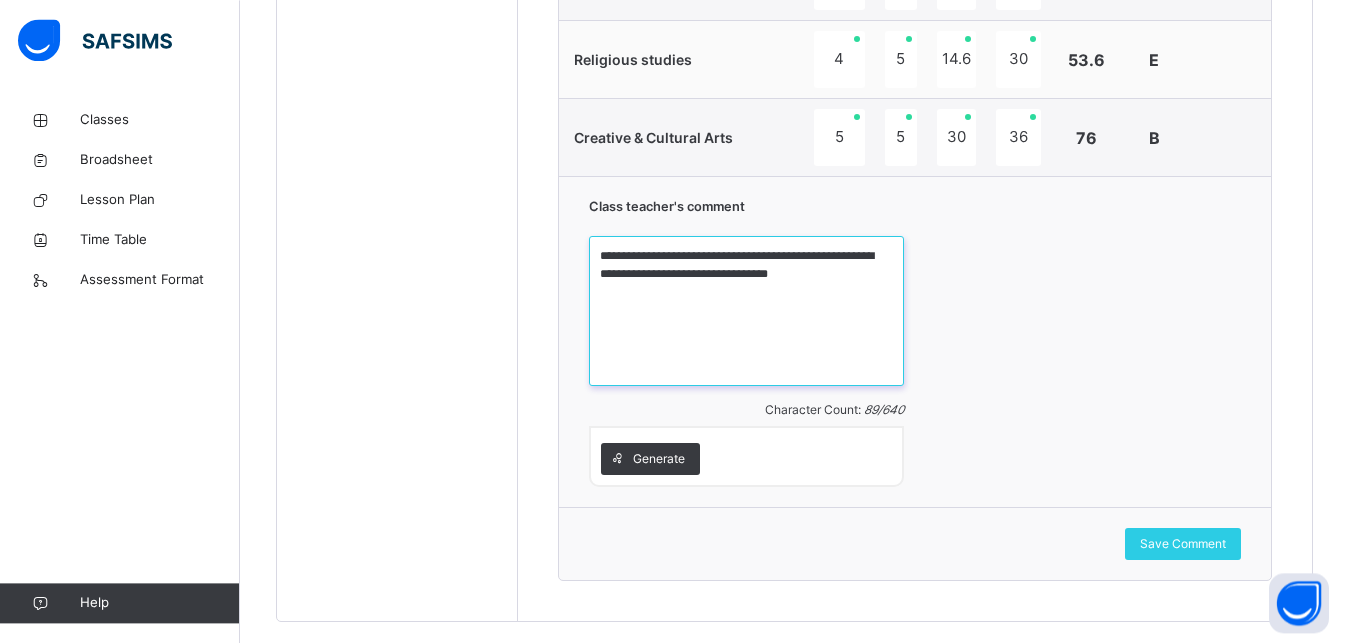 scroll, scrollTop: 1936, scrollLeft: 0, axis: vertical 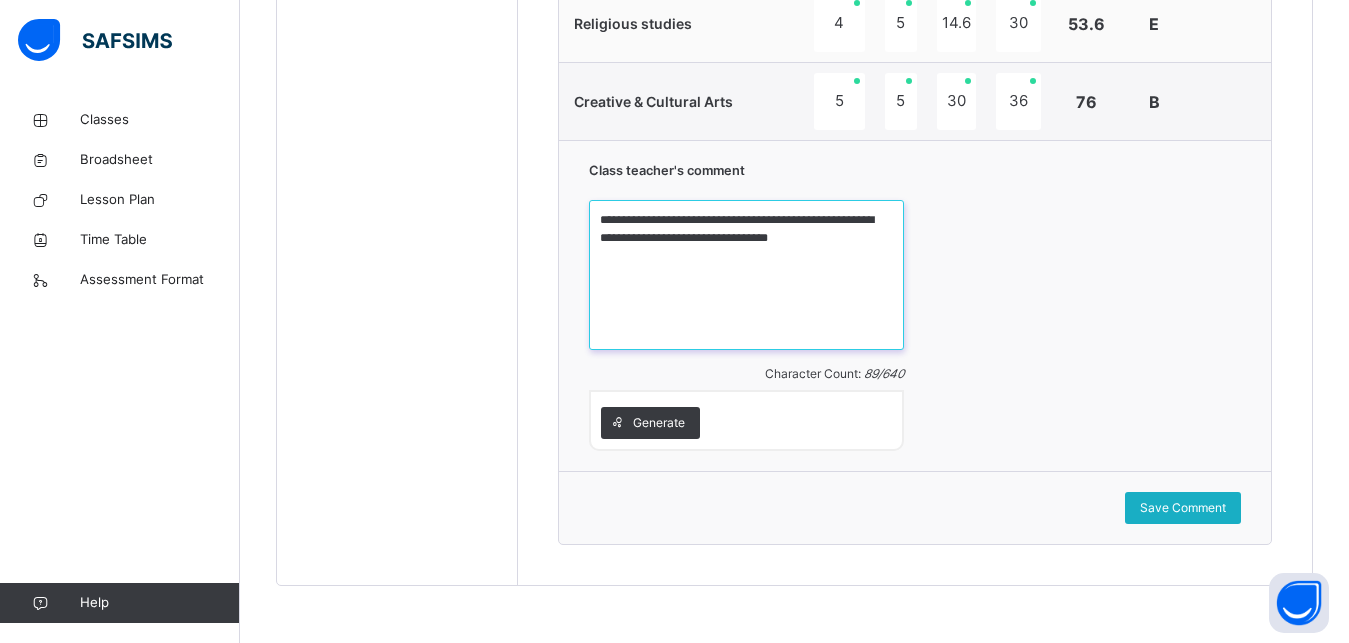 type on "**********" 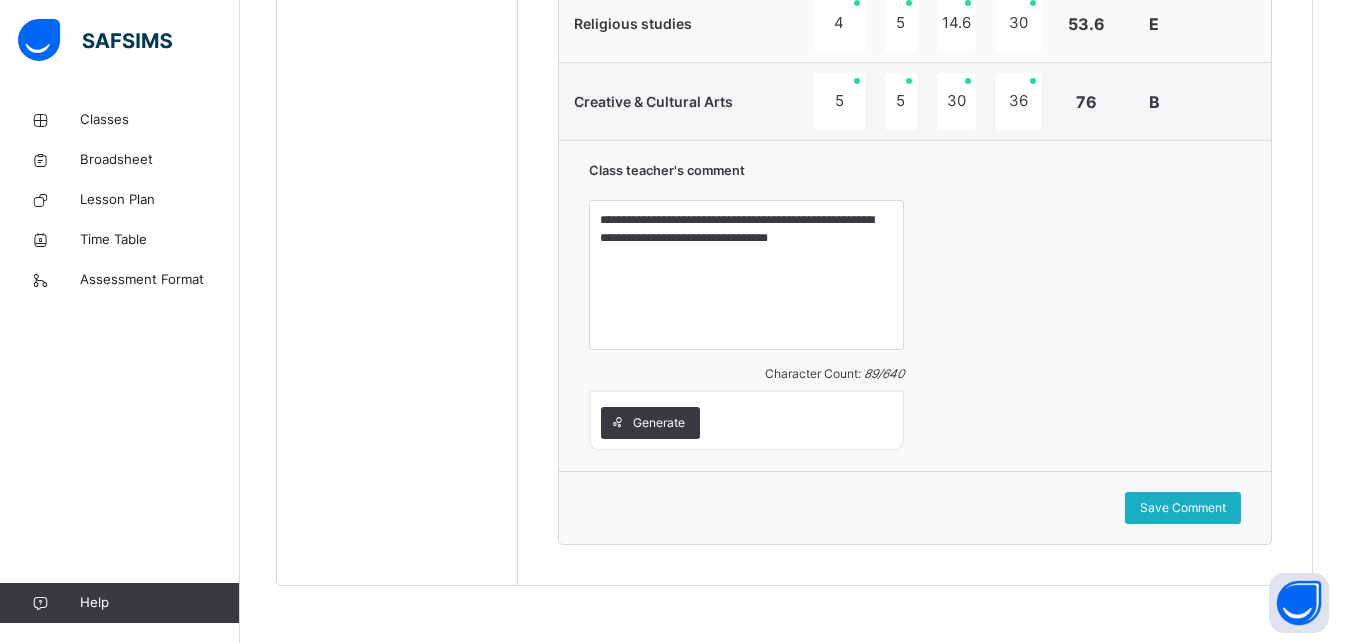 click on "Save Comment" at bounding box center (1183, 508) 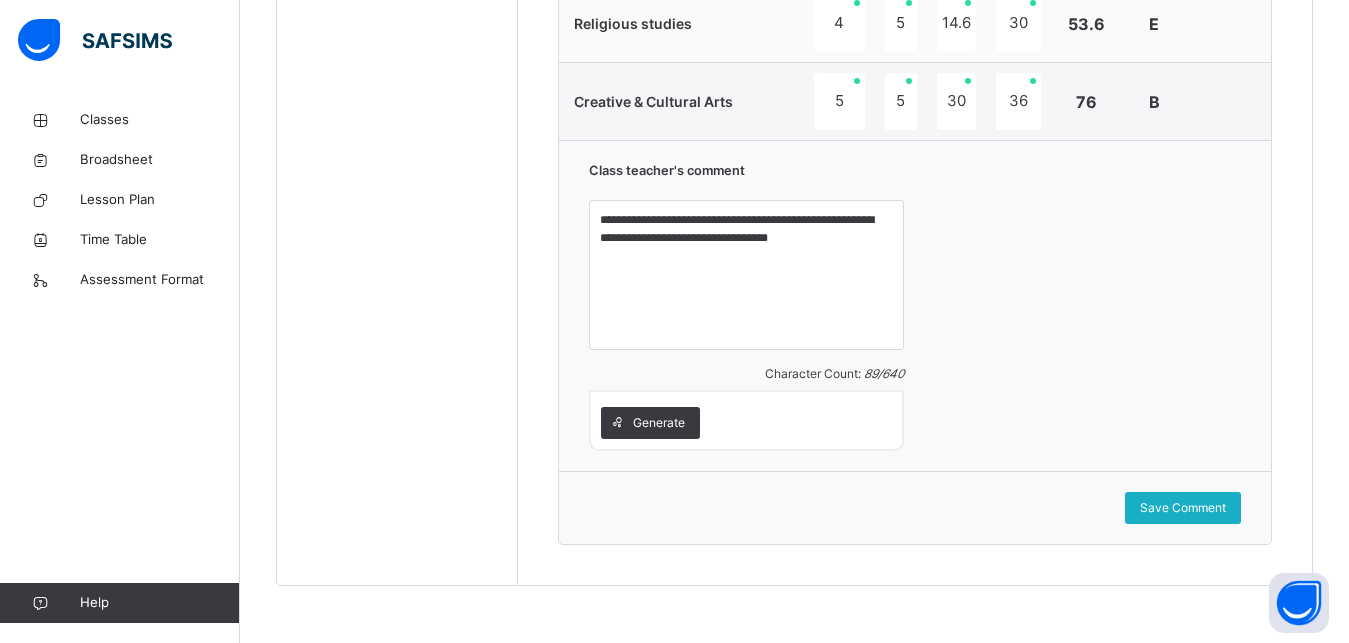 click on "Save Comment" at bounding box center [1183, 508] 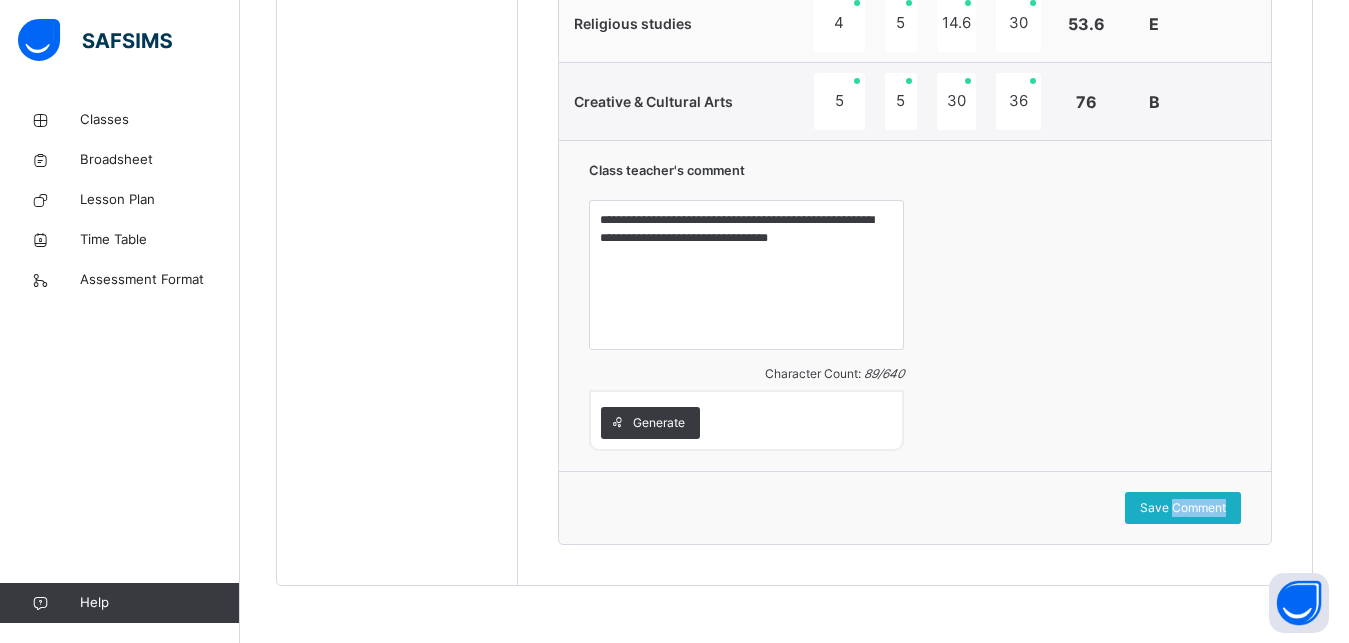 click on "Save Comment" at bounding box center [1183, 508] 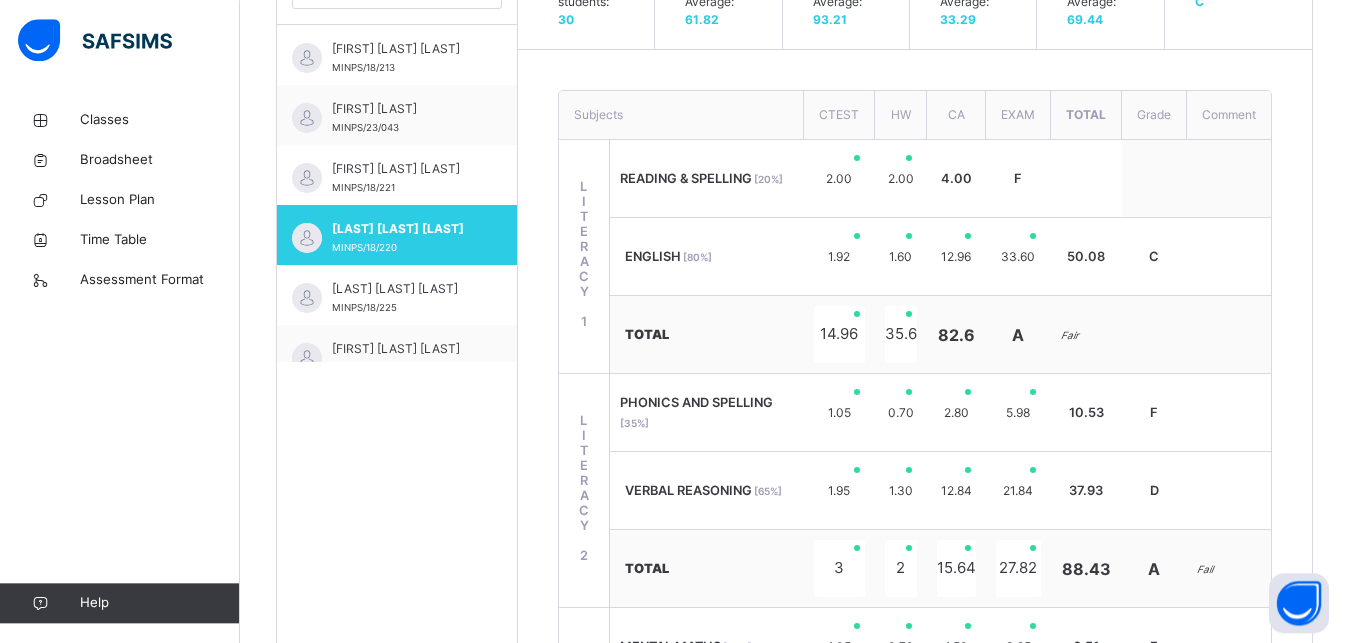scroll, scrollTop: 644, scrollLeft: 0, axis: vertical 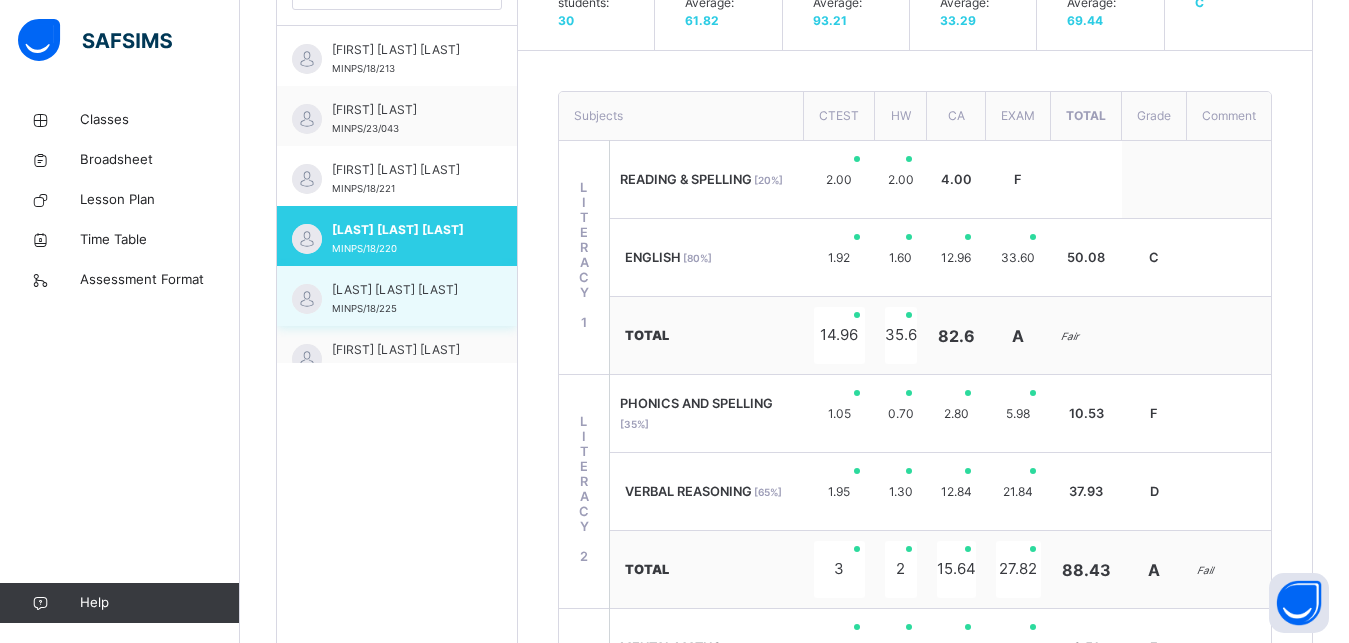 click on "[LAST] [LAST] [LAST]" at bounding box center [402, 290] 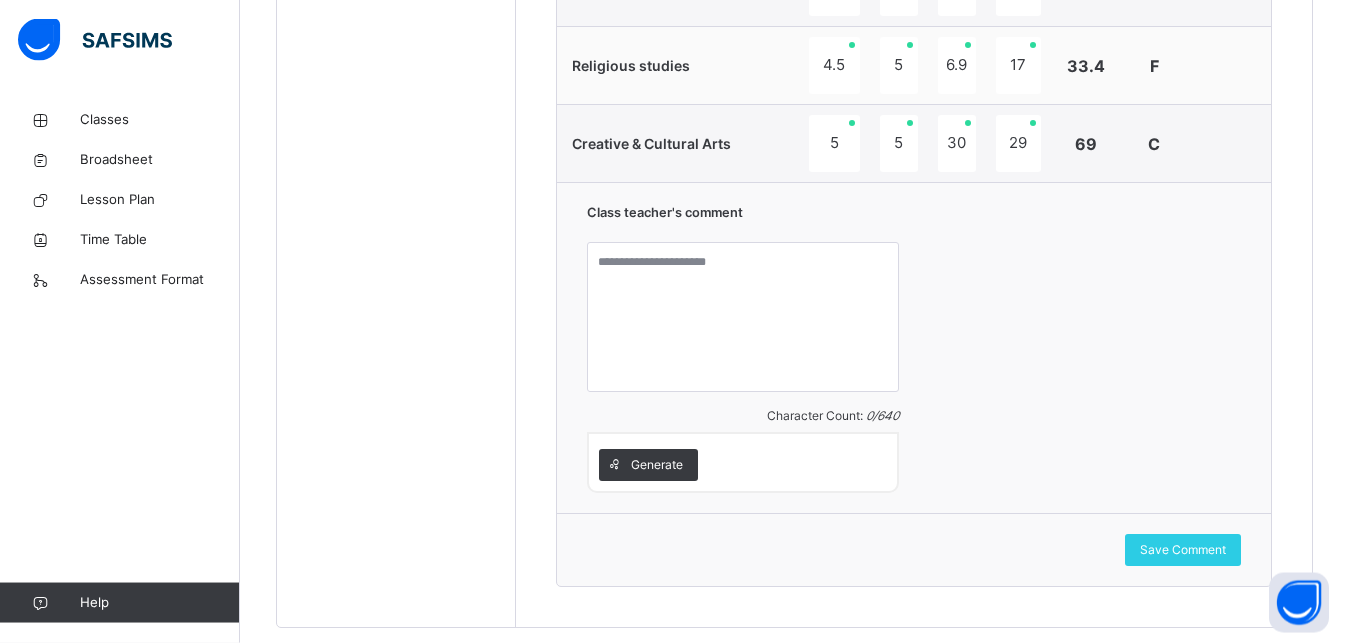 scroll, scrollTop: 1970, scrollLeft: 0, axis: vertical 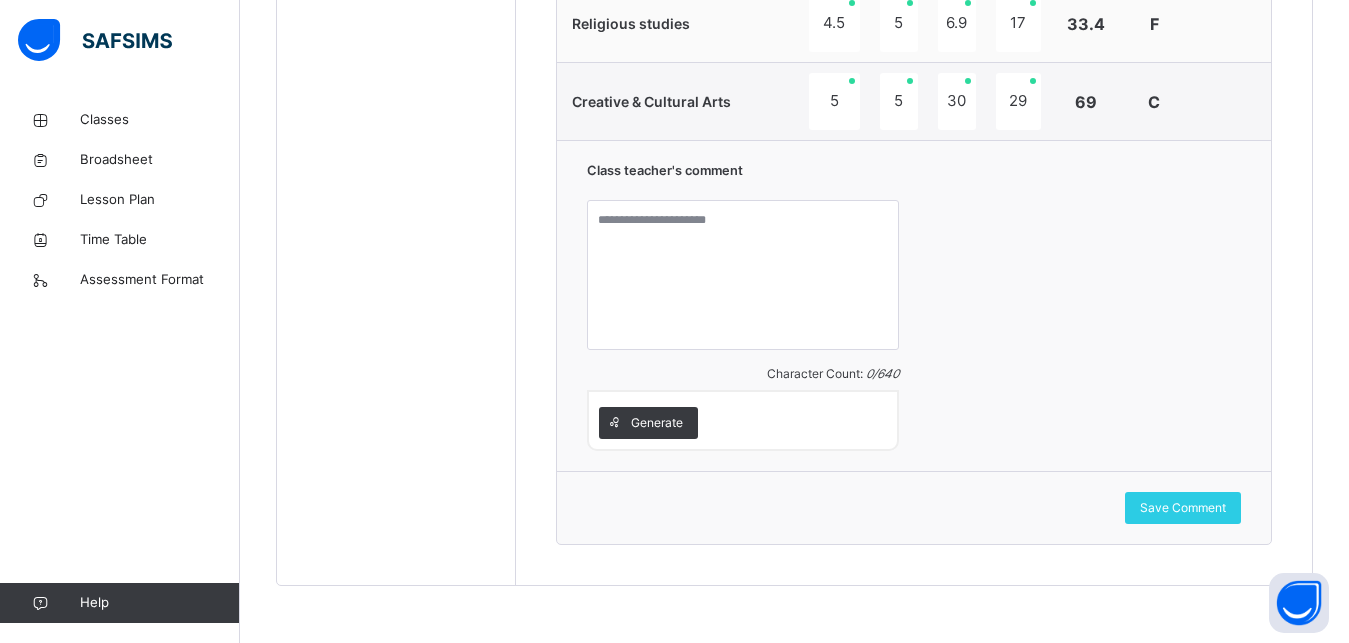 drag, startPoint x: 1360, startPoint y: 632, endPoint x: 1269, endPoint y: 577, distance: 106.32967 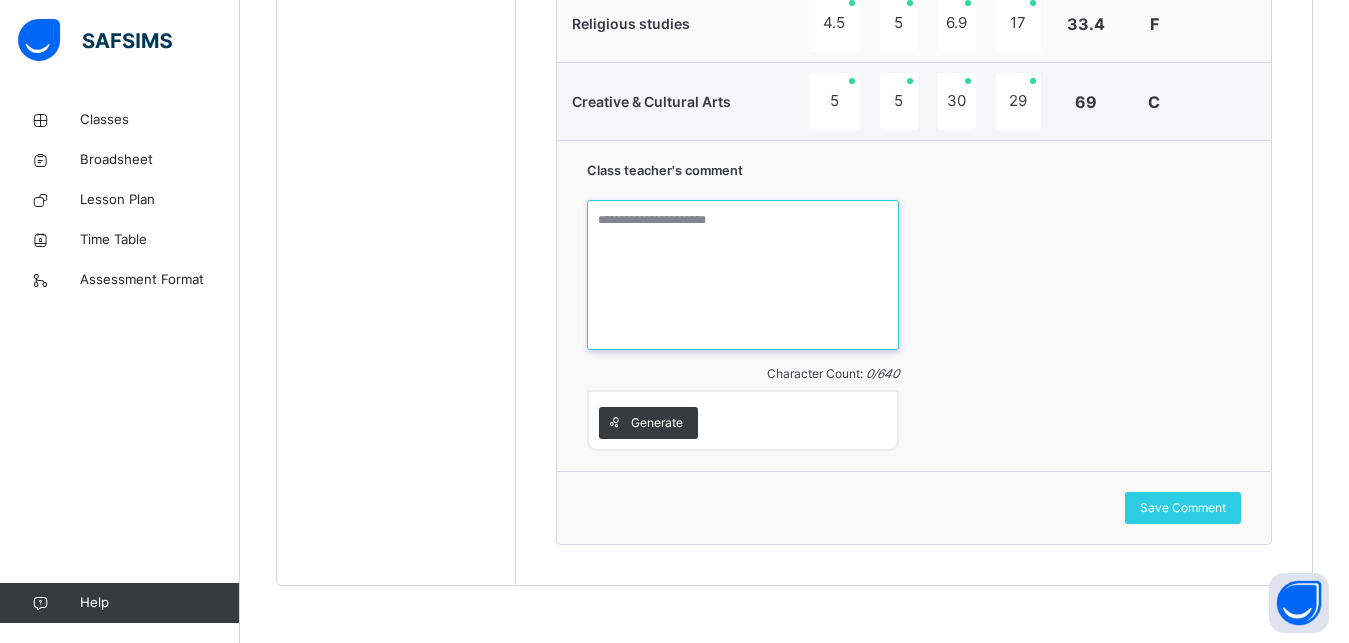 click at bounding box center (743, 275) 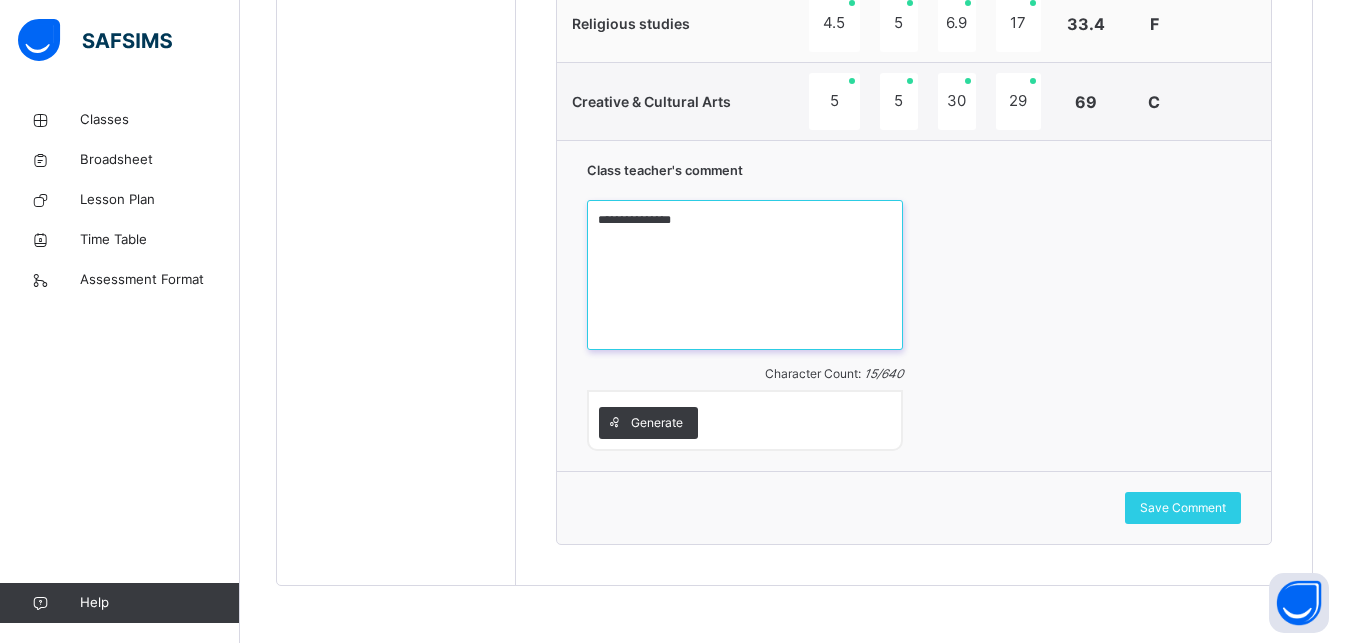 click on "**********" at bounding box center [745, 275] 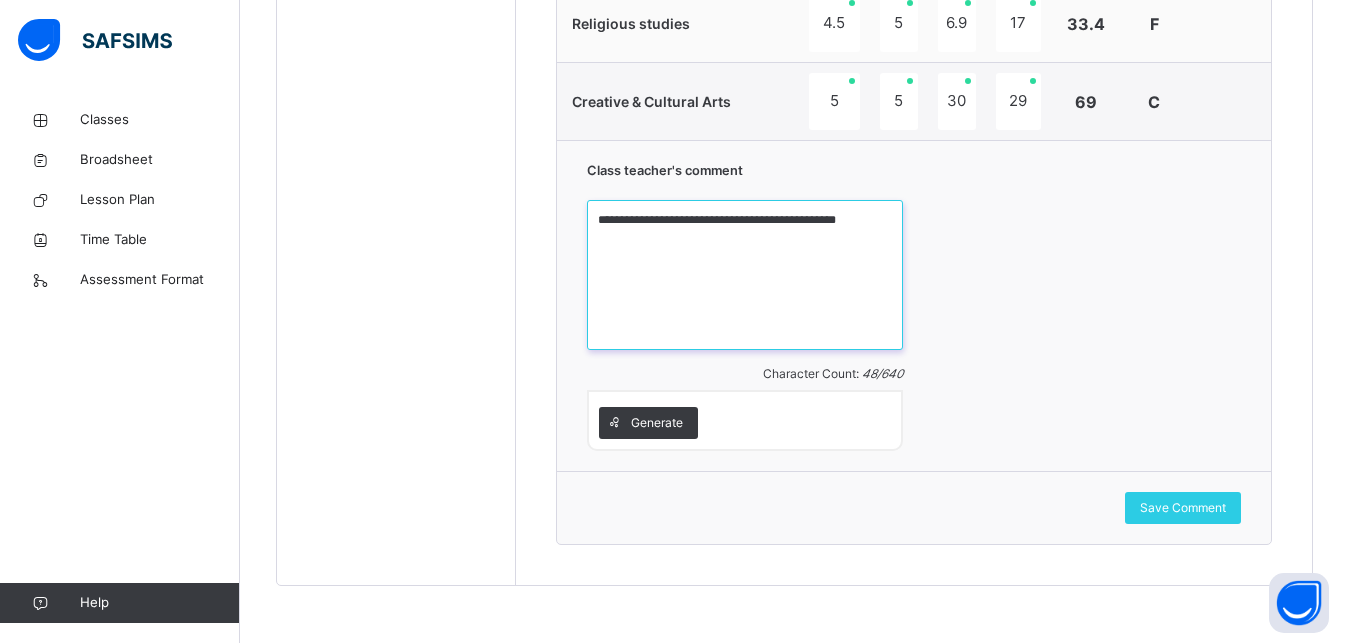 click on "**********" at bounding box center [745, 275] 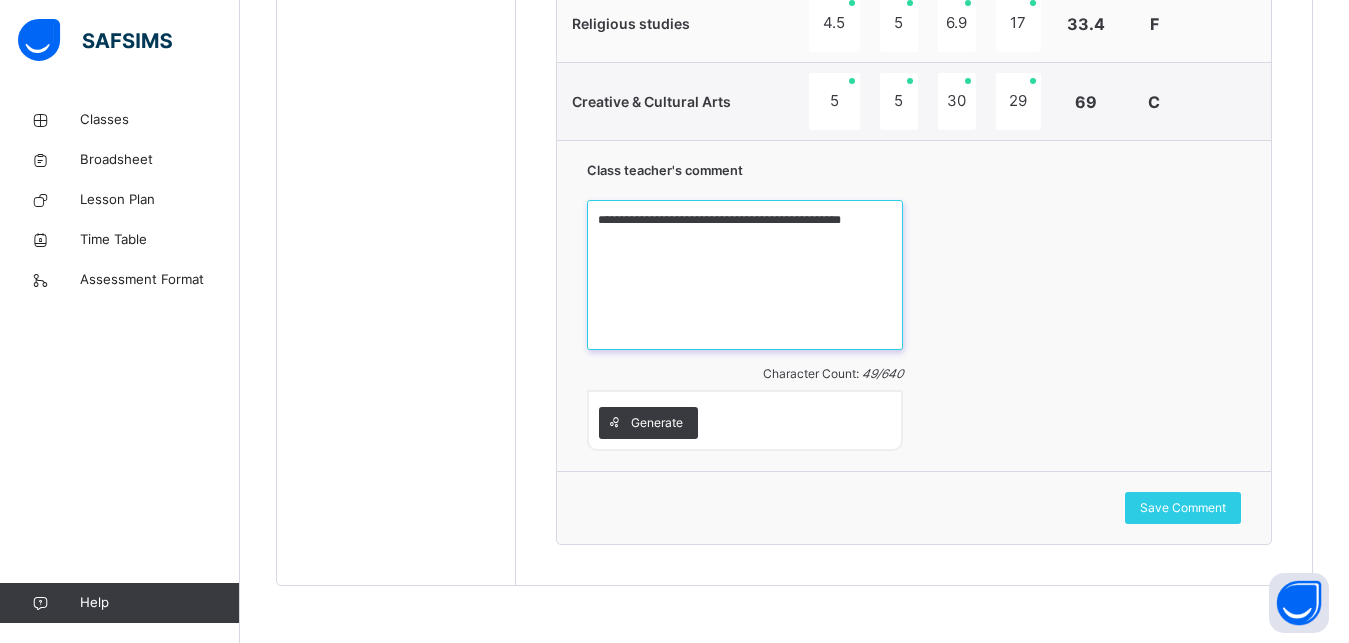 click on "**********" at bounding box center [745, 275] 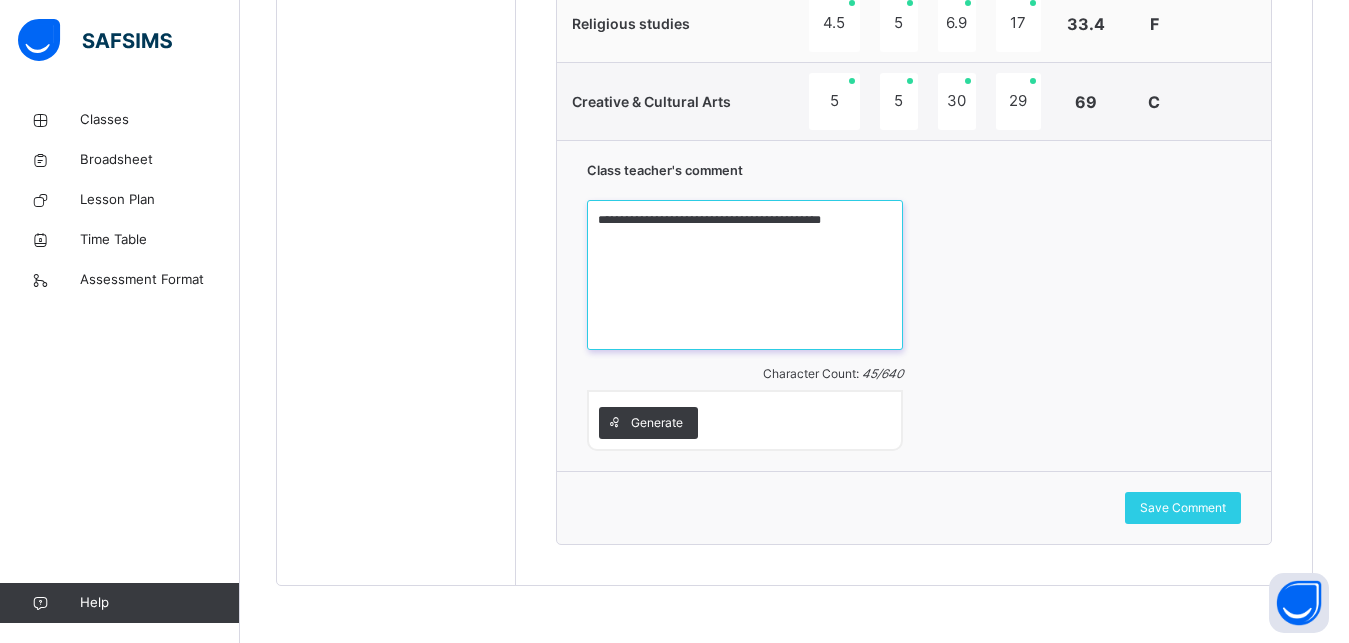 click on "**********" at bounding box center (745, 275) 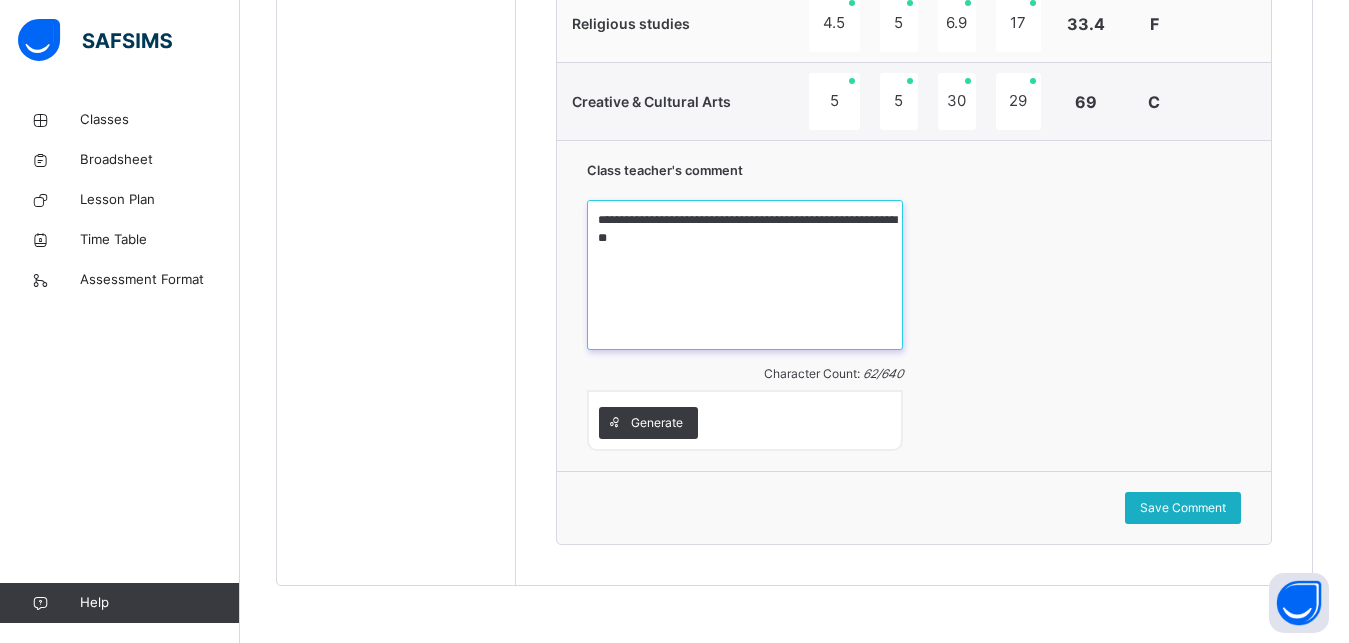 type on "**********" 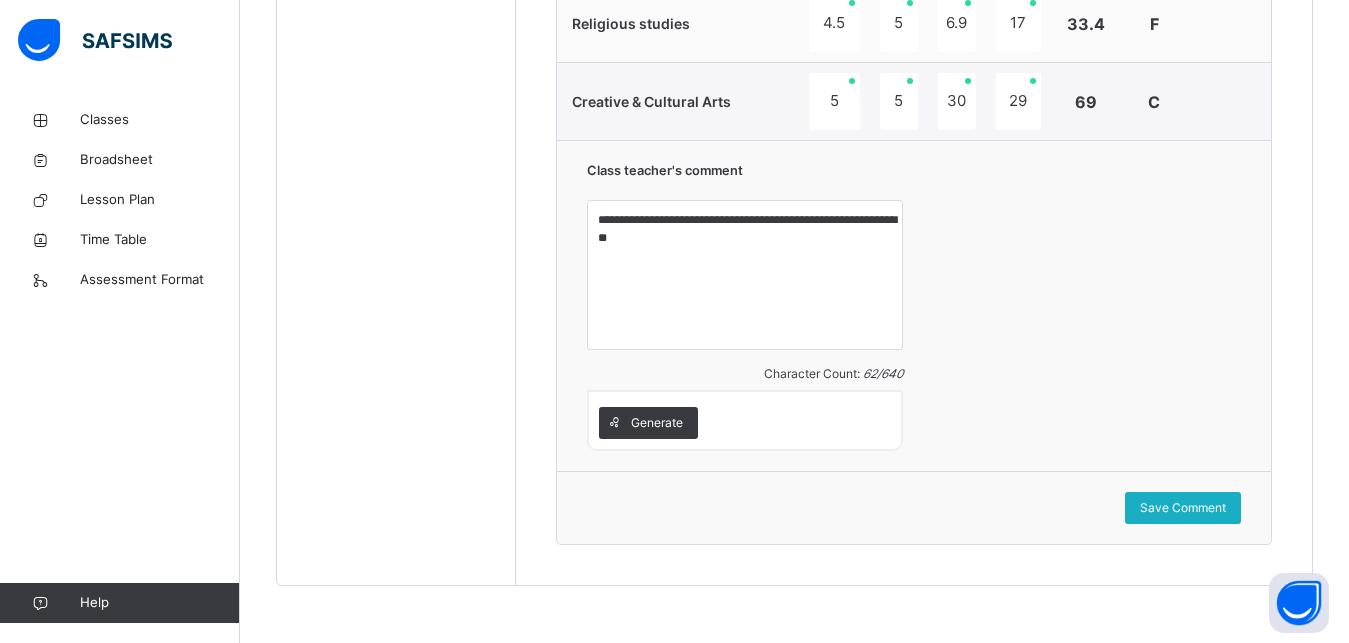 click on "Save Comment" at bounding box center [1183, 508] 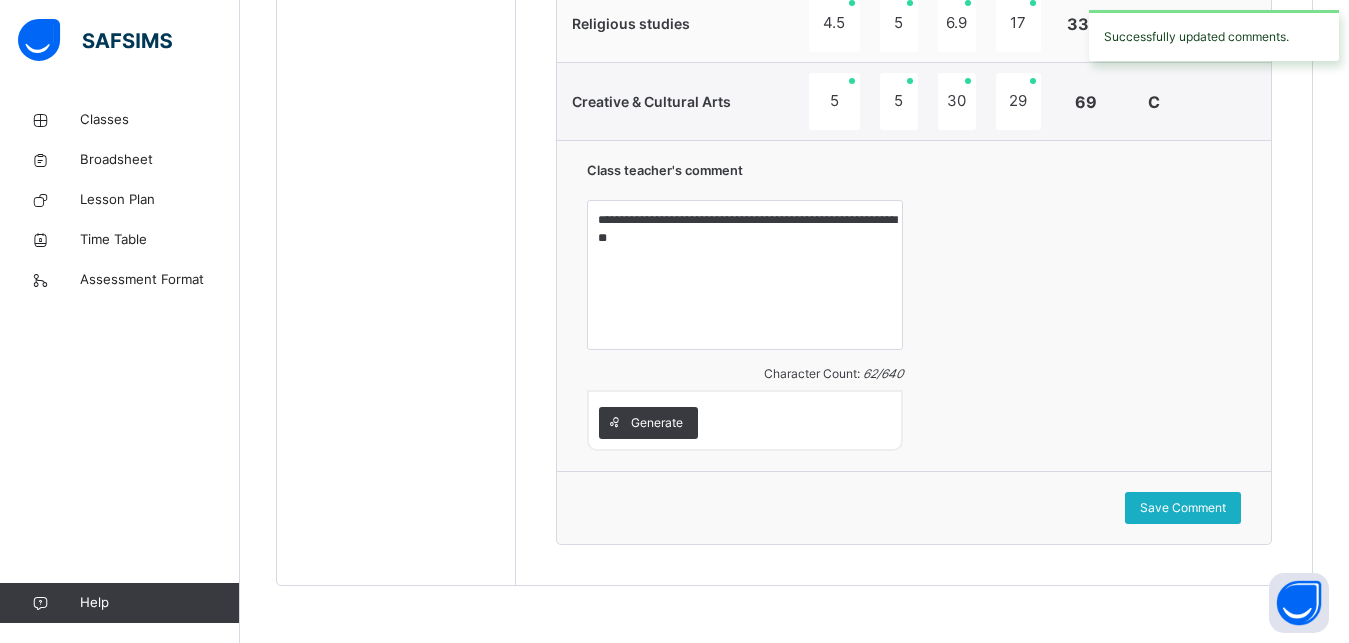 click on "Save Comment" at bounding box center [1183, 508] 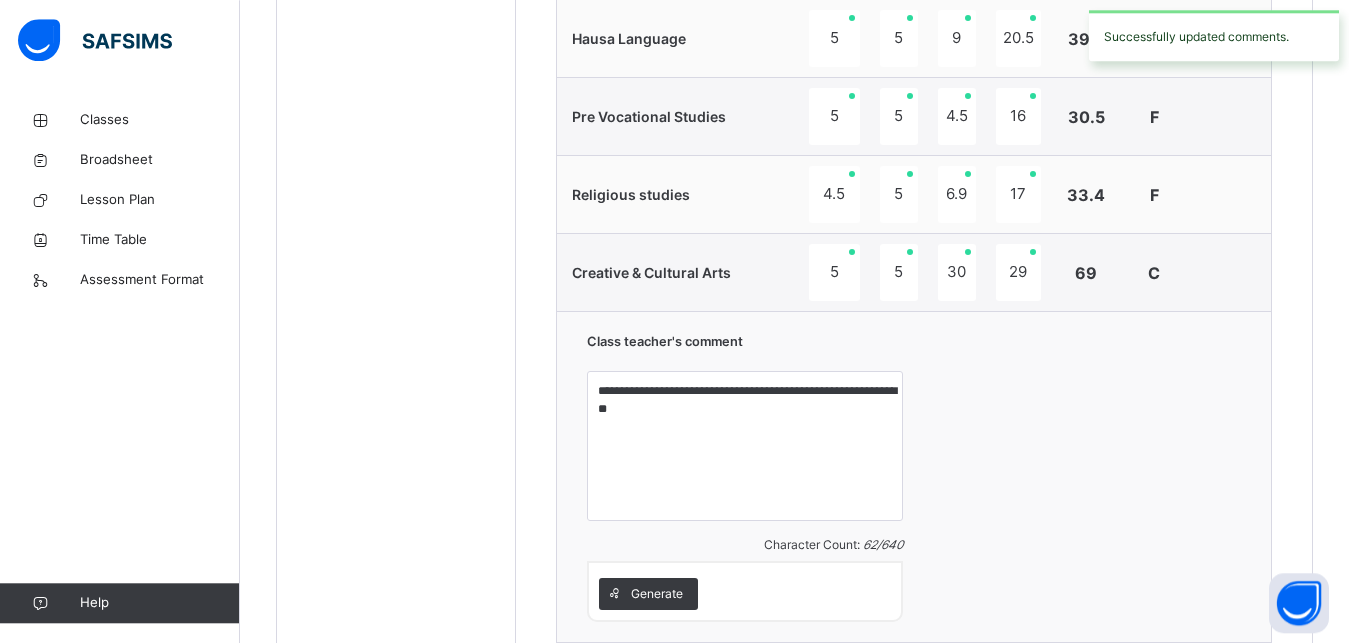scroll, scrollTop: 1766, scrollLeft: 0, axis: vertical 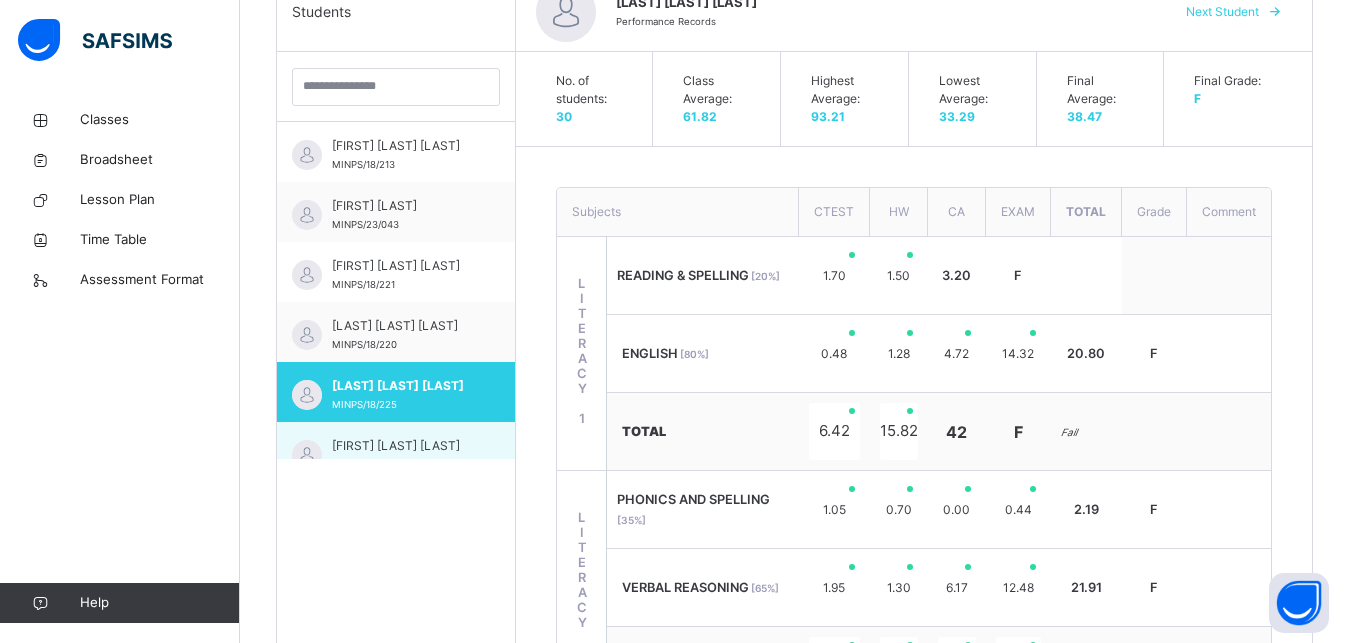 click on "[FIRST] [LAST] [LAST]" at bounding box center (401, 446) 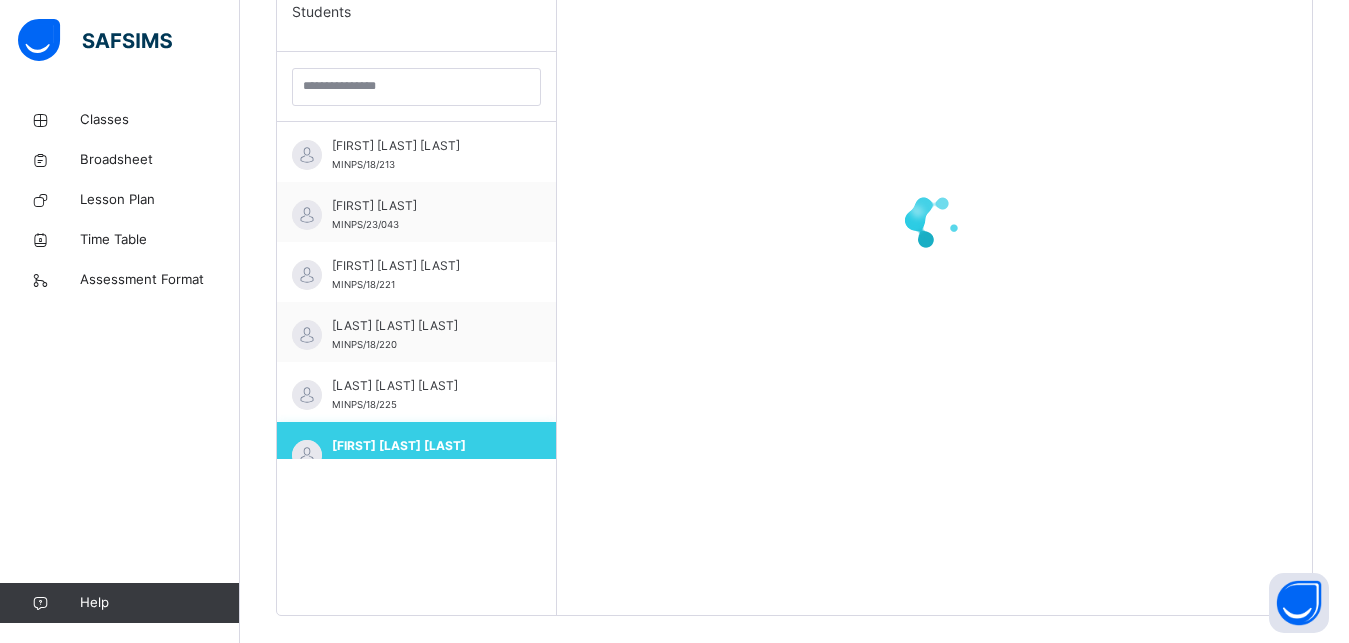 click on "[FIRST] [LAST] [LAST]" at bounding box center (421, 446) 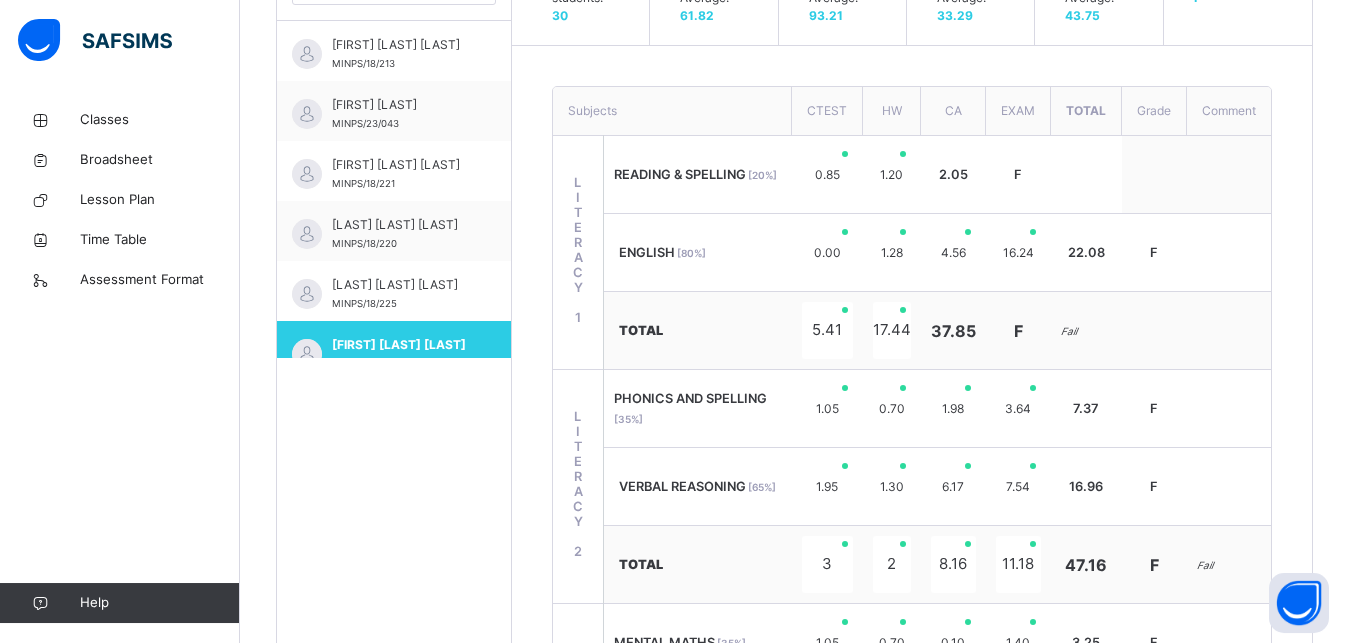 scroll, scrollTop: 650, scrollLeft: 0, axis: vertical 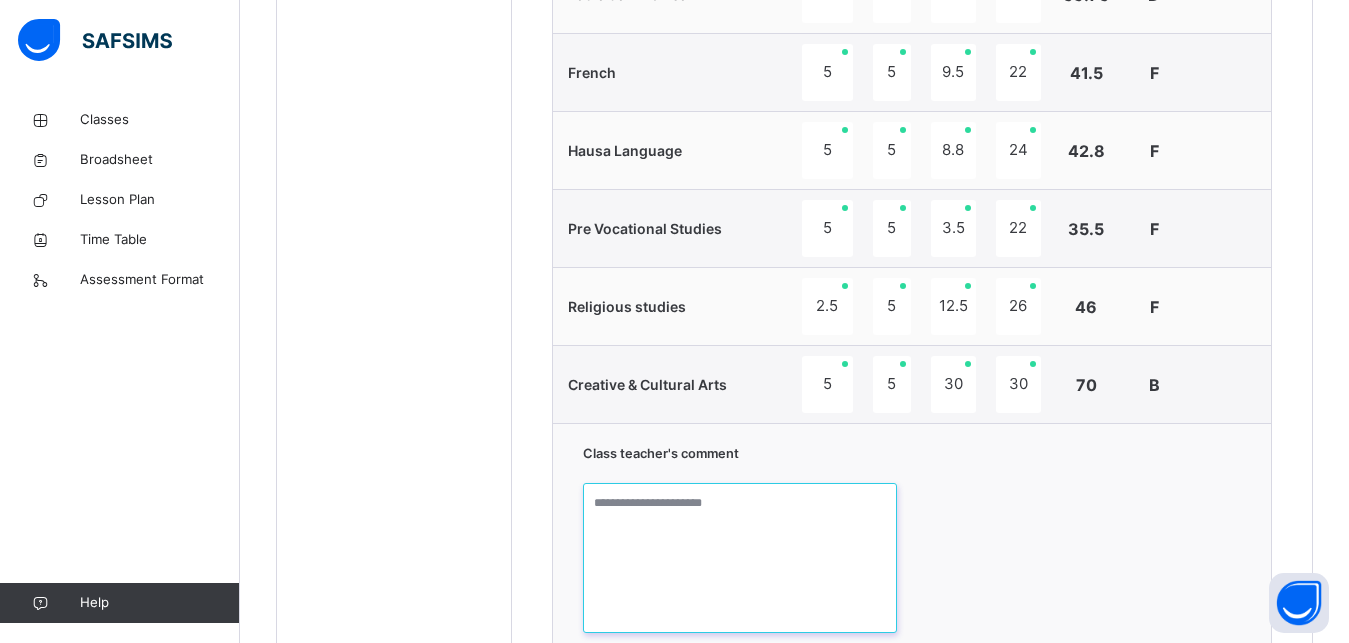 click at bounding box center [740, 558] 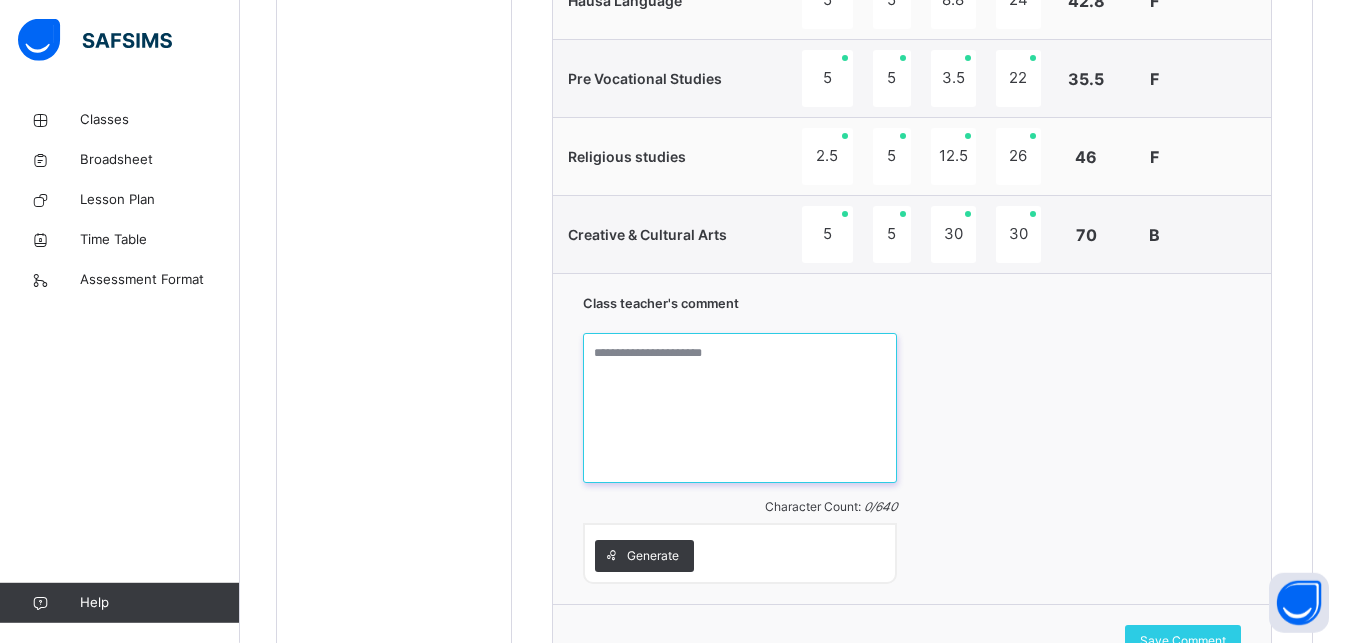scroll, scrollTop: 1840, scrollLeft: 0, axis: vertical 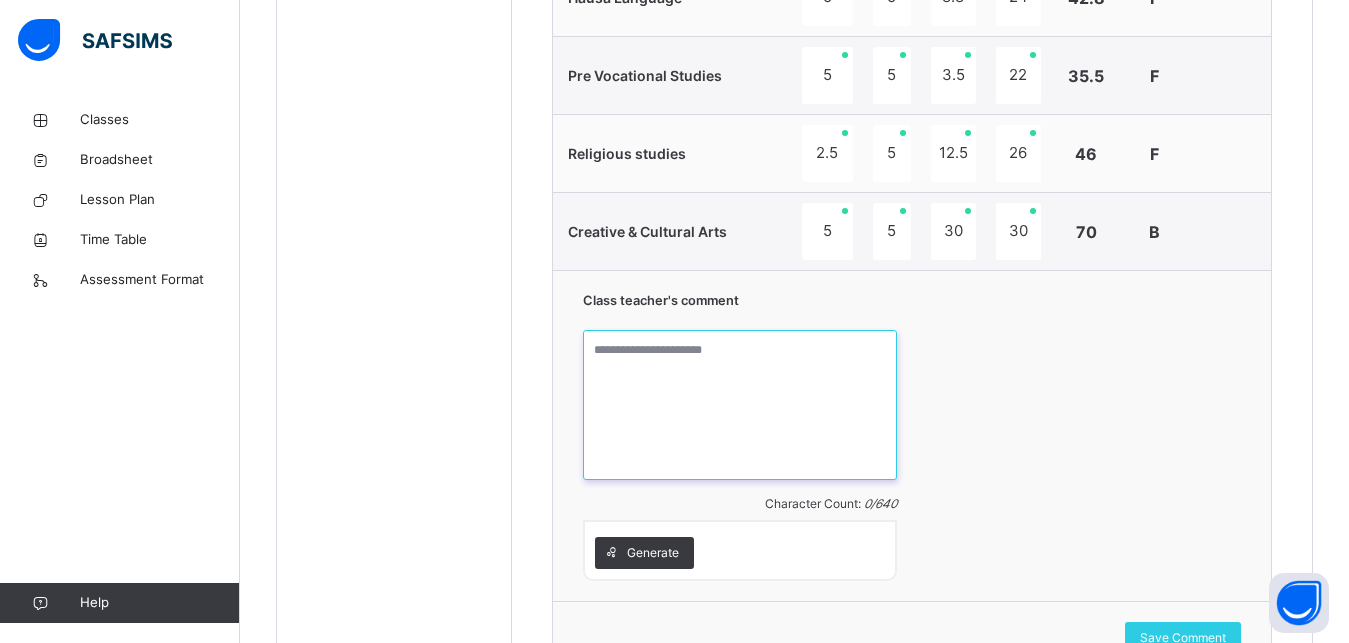 click at bounding box center [740, 405] 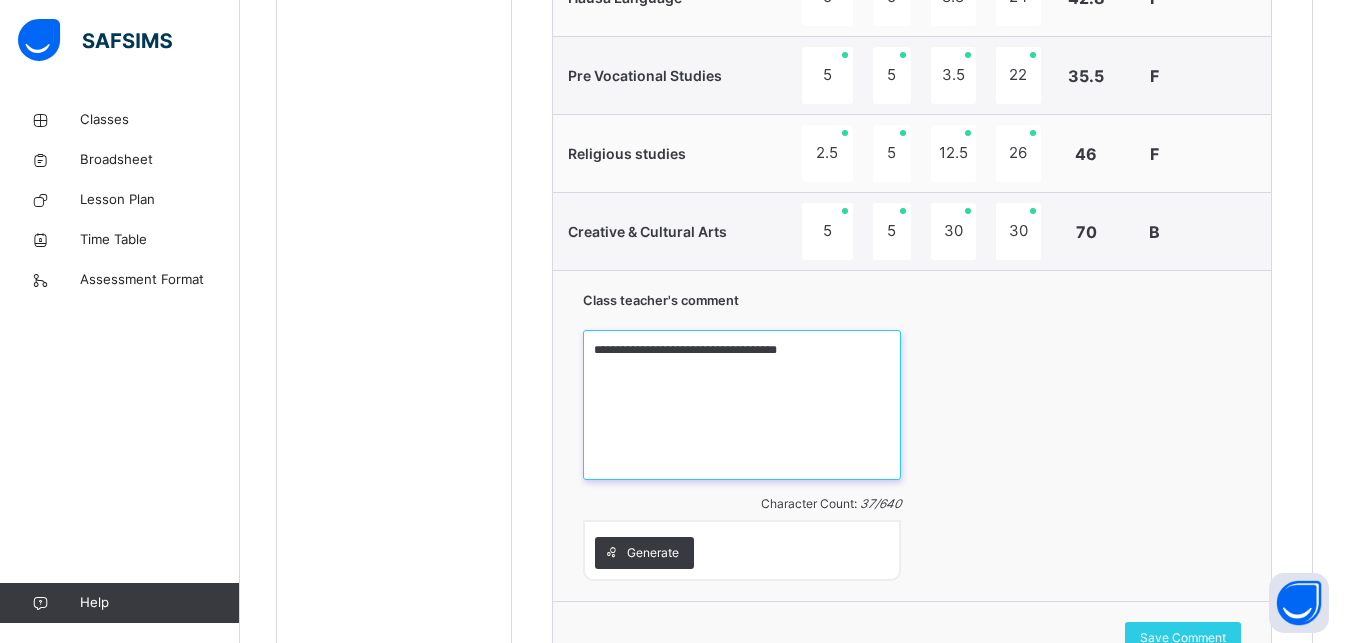 click on "**********" at bounding box center (742, 405) 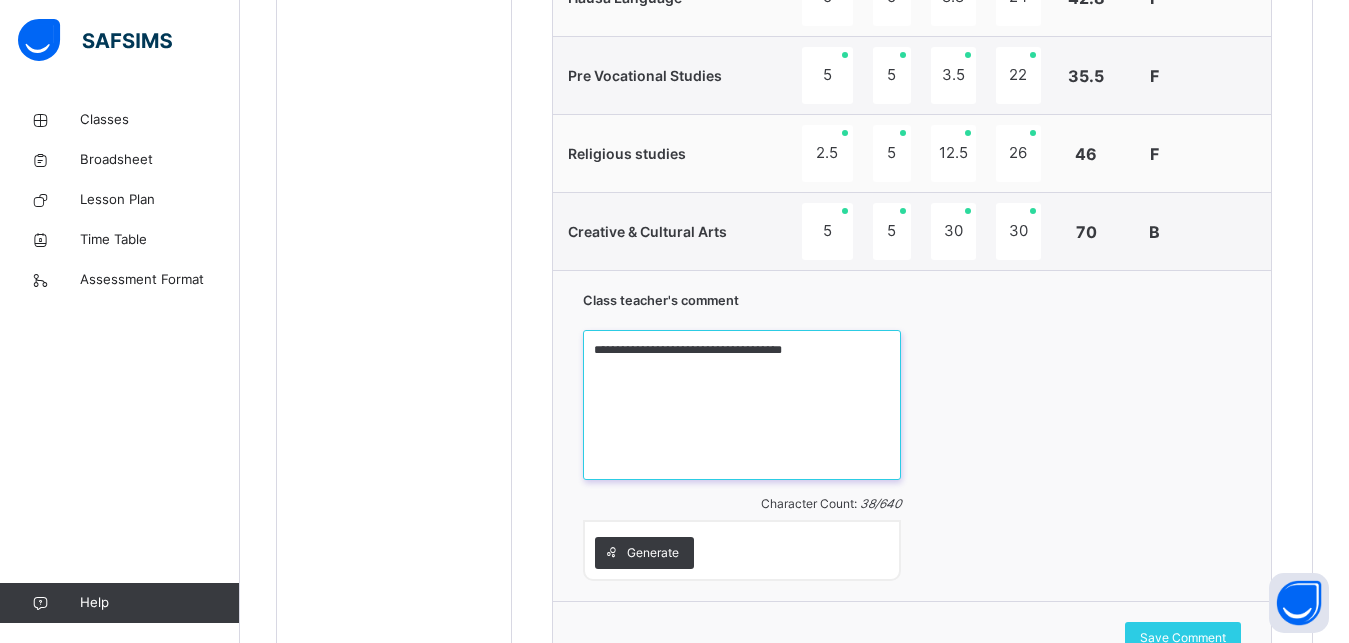 click on "**********" at bounding box center (742, 405) 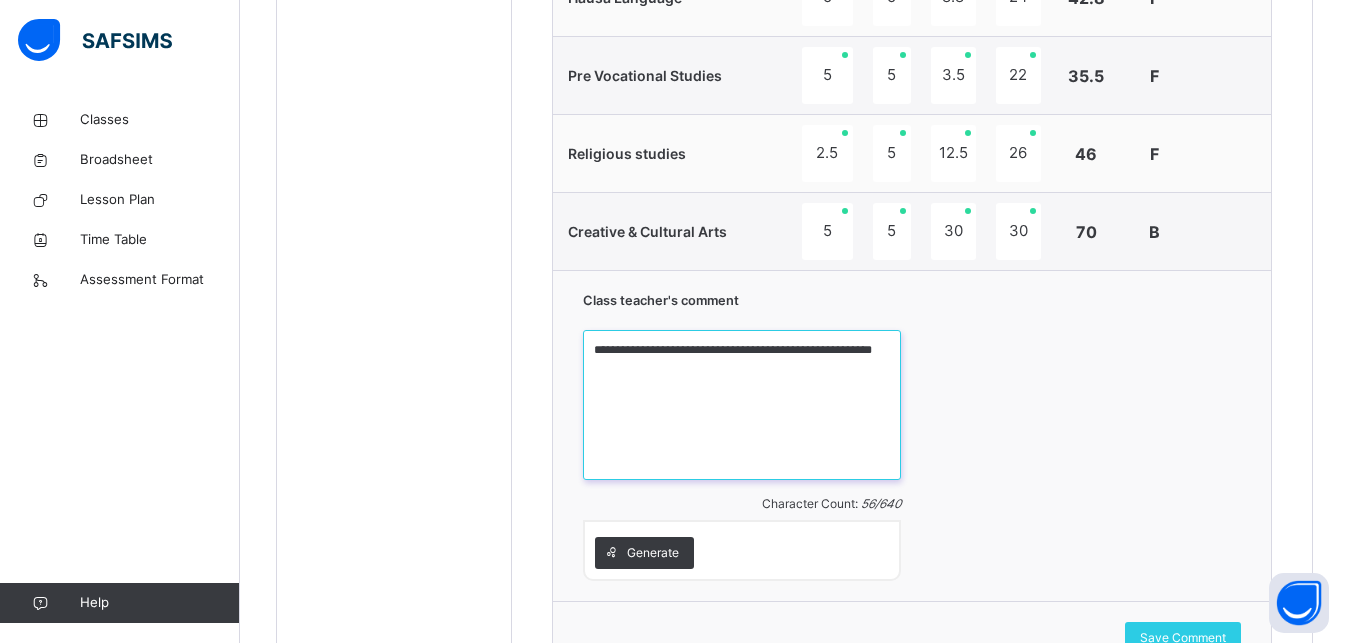 click on "**********" at bounding box center (742, 405) 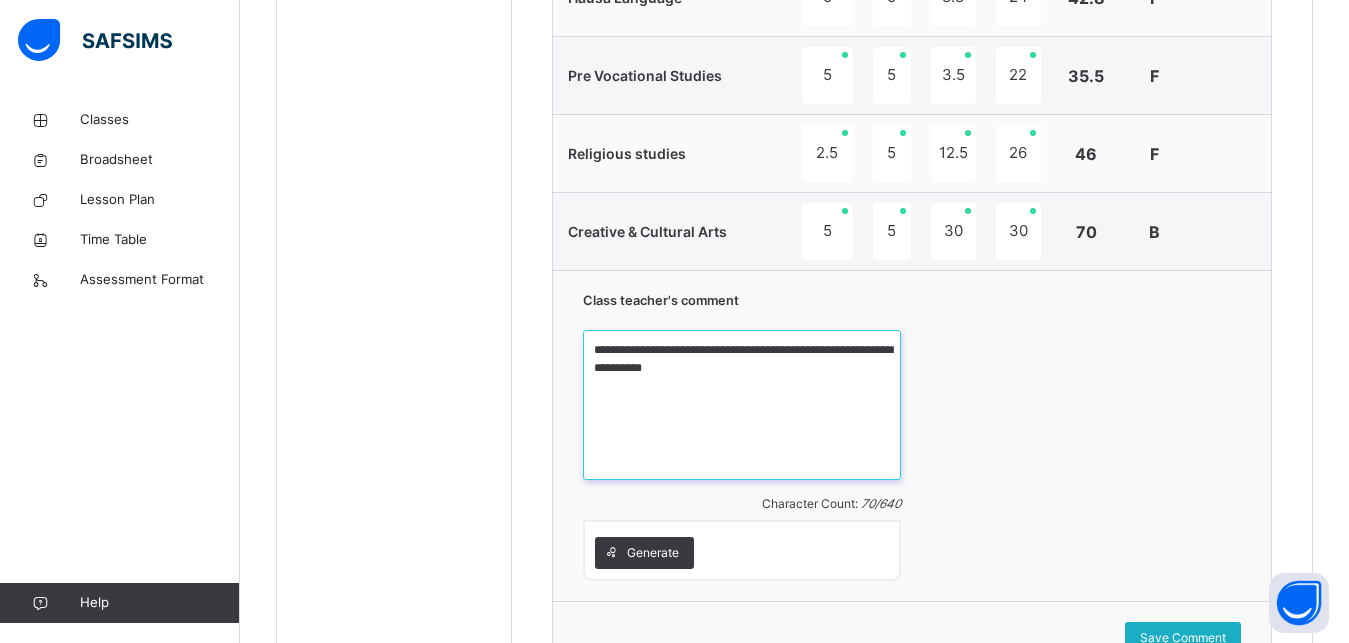 type on "**********" 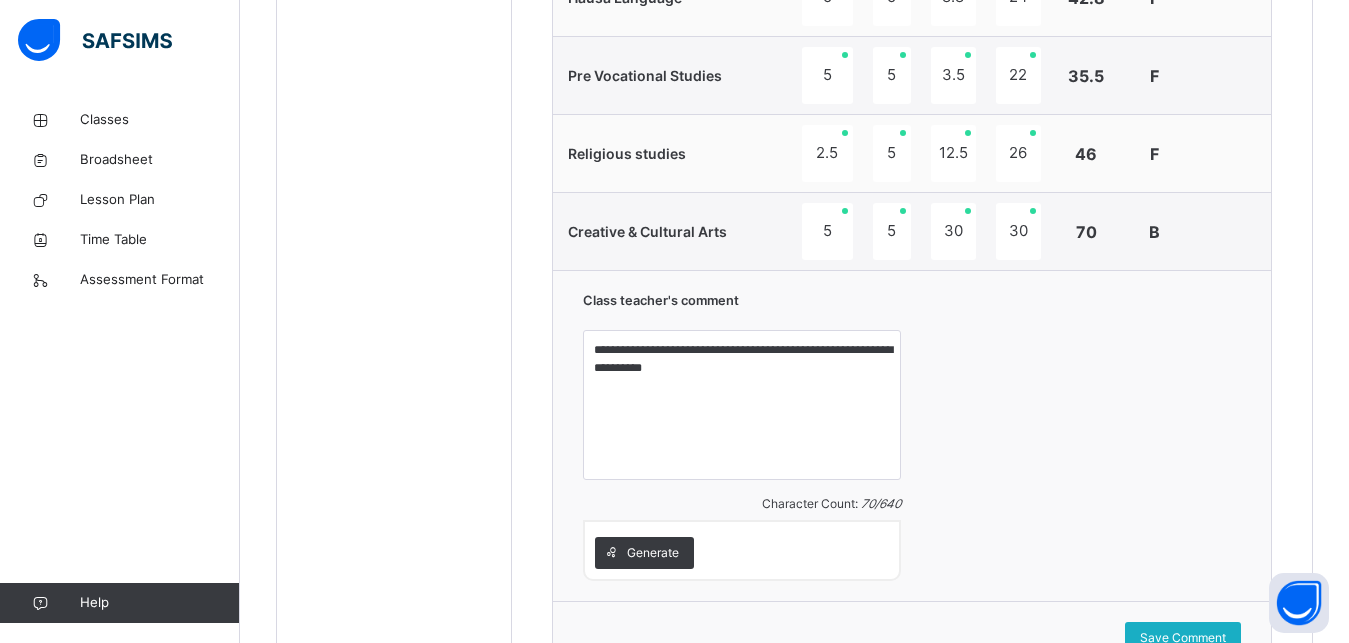 click on "Save Comment" at bounding box center [1183, 638] 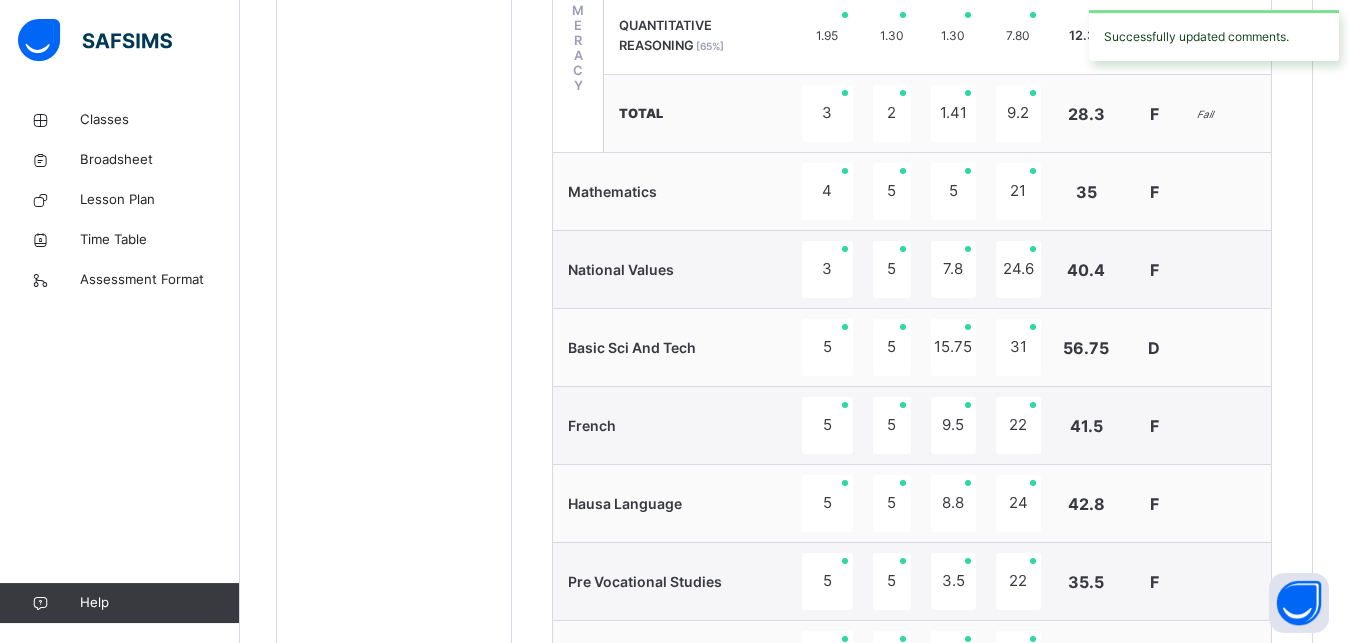 scroll, scrollTop: 1330, scrollLeft: 0, axis: vertical 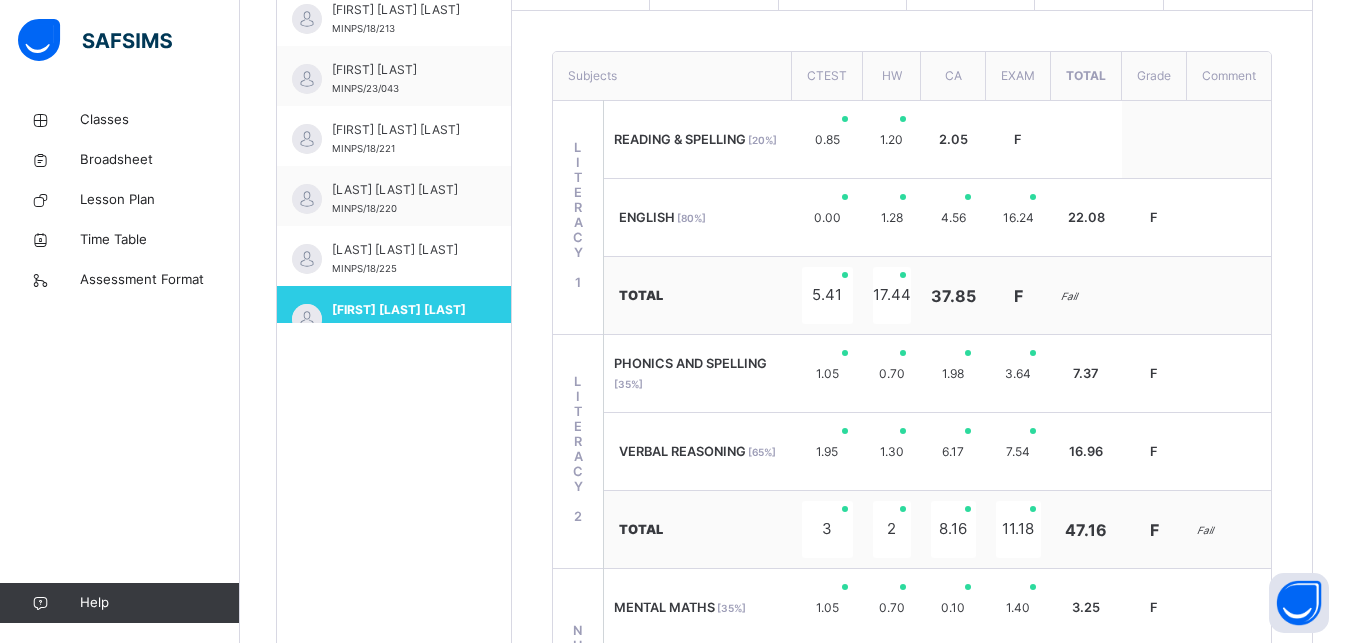 drag, startPoint x: 1360, startPoint y: 6, endPoint x: 1271, endPoint y: 68, distance: 108.46658 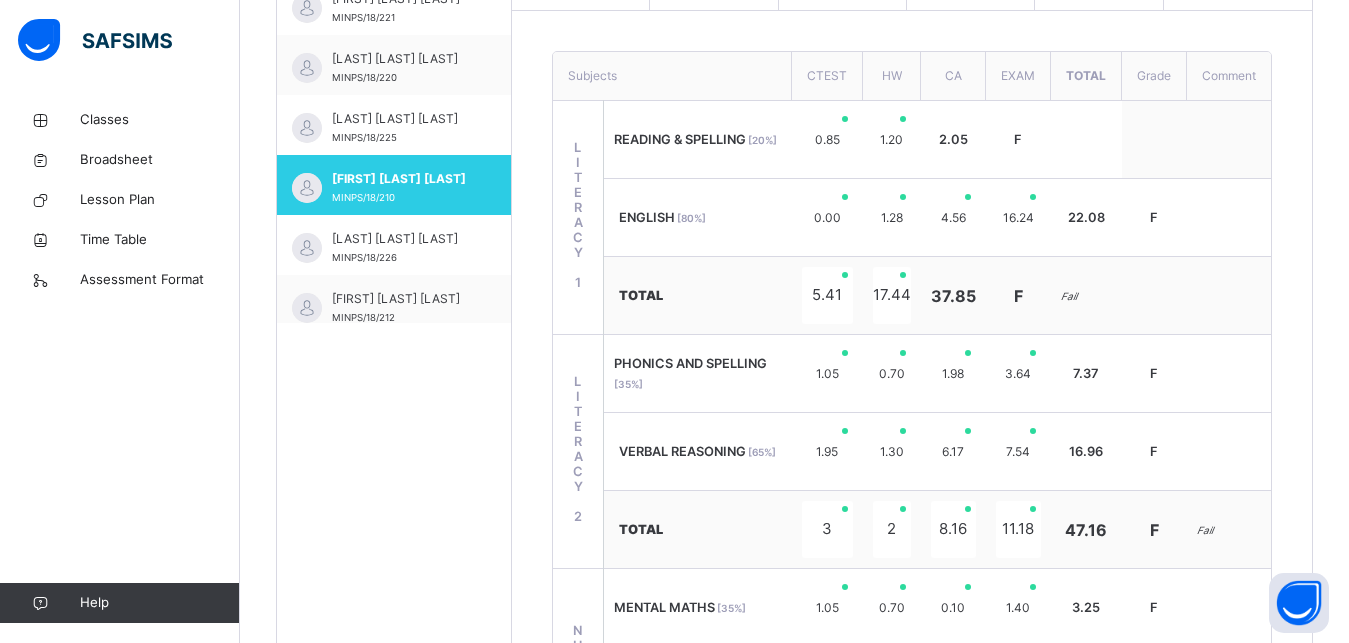 scroll, scrollTop: 135, scrollLeft: 0, axis: vertical 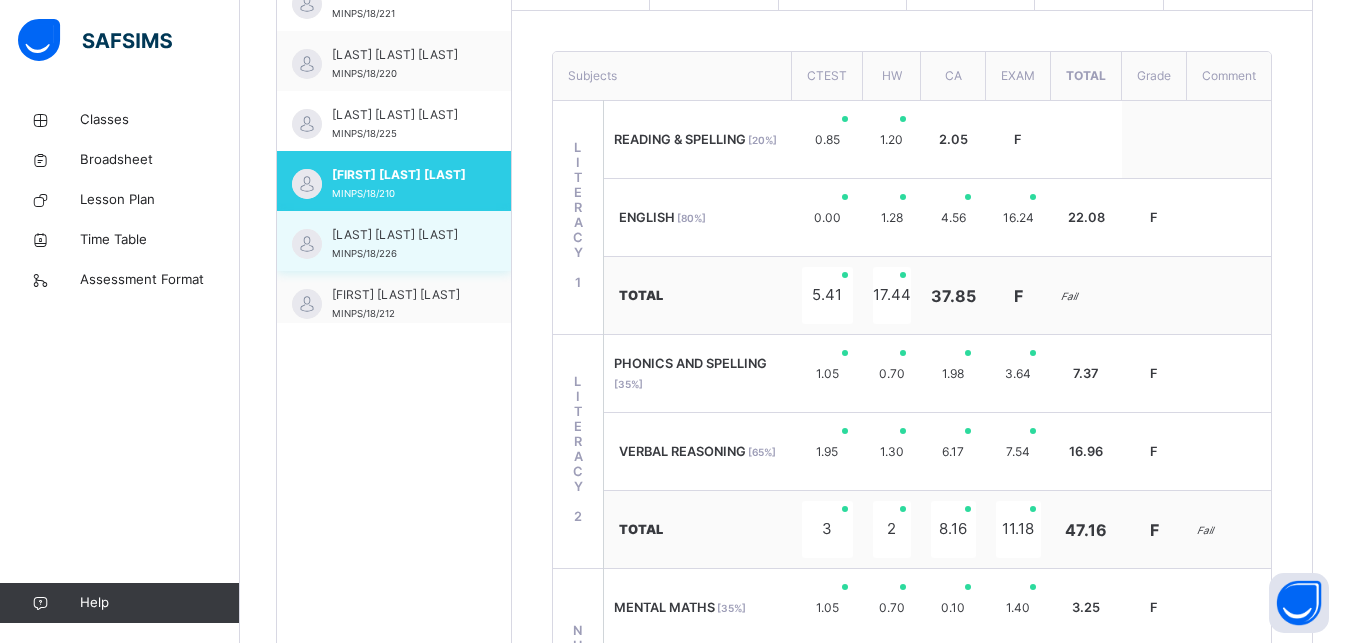 click on "[LAST] [LAST] [LAST]" at bounding box center (399, 235) 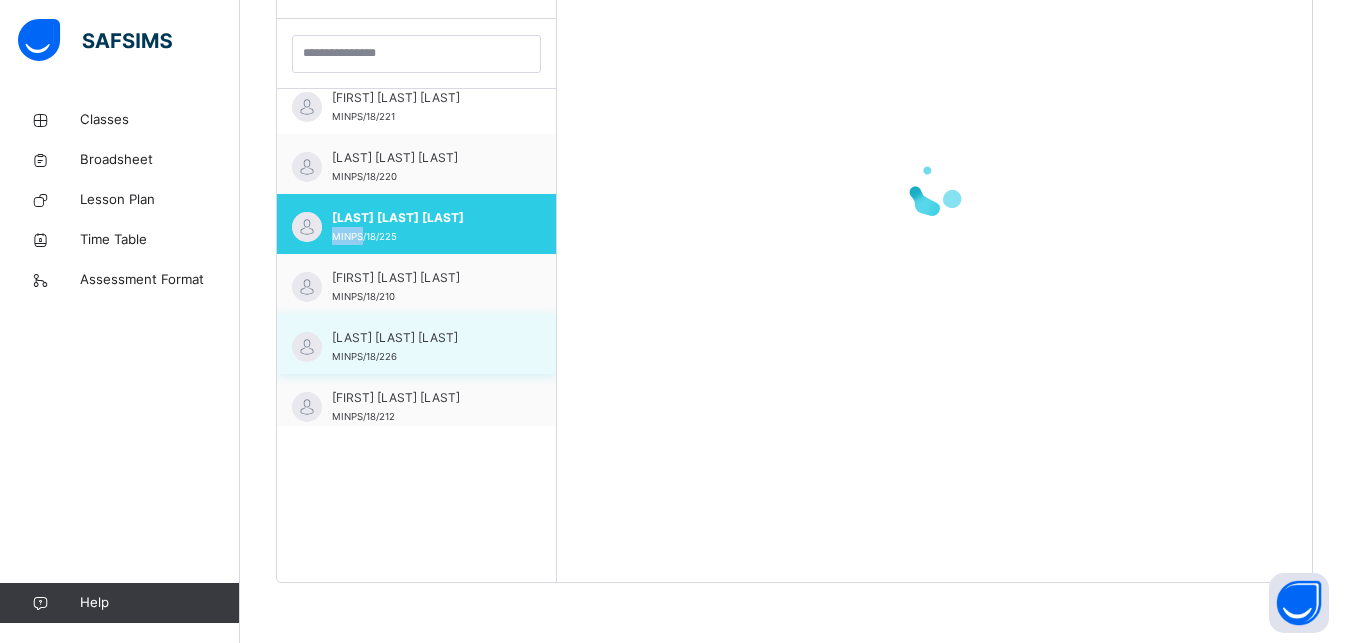 scroll, scrollTop: 581, scrollLeft: 0, axis: vertical 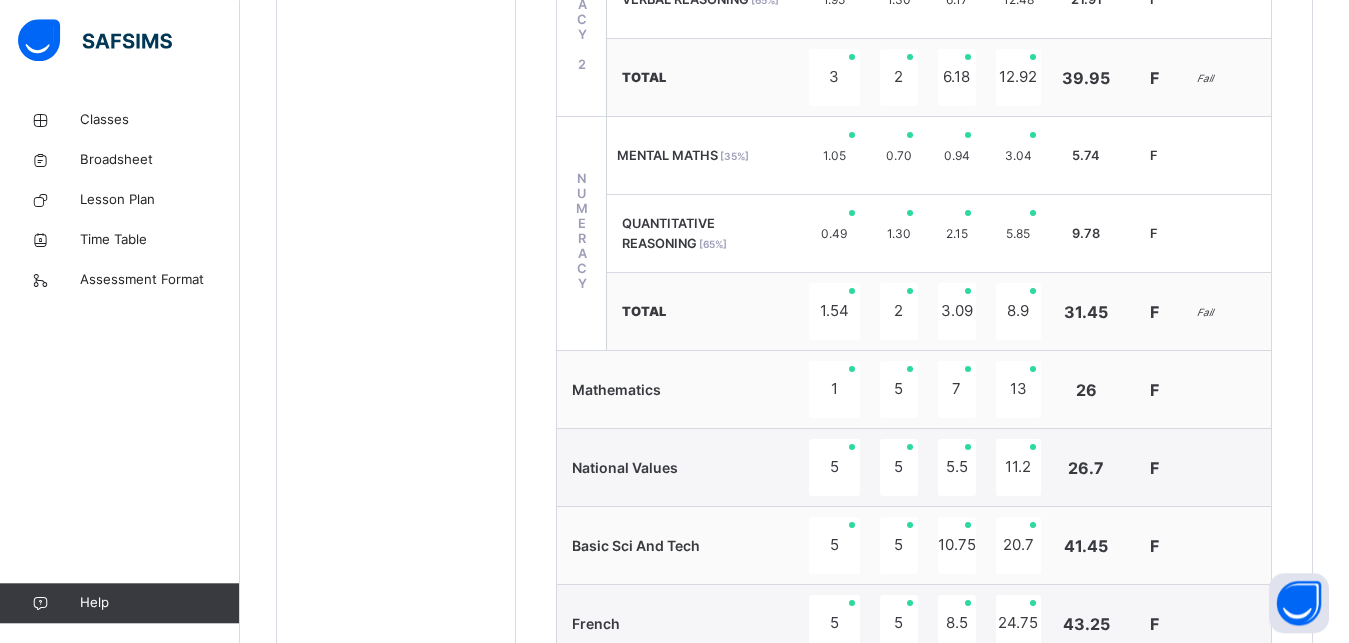 drag, startPoint x: 1353, startPoint y: 628, endPoint x: 1312, endPoint y: 506, distance: 128.7051 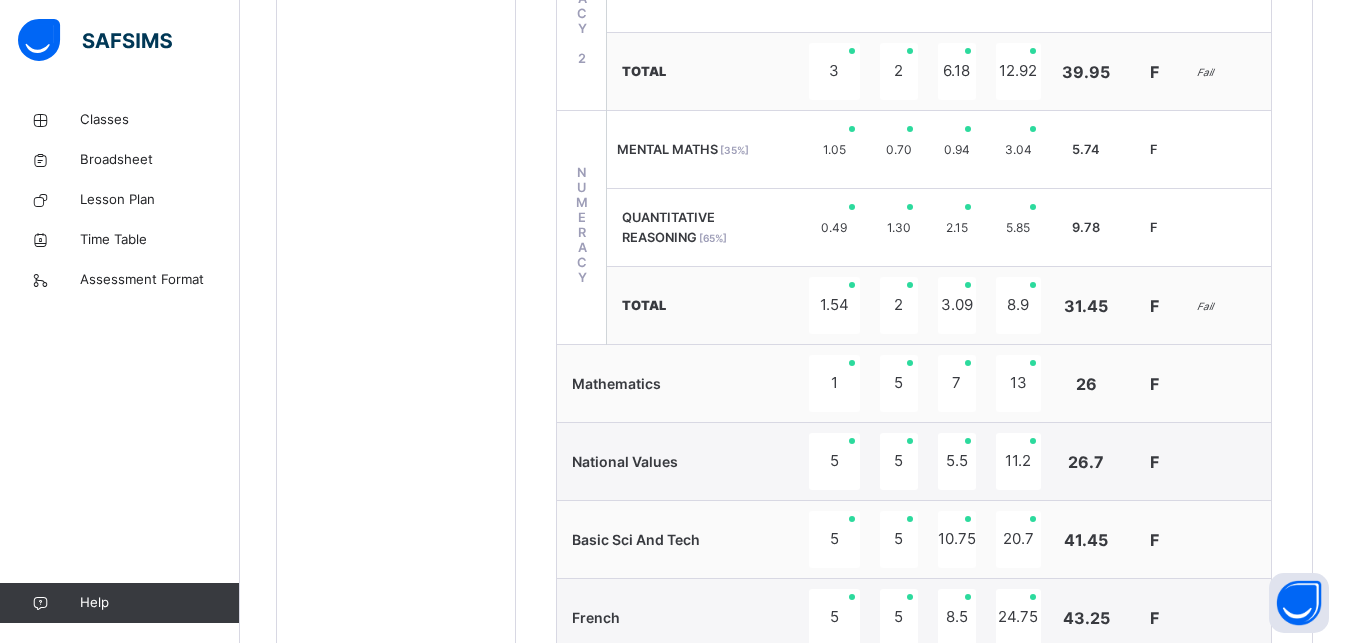 drag, startPoint x: 1230, startPoint y: 84, endPoint x: 1244, endPoint y: 66, distance: 22.803509 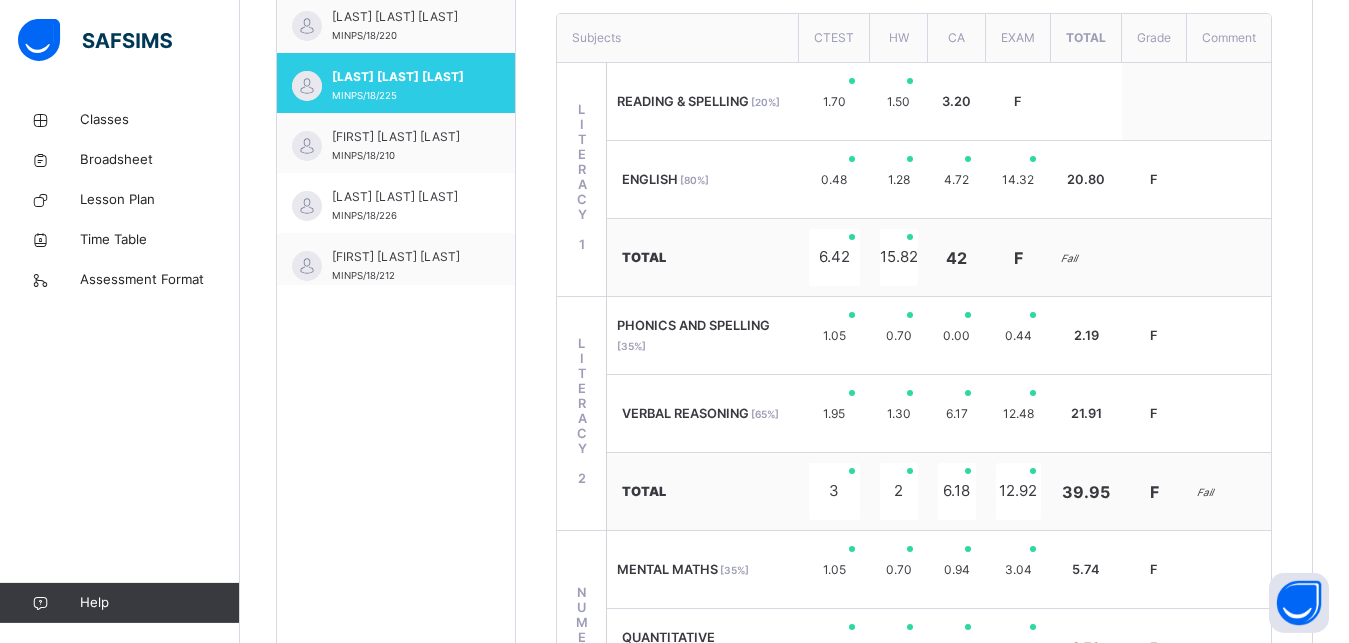 scroll, scrollTop: 683, scrollLeft: 0, axis: vertical 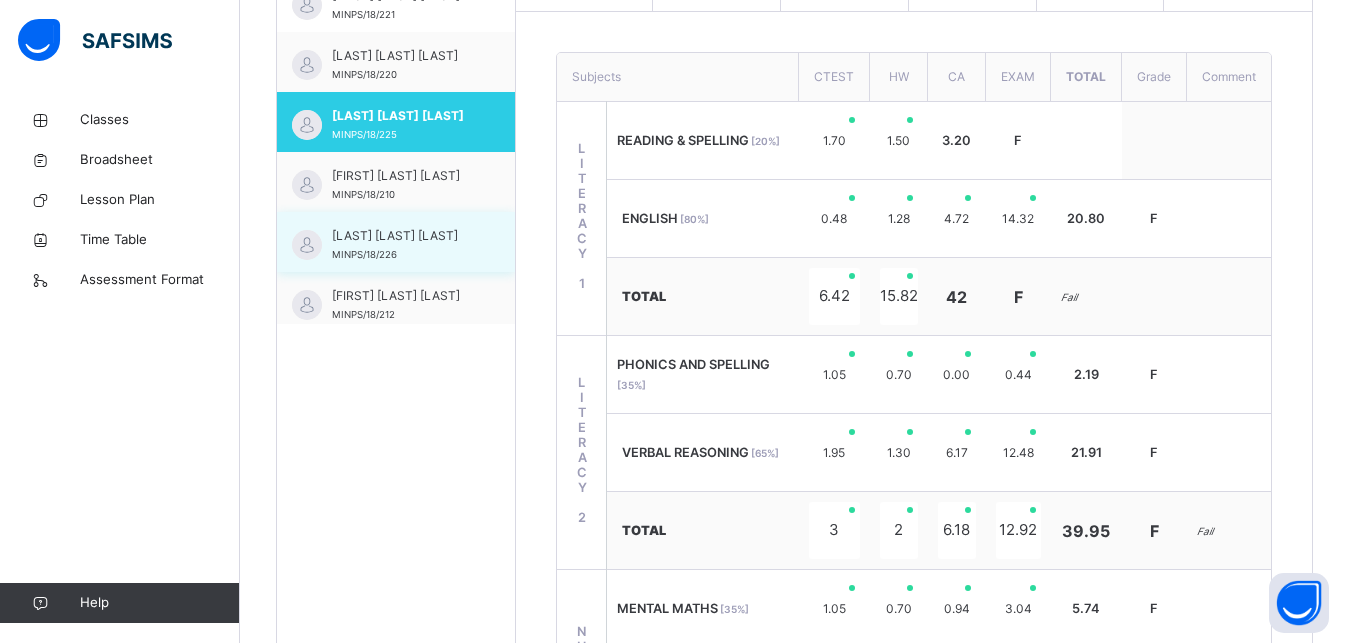 click on "[LAST] [LAST] [LAST]" at bounding box center (401, 236) 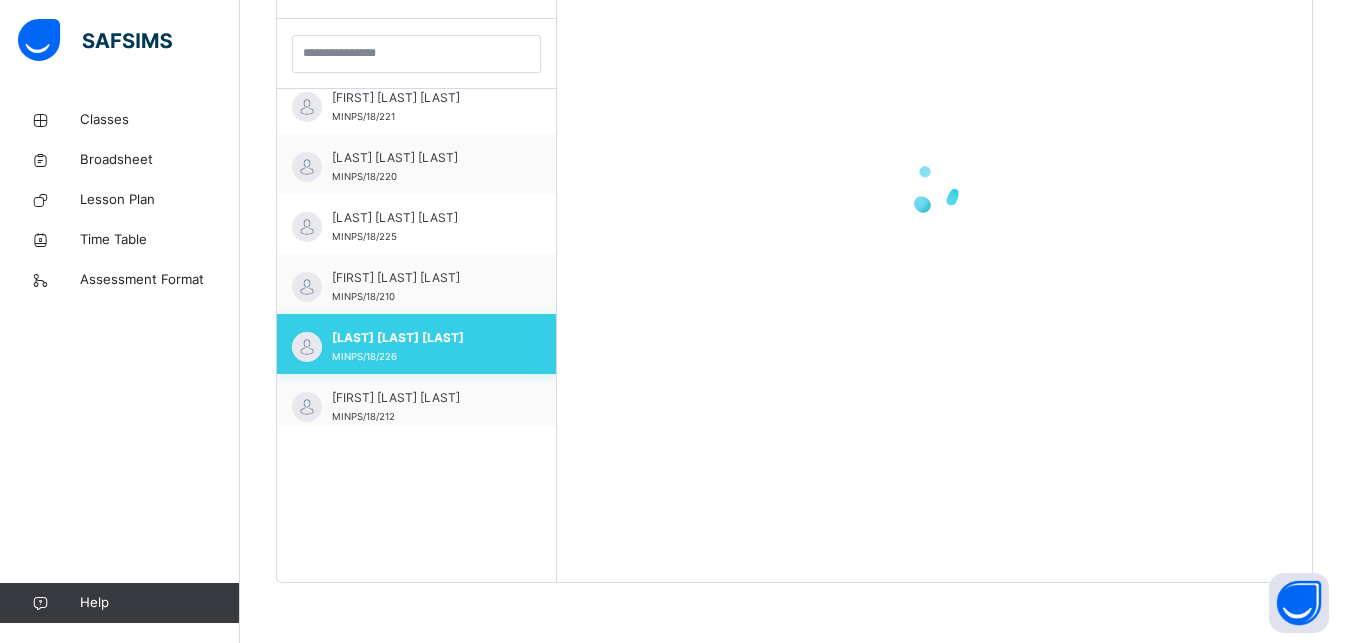 scroll, scrollTop: 581, scrollLeft: 0, axis: vertical 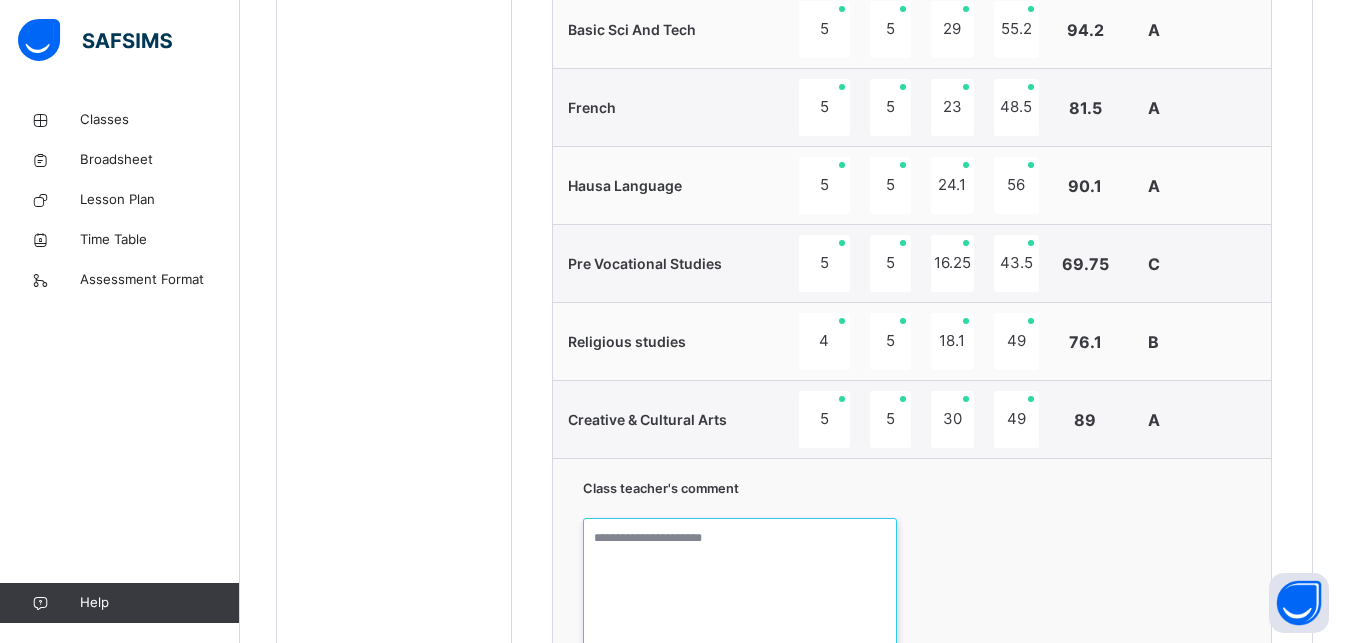 click at bounding box center [740, 593] 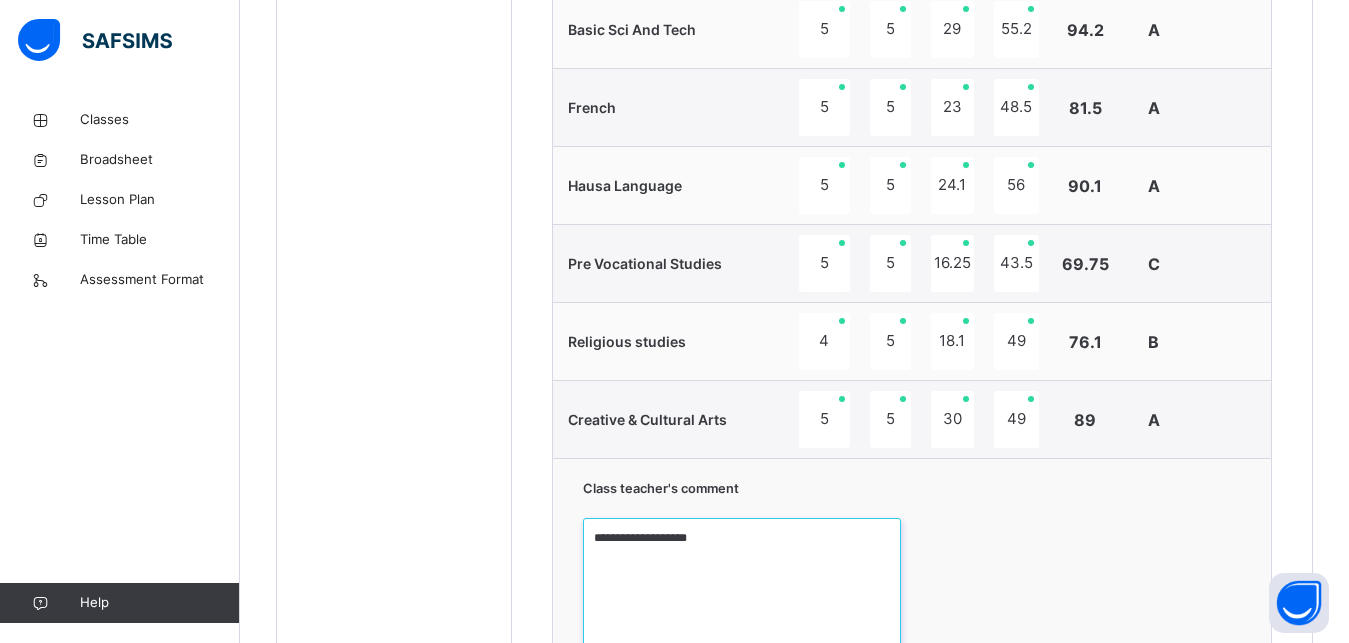 click on "**********" at bounding box center (742, 593) 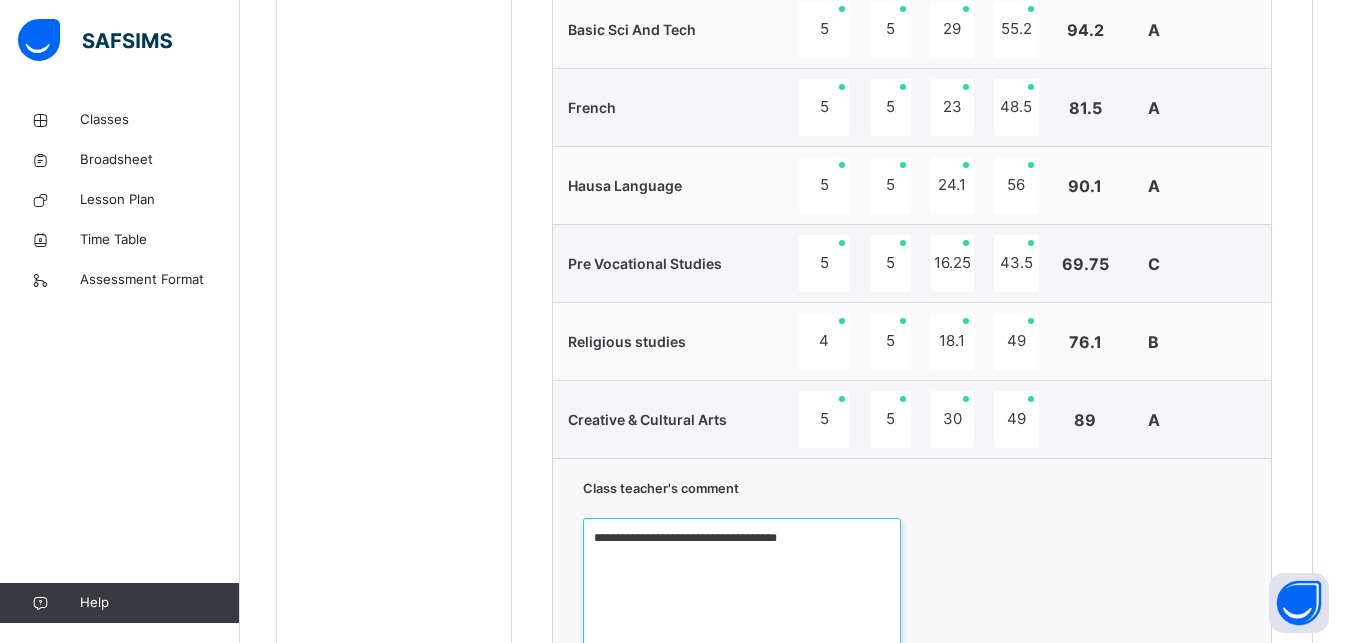 click on "**********" at bounding box center [742, 593] 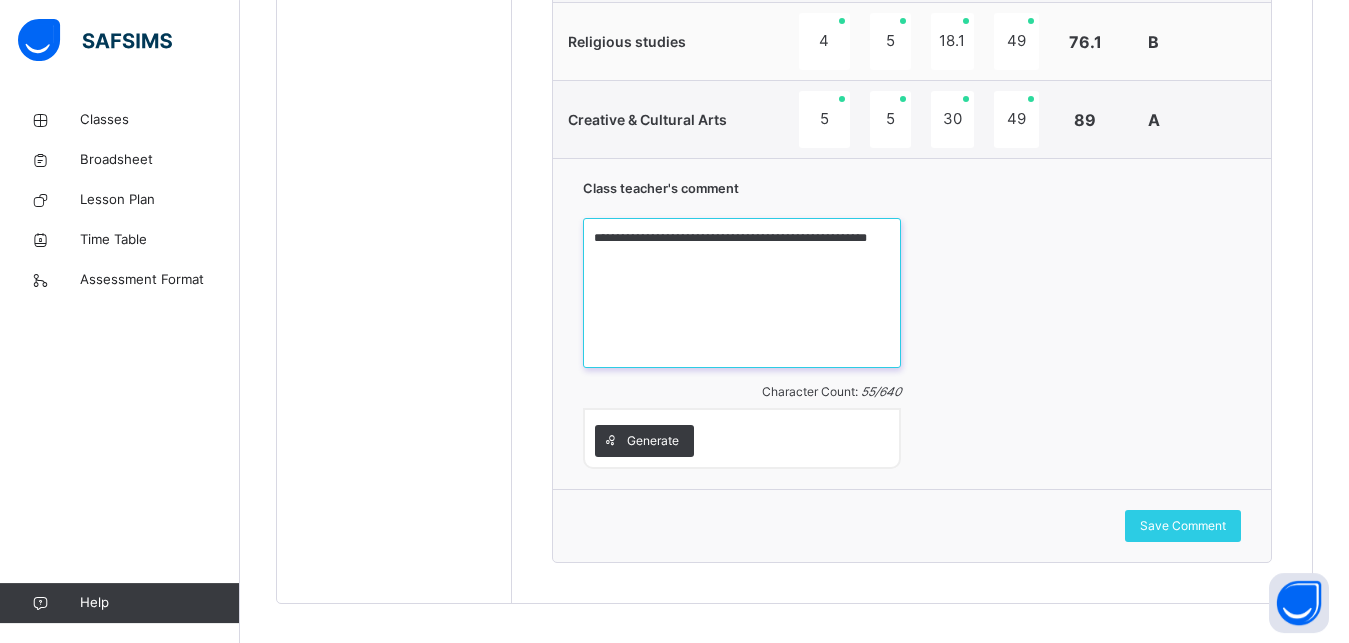 scroll, scrollTop: 1958, scrollLeft: 0, axis: vertical 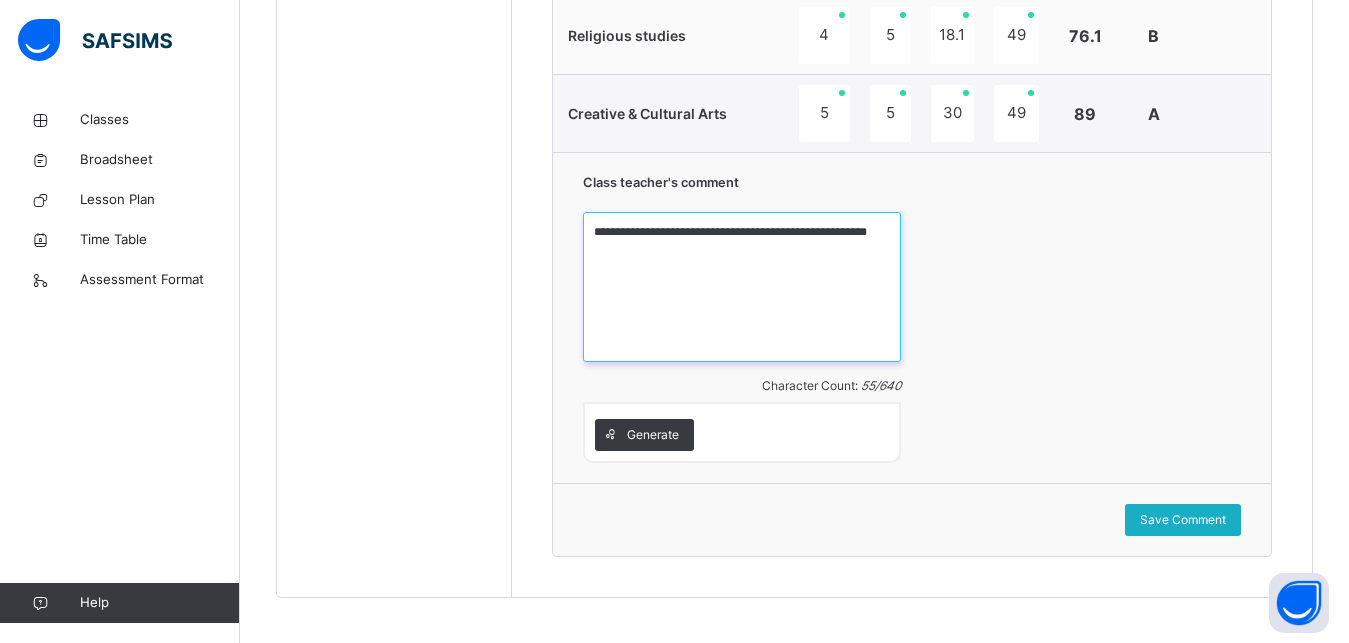 type on "**********" 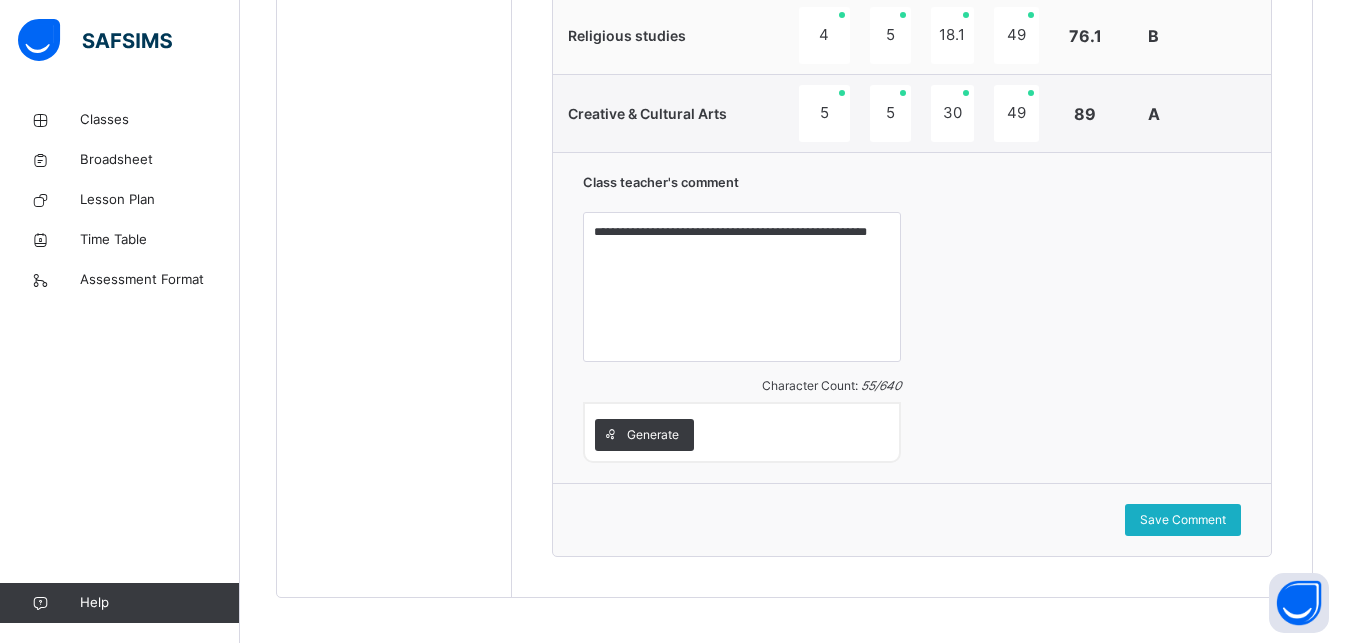 click on "Save Comment" at bounding box center (1183, 520) 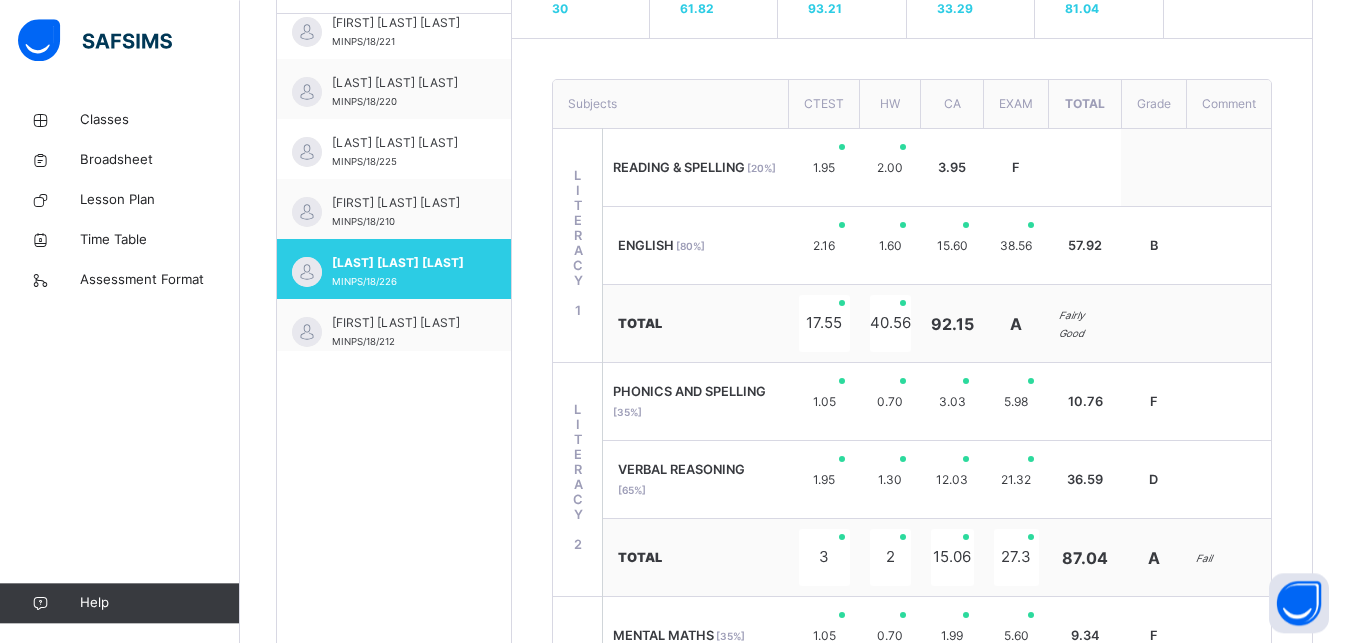 scroll, scrollTop: 649, scrollLeft: 0, axis: vertical 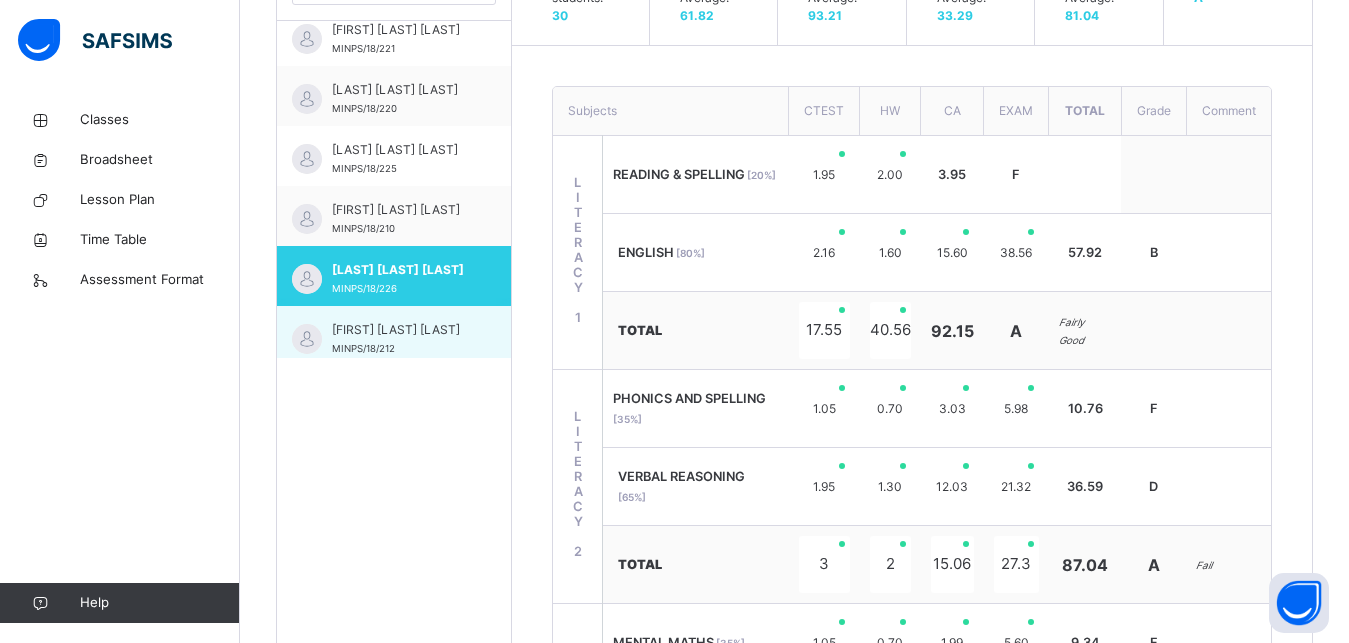 click on "[FIRST] [LAST] [LAST]" at bounding box center (399, 330) 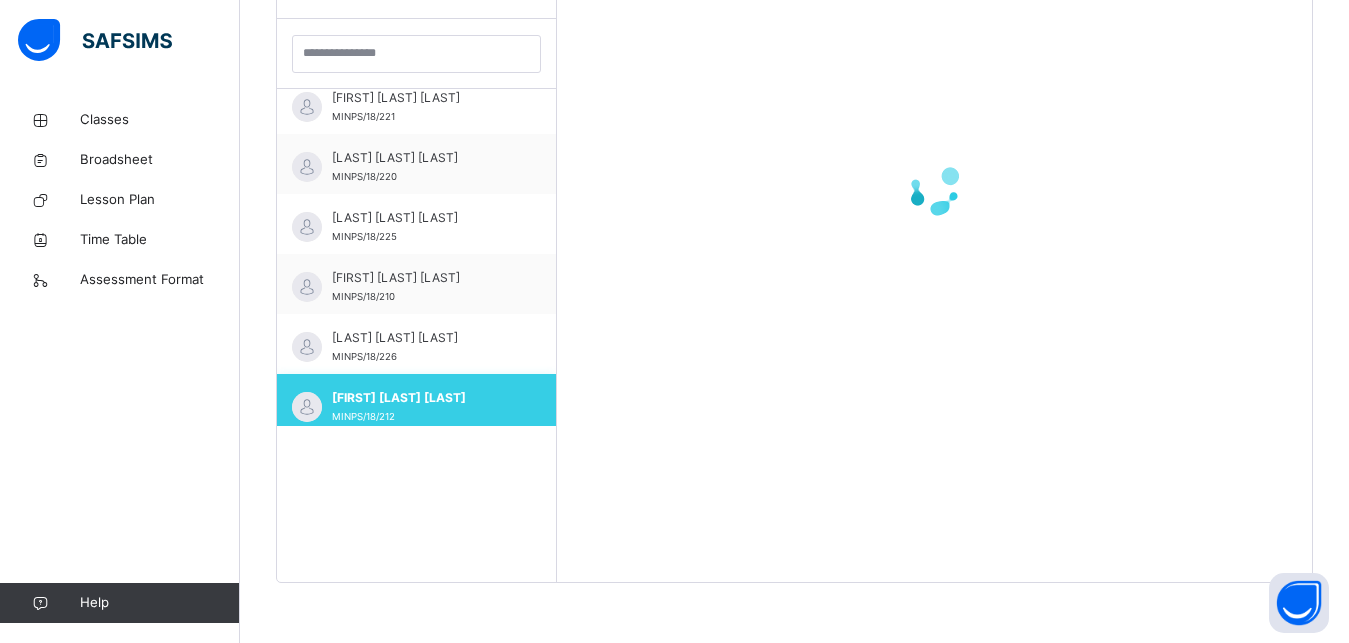 scroll, scrollTop: 581, scrollLeft: 0, axis: vertical 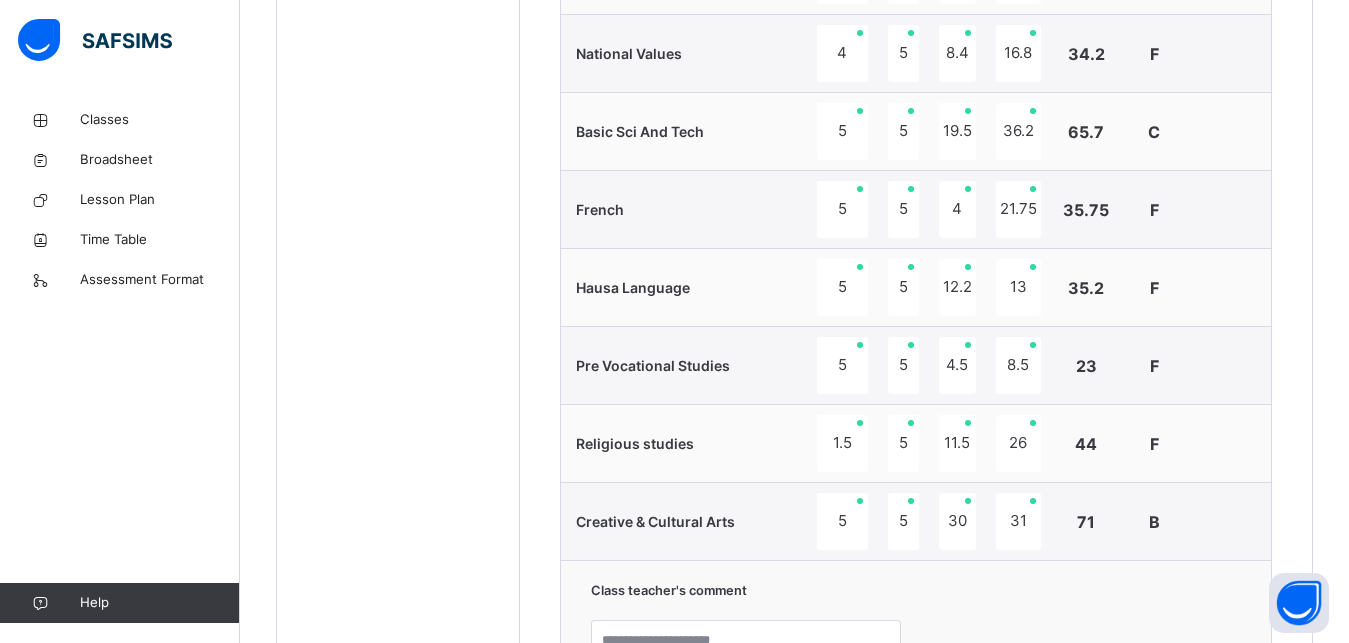 click on "Class teacher's comment Character Count:   0 / 640   Generate" at bounding box center (916, 725) 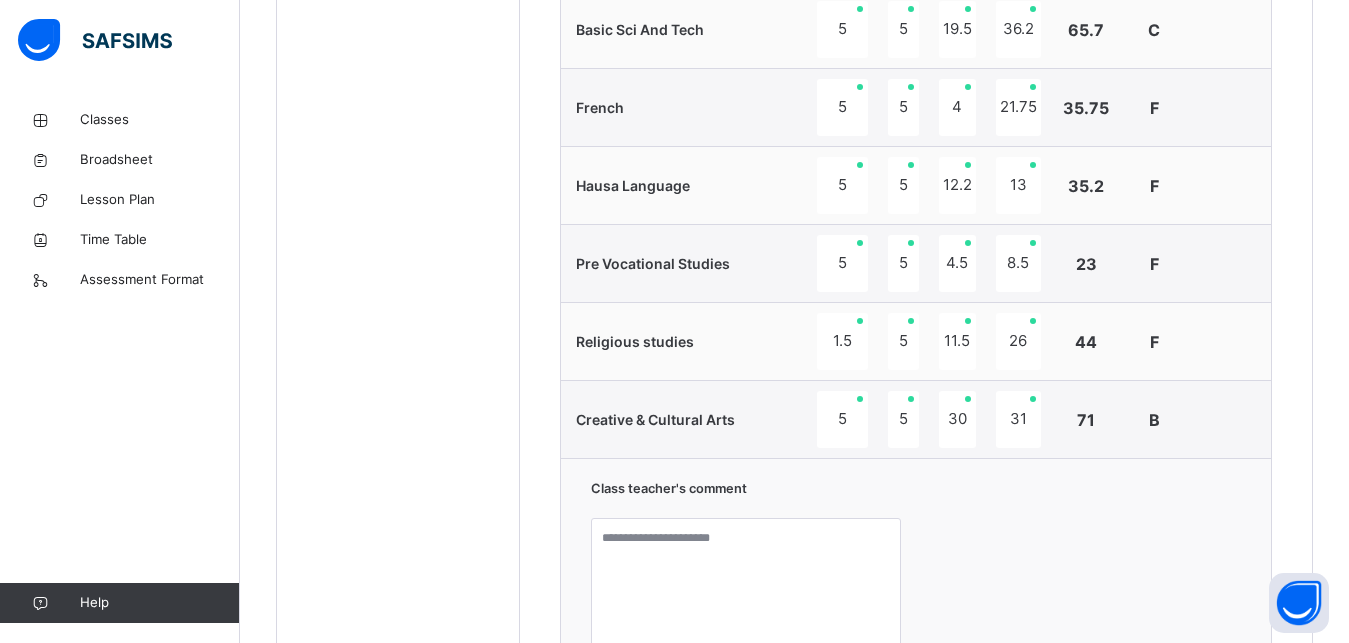 scroll, scrollTop: 1703, scrollLeft: 0, axis: vertical 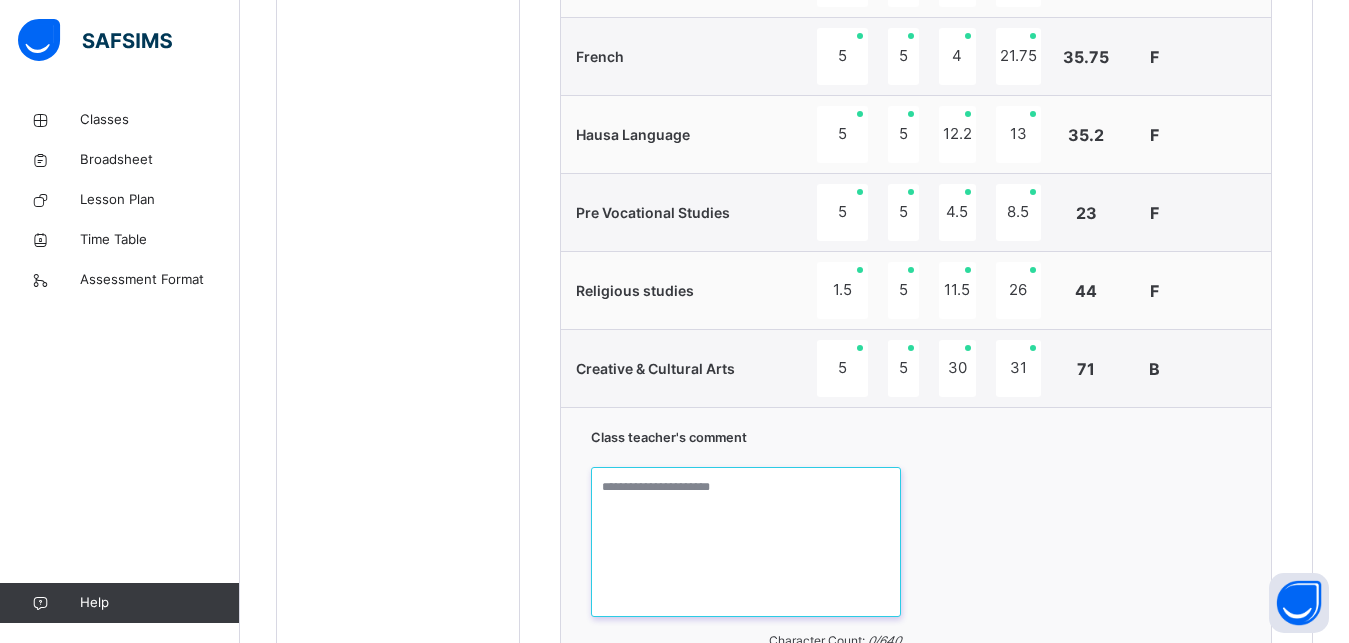 click at bounding box center [746, 542] 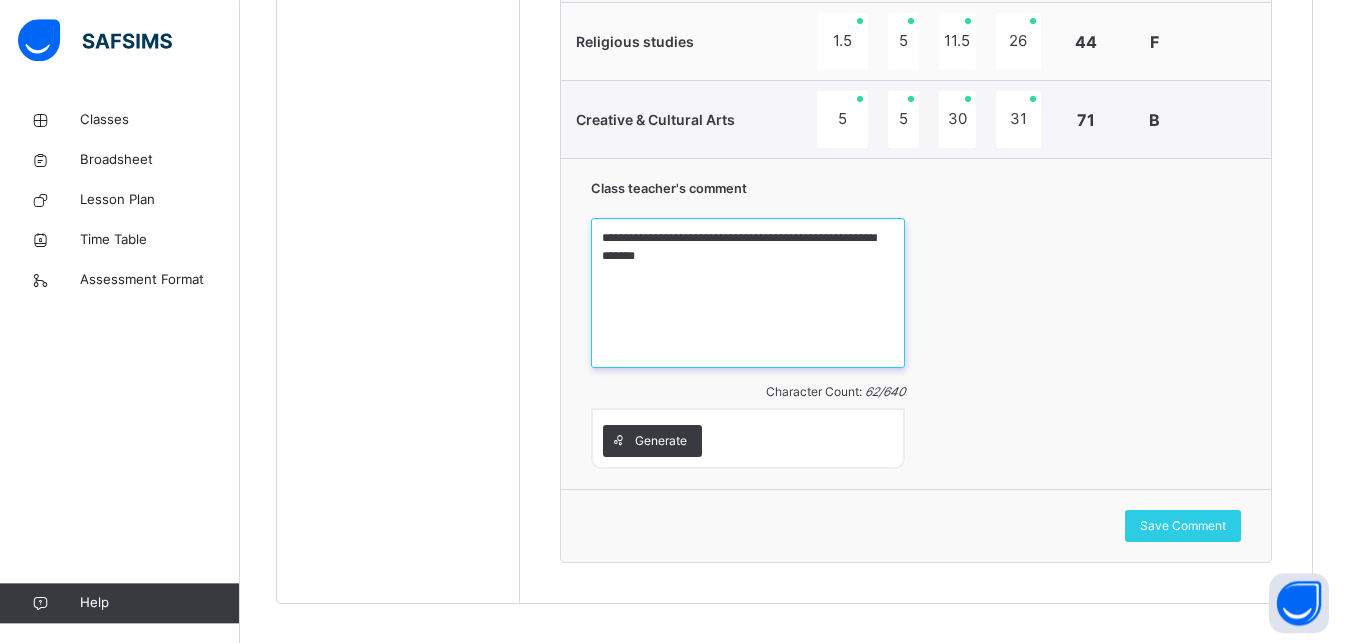scroll, scrollTop: 1958, scrollLeft: 0, axis: vertical 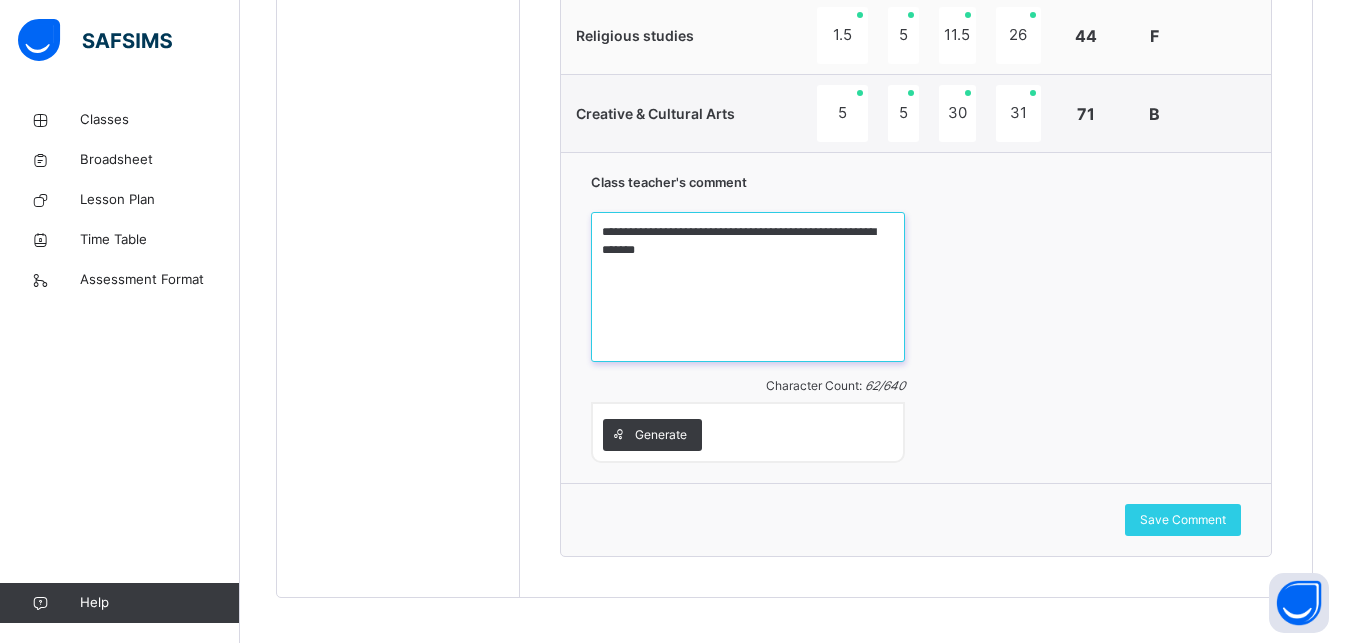 drag, startPoint x: 1356, startPoint y: 633, endPoint x: 1213, endPoint y: 545, distance: 167.90771 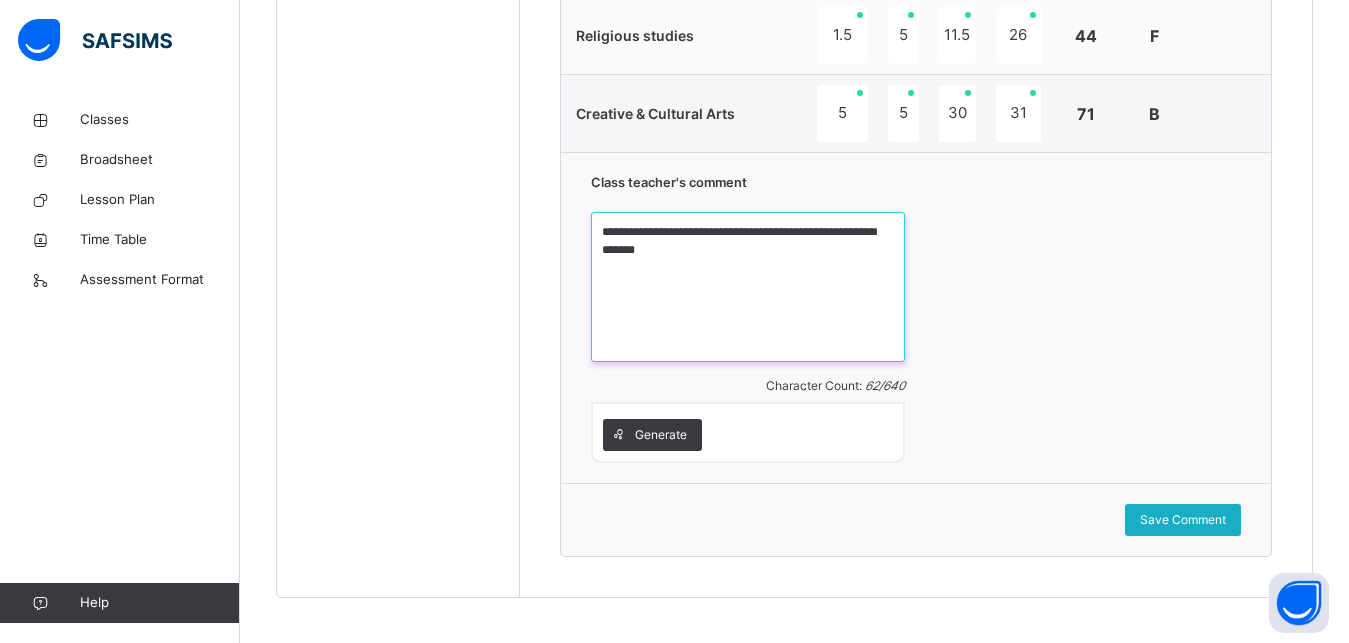 type on "**********" 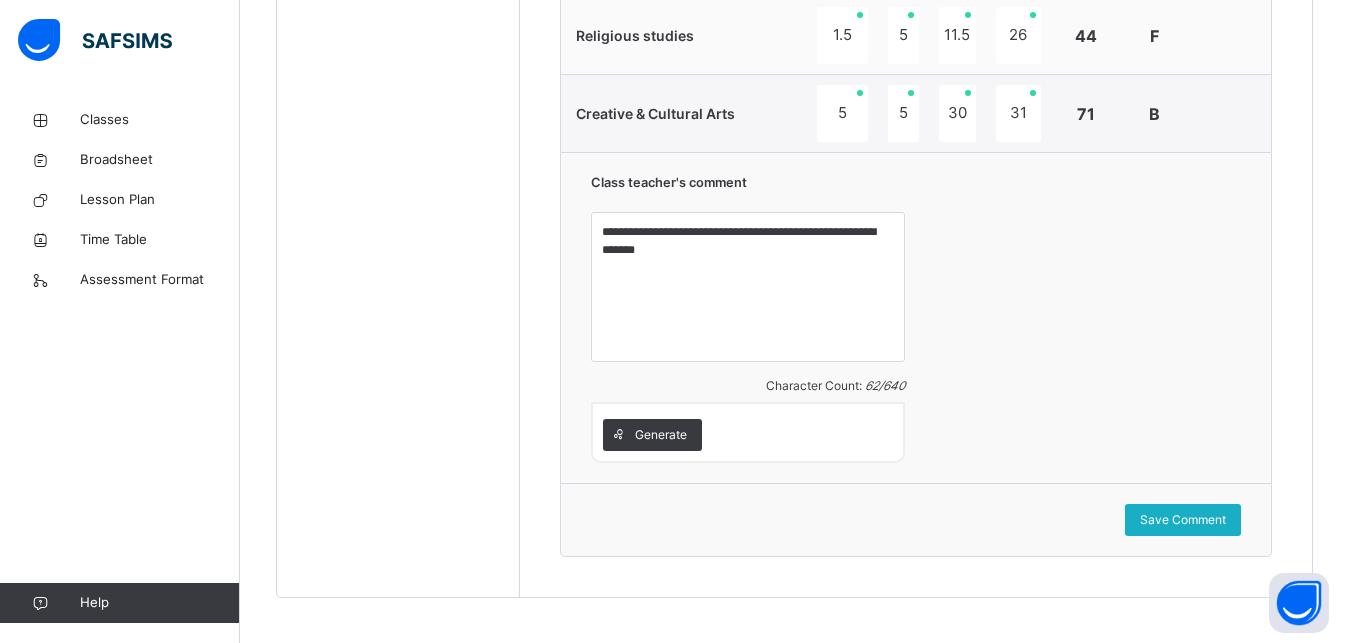 click on "Save Comment" at bounding box center (1183, 520) 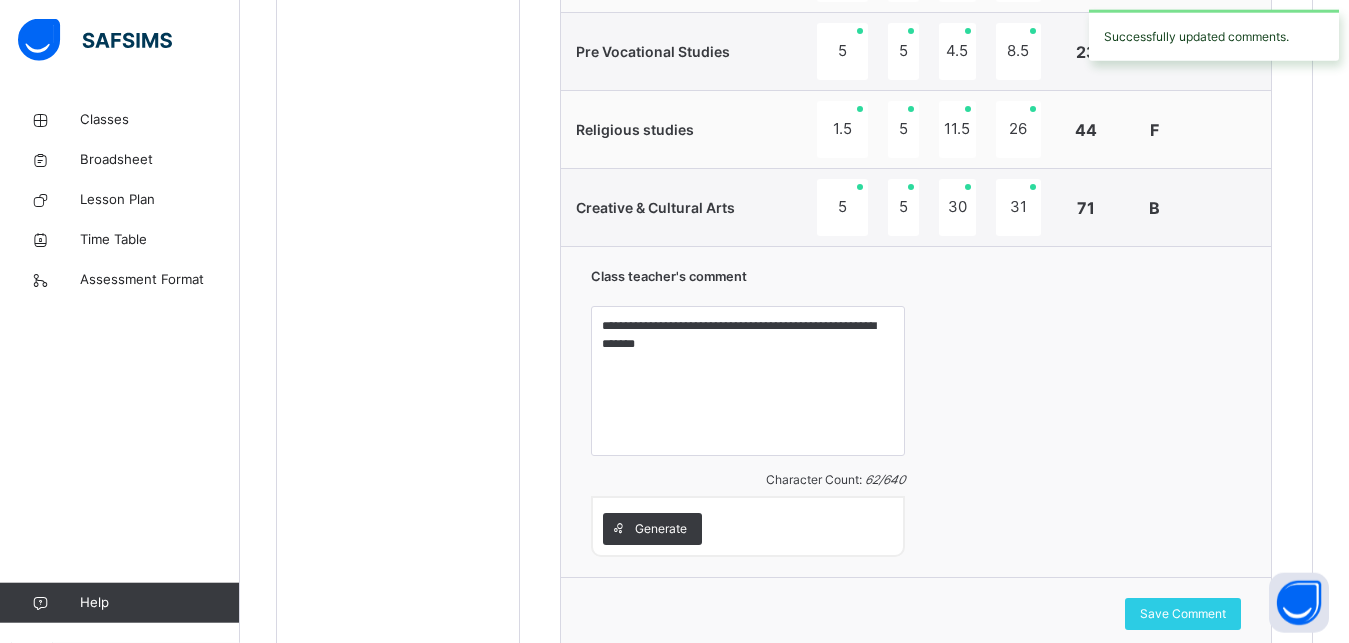 scroll, scrollTop: 1856, scrollLeft: 0, axis: vertical 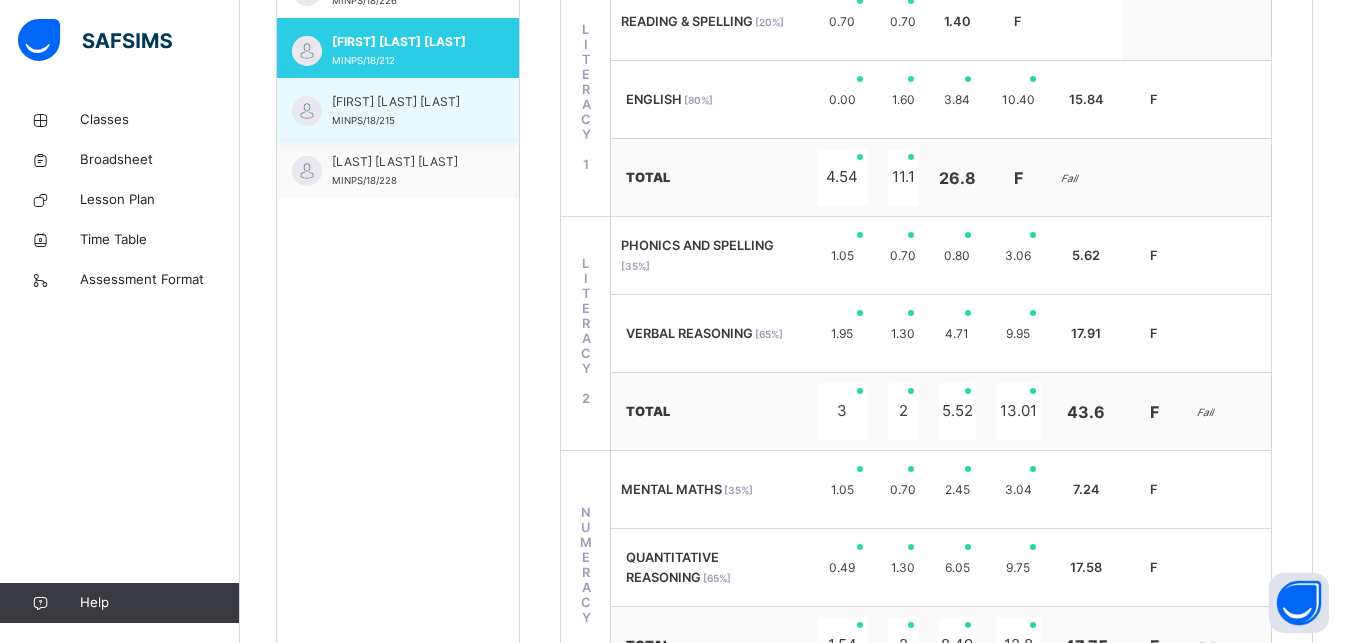 click on "[FIRST] [LAST] [LAST]" at bounding box center (403, 102) 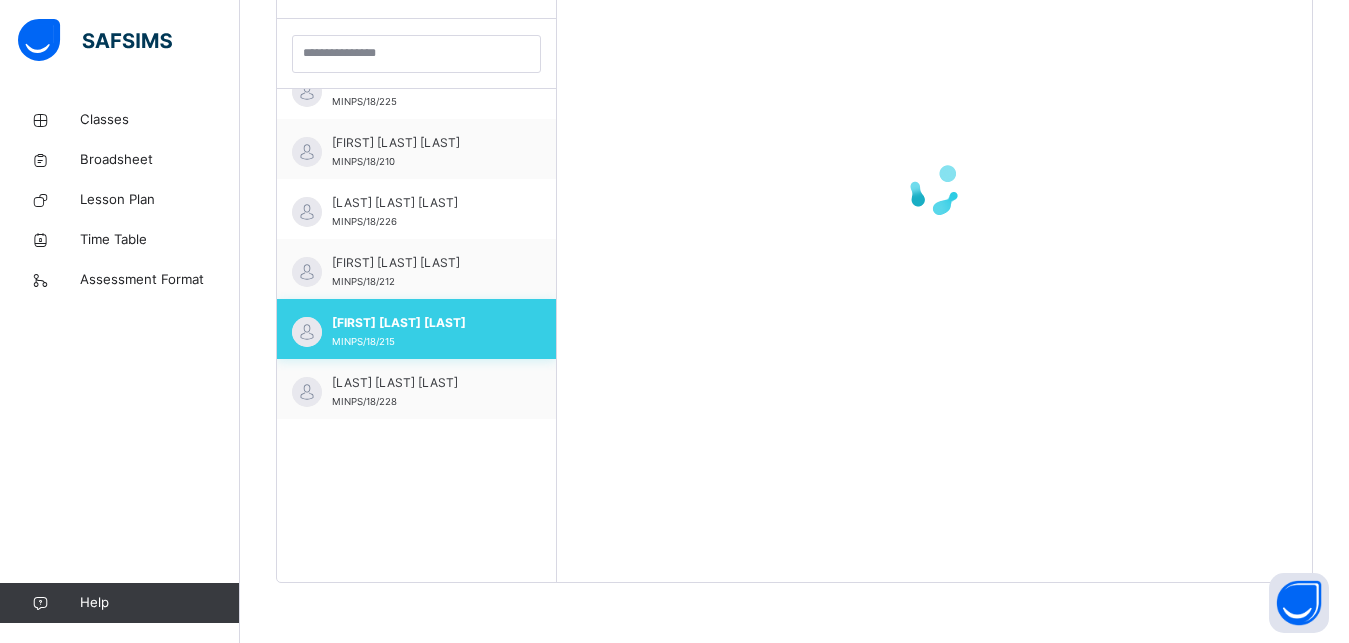 scroll, scrollTop: 581, scrollLeft: 0, axis: vertical 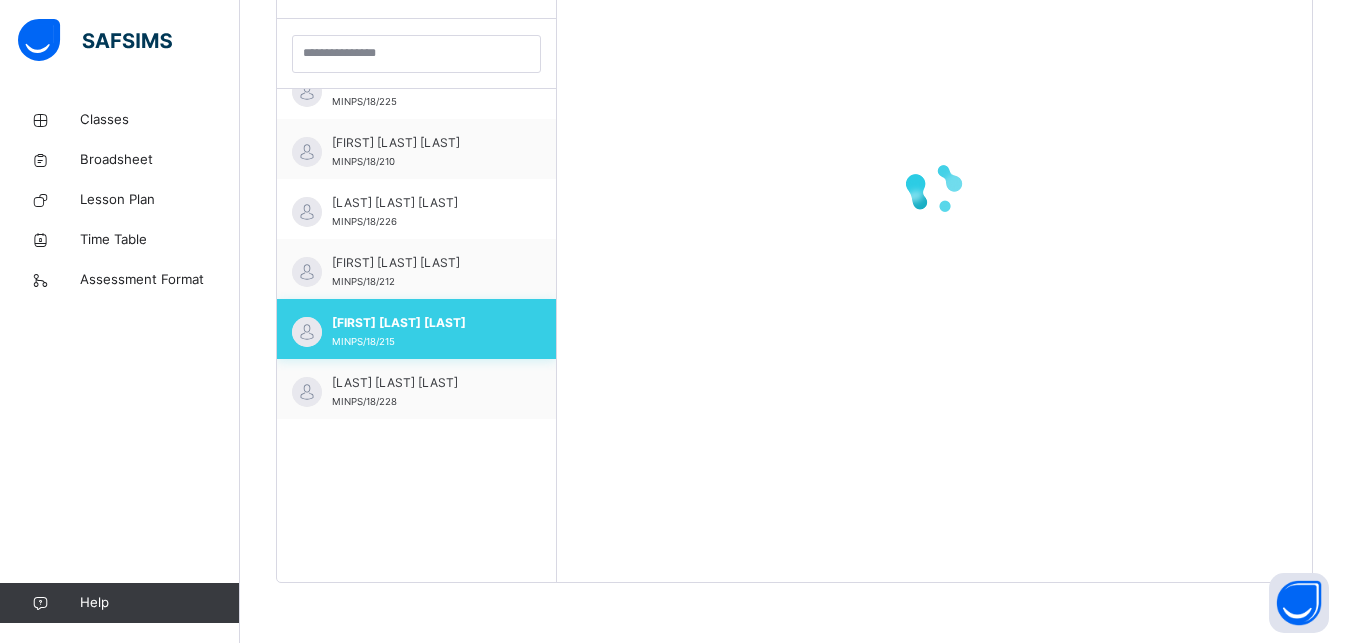 click on "[LAST] [LAST] [LAST] MINPS/18/225" at bounding box center (421, 92) 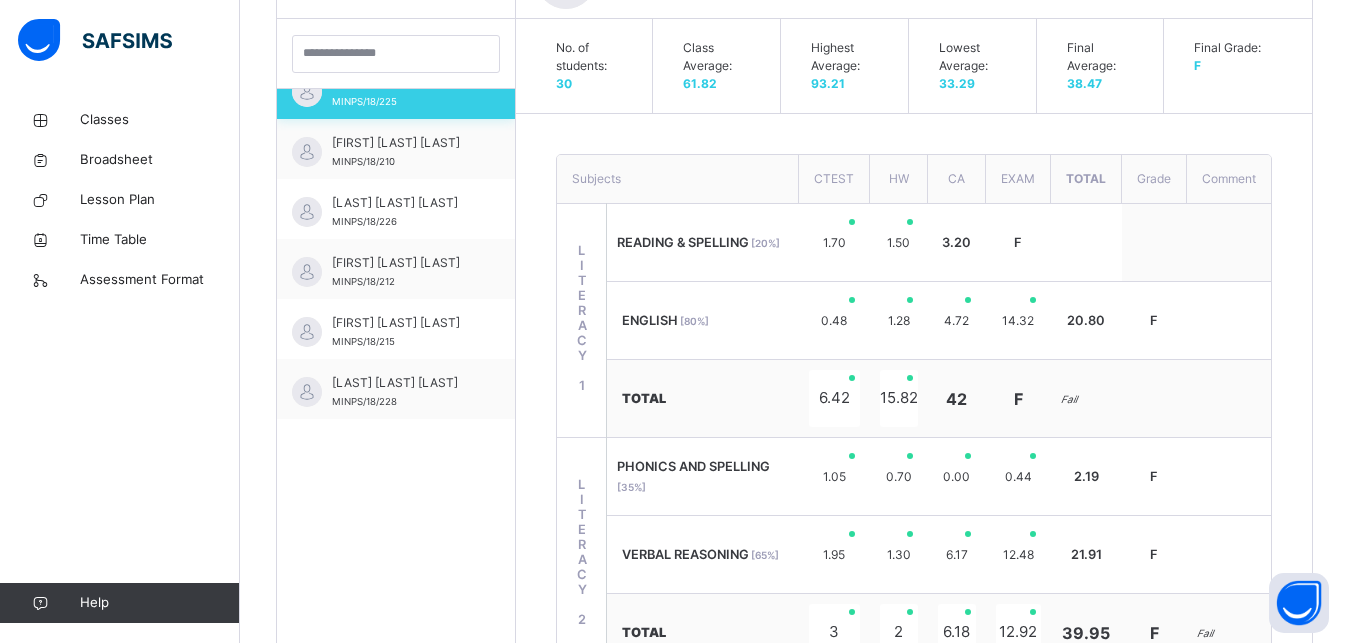 scroll, scrollTop: 279, scrollLeft: 0, axis: vertical 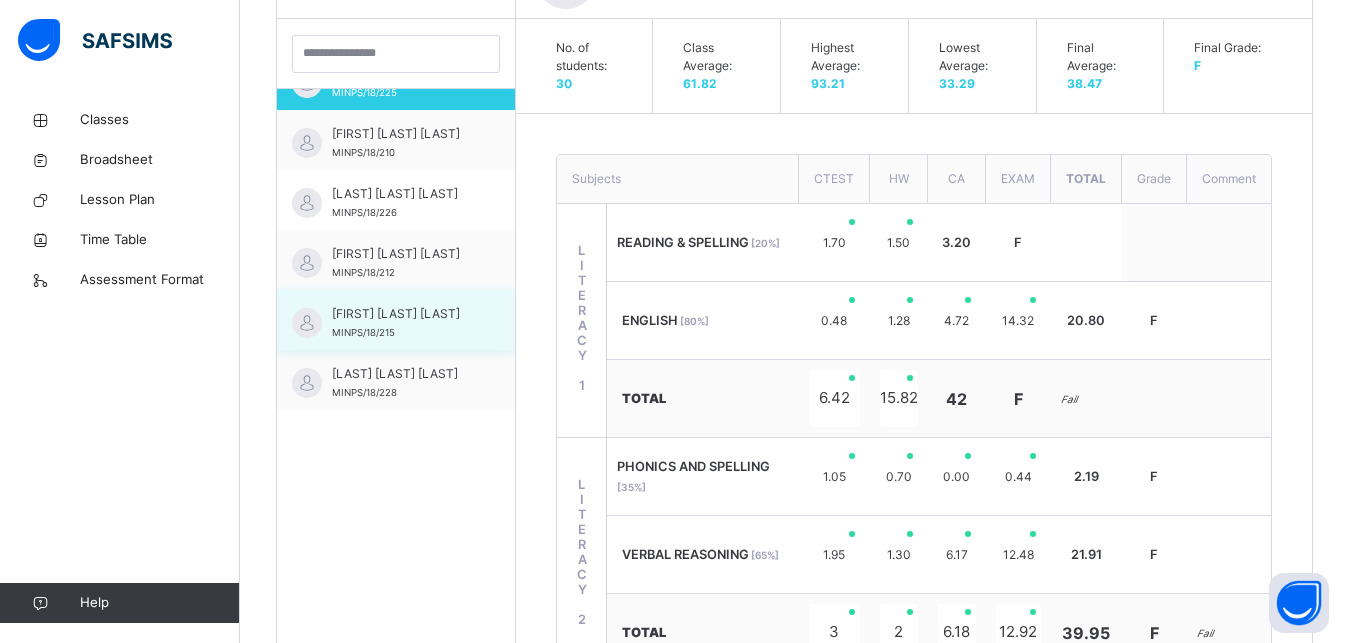 click on "[FIRST] [LAST] MINPS/18/215" at bounding box center (401, 323) 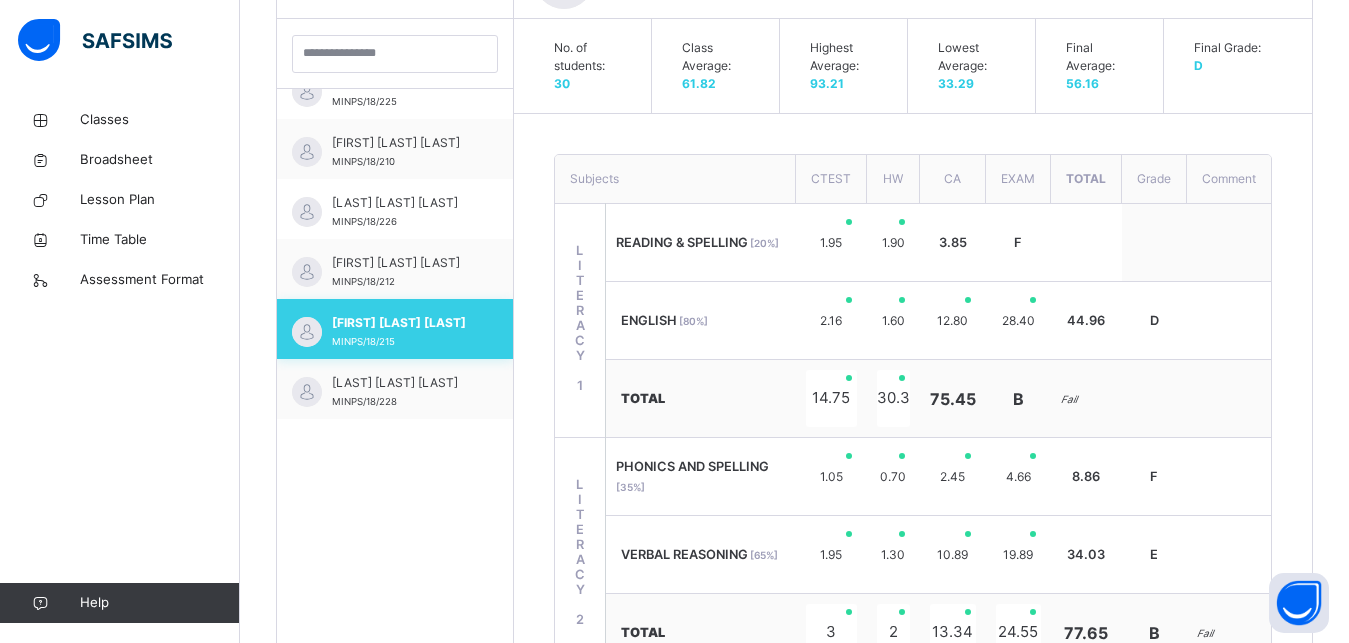 scroll, scrollTop: 279, scrollLeft: 0, axis: vertical 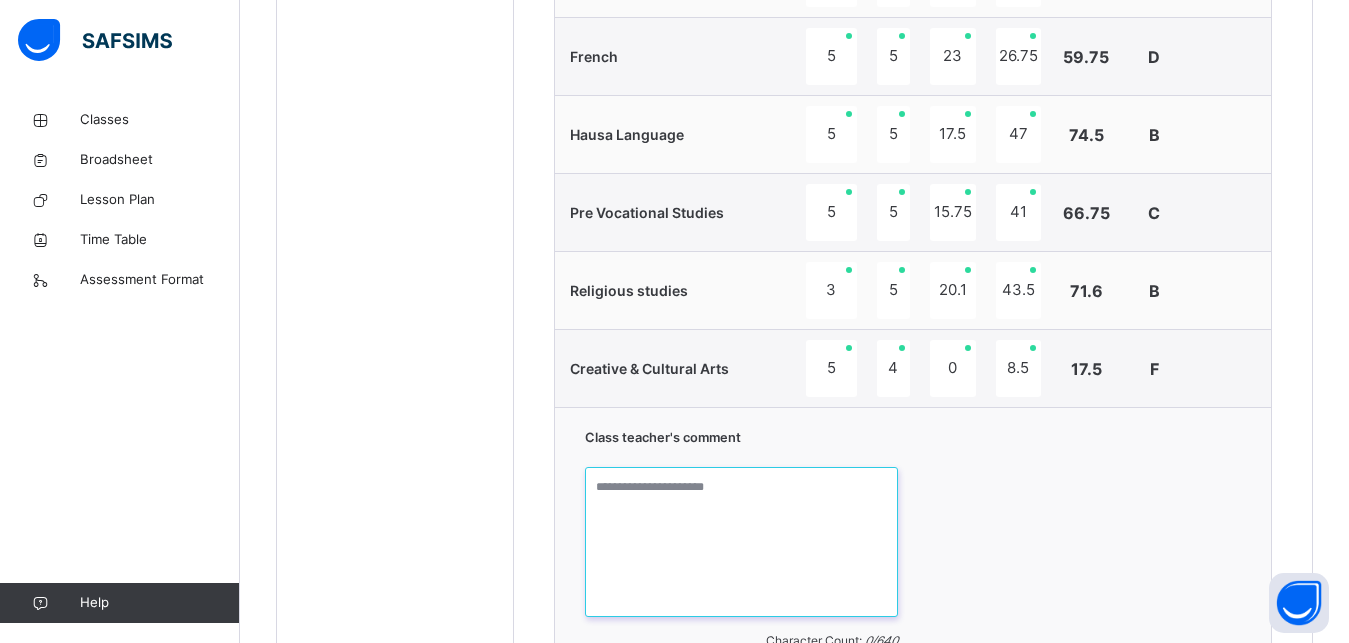 click at bounding box center (741, 542) 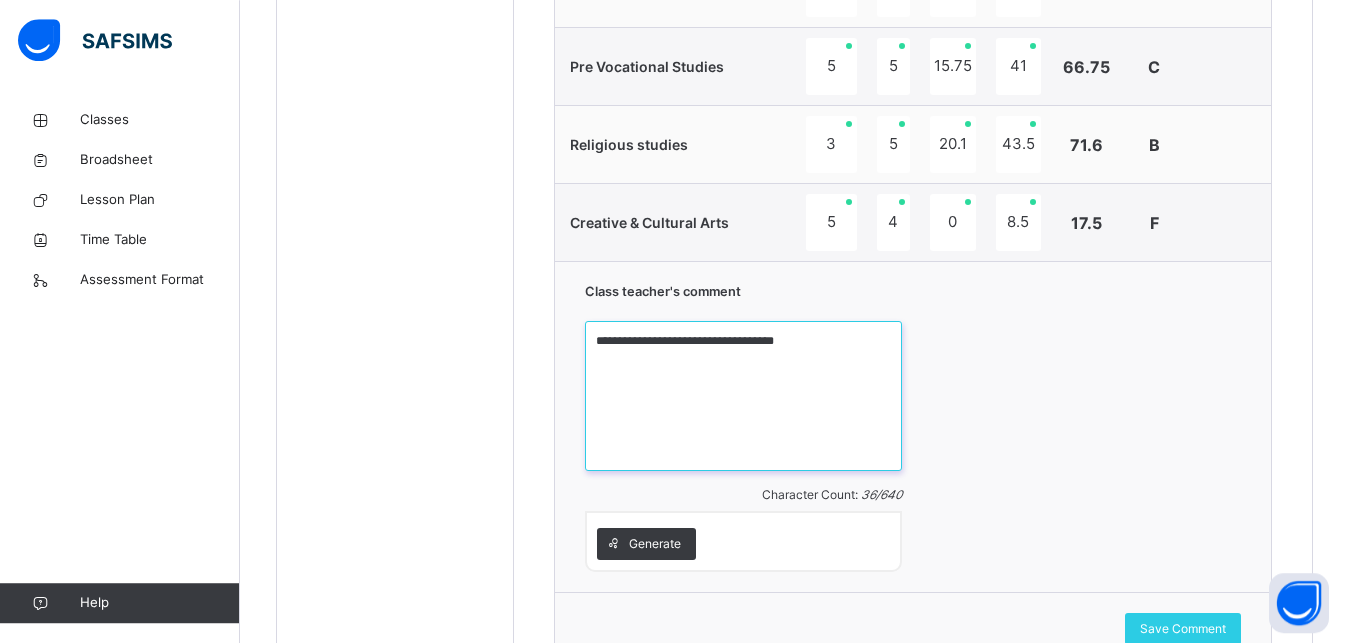 scroll, scrollTop: 1856, scrollLeft: 0, axis: vertical 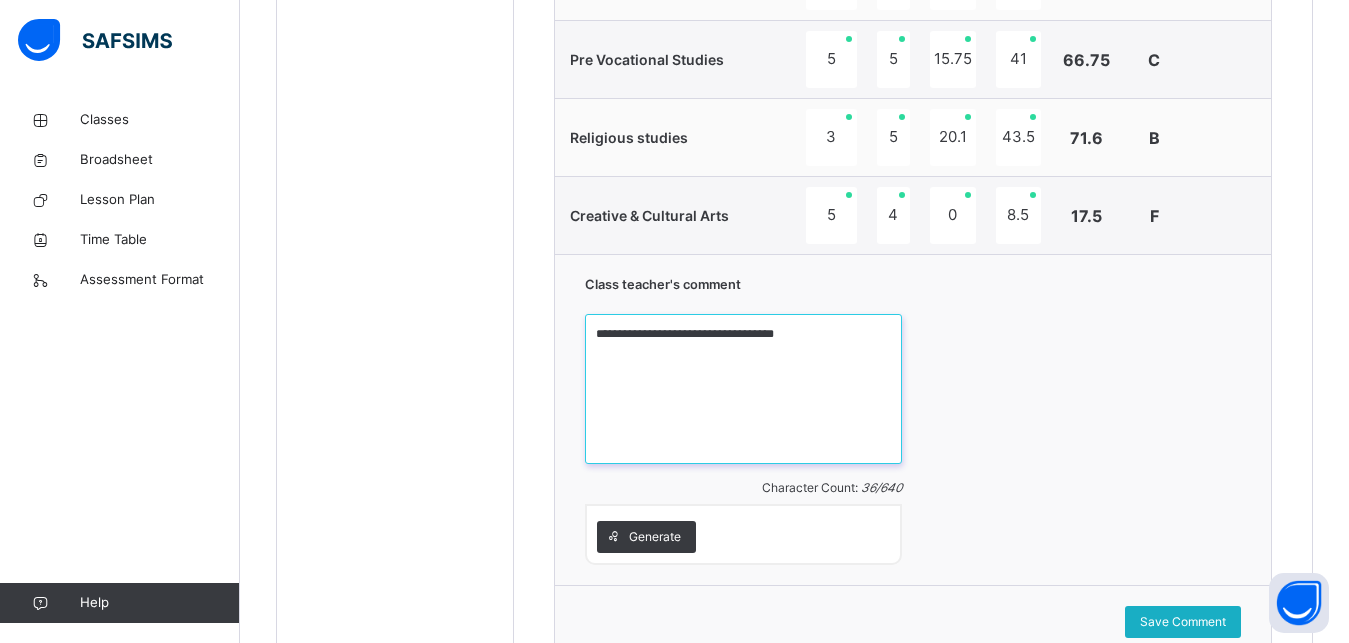 type on "**********" 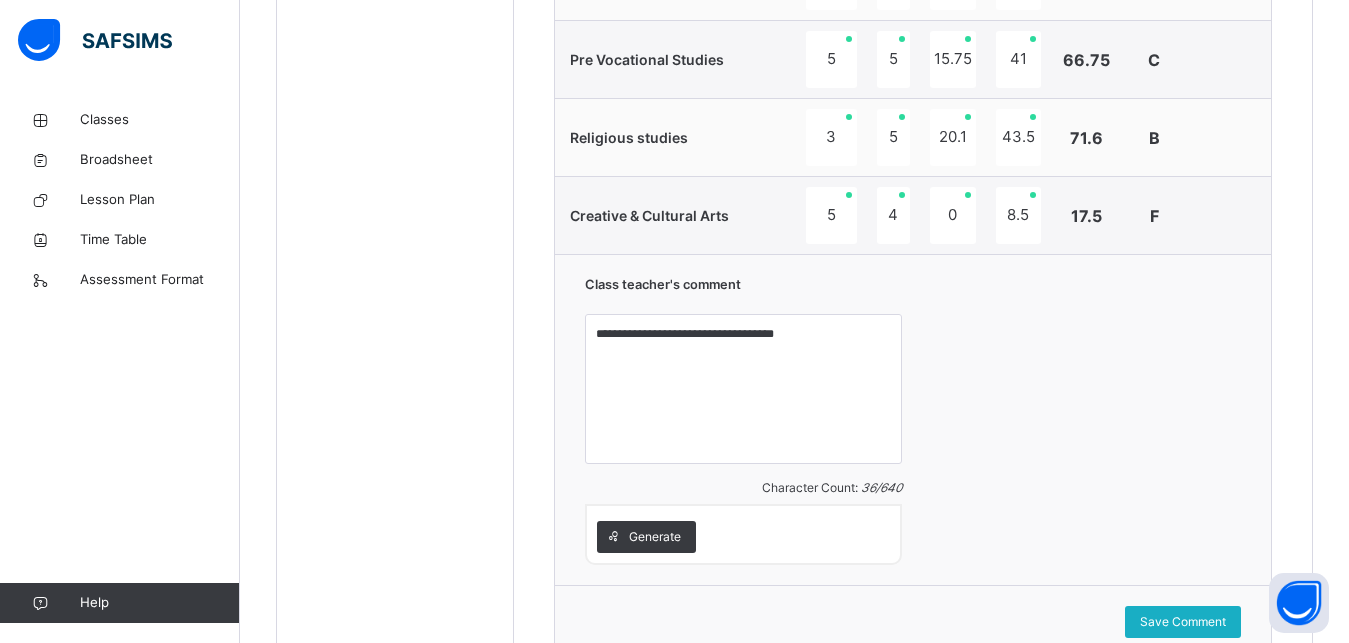 click on "Save Comment" at bounding box center [1183, 622] 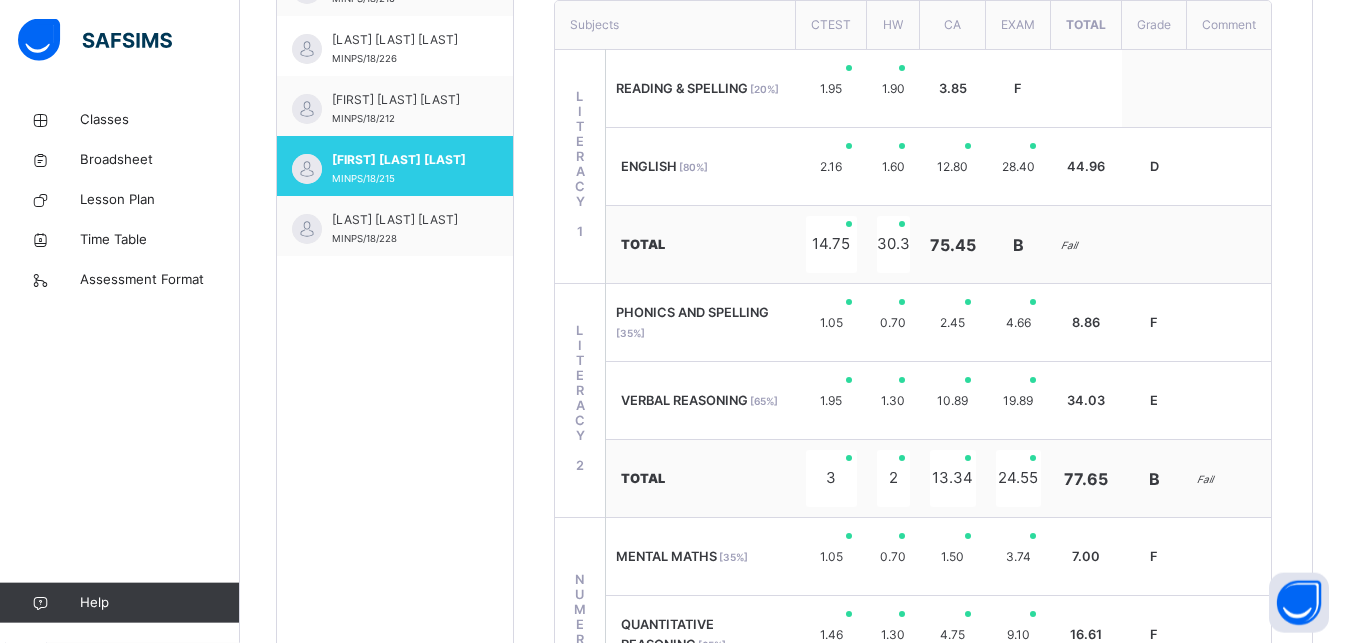 drag, startPoint x: 1359, startPoint y: 7, endPoint x: 1060, endPoint y: 132, distance: 324.07715 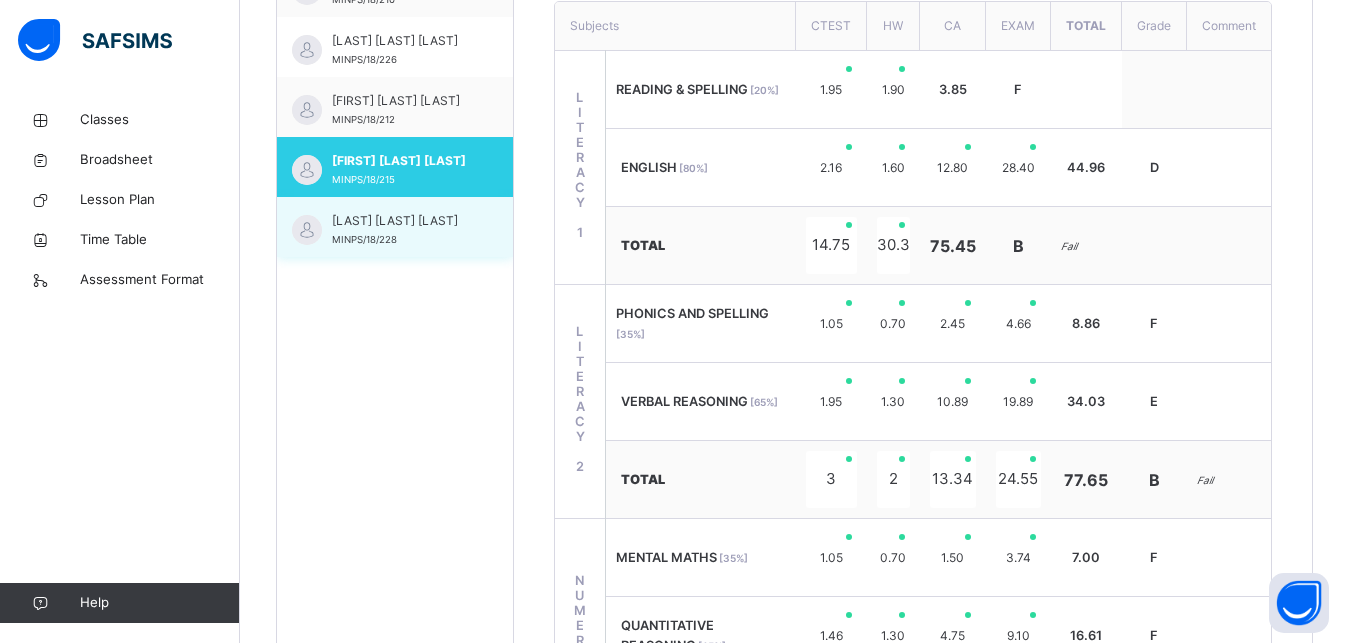 click on "[LAST] [LAST] [LAST]" at bounding box center [400, 221] 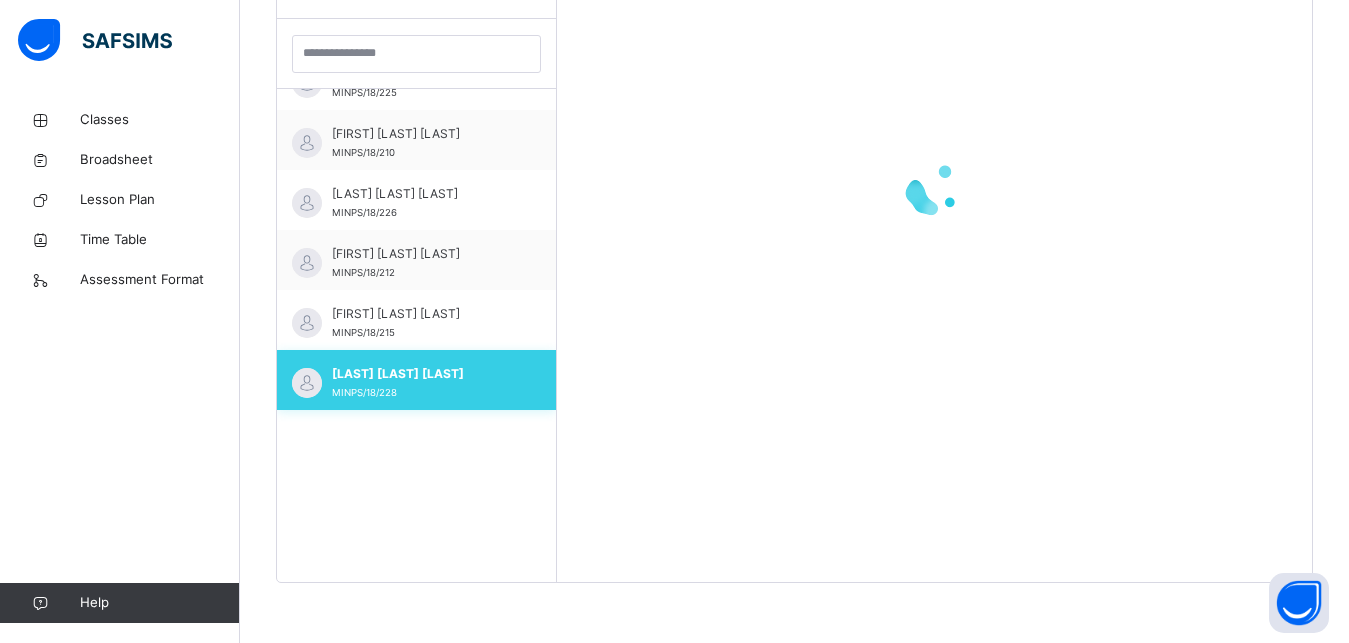 scroll, scrollTop: 581, scrollLeft: 0, axis: vertical 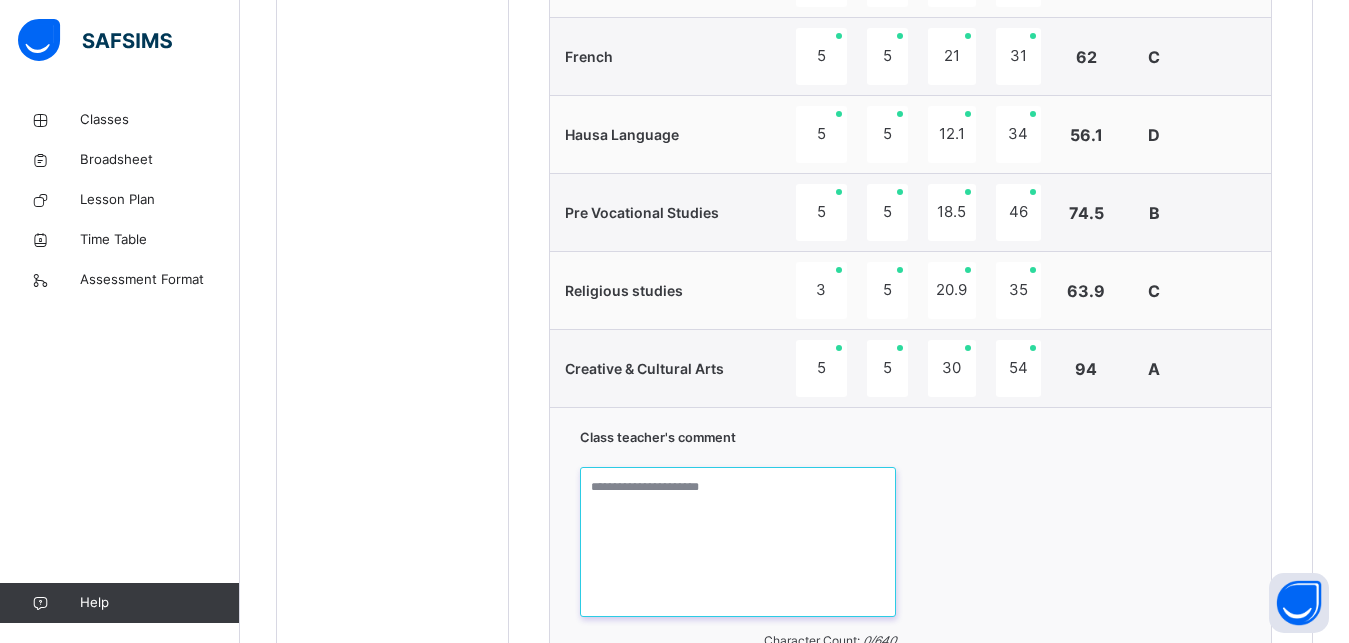 click at bounding box center [737, 542] 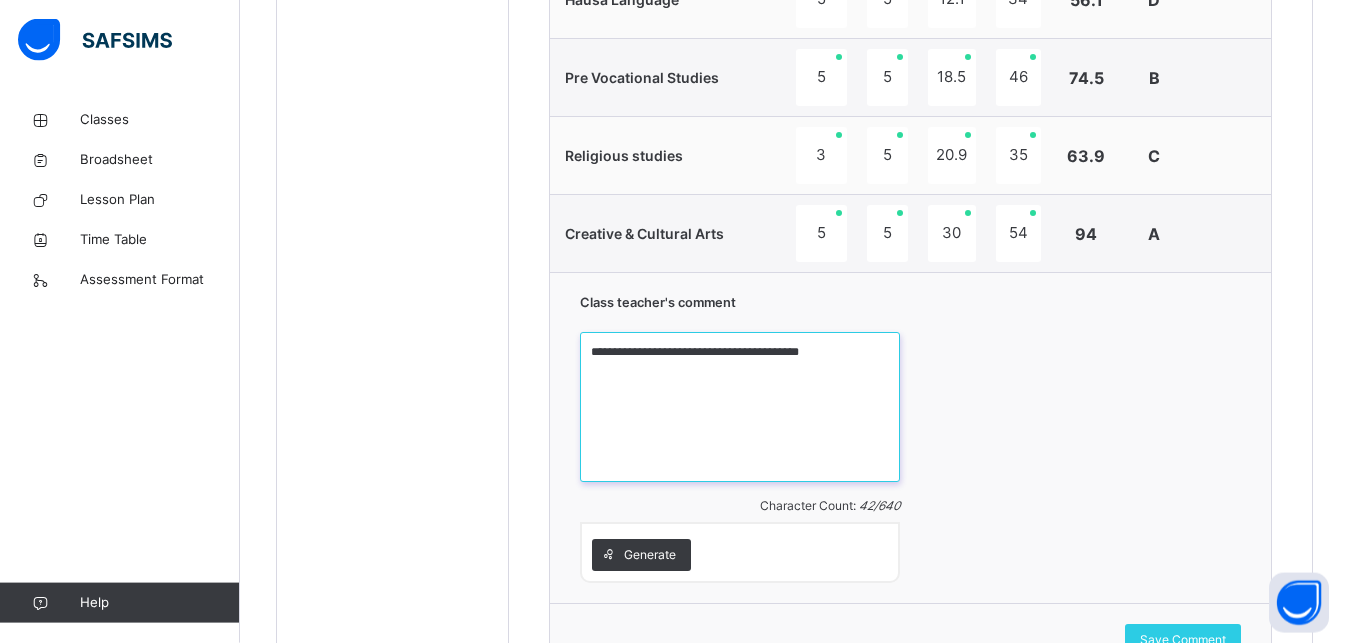 scroll, scrollTop: 1856, scrollLeft: 0, axis: vertical 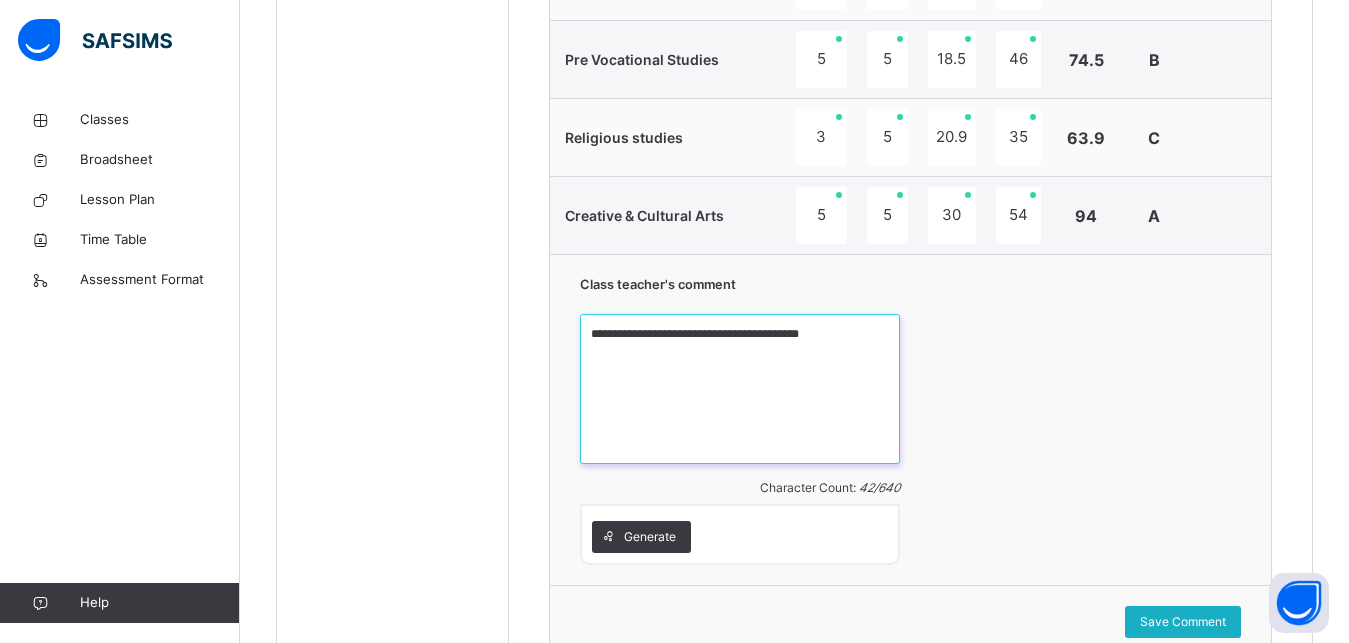 type on "**********" 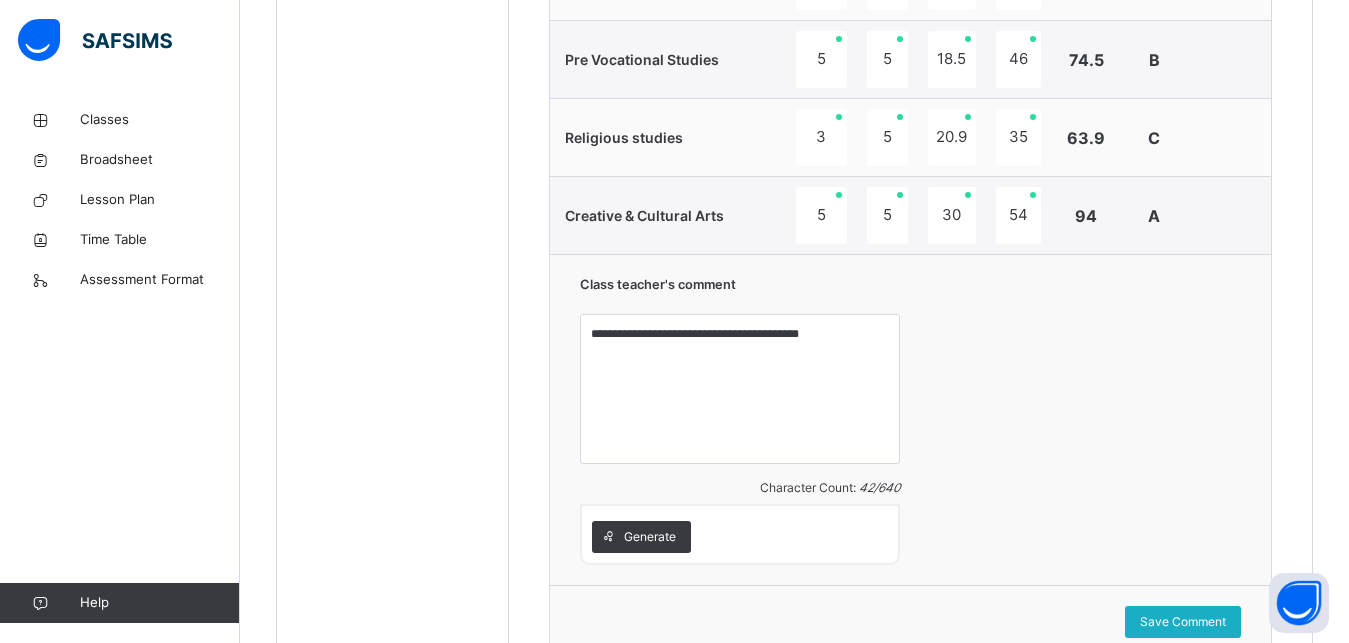 click on "Save Comment" at bounding box center [1183, 622] 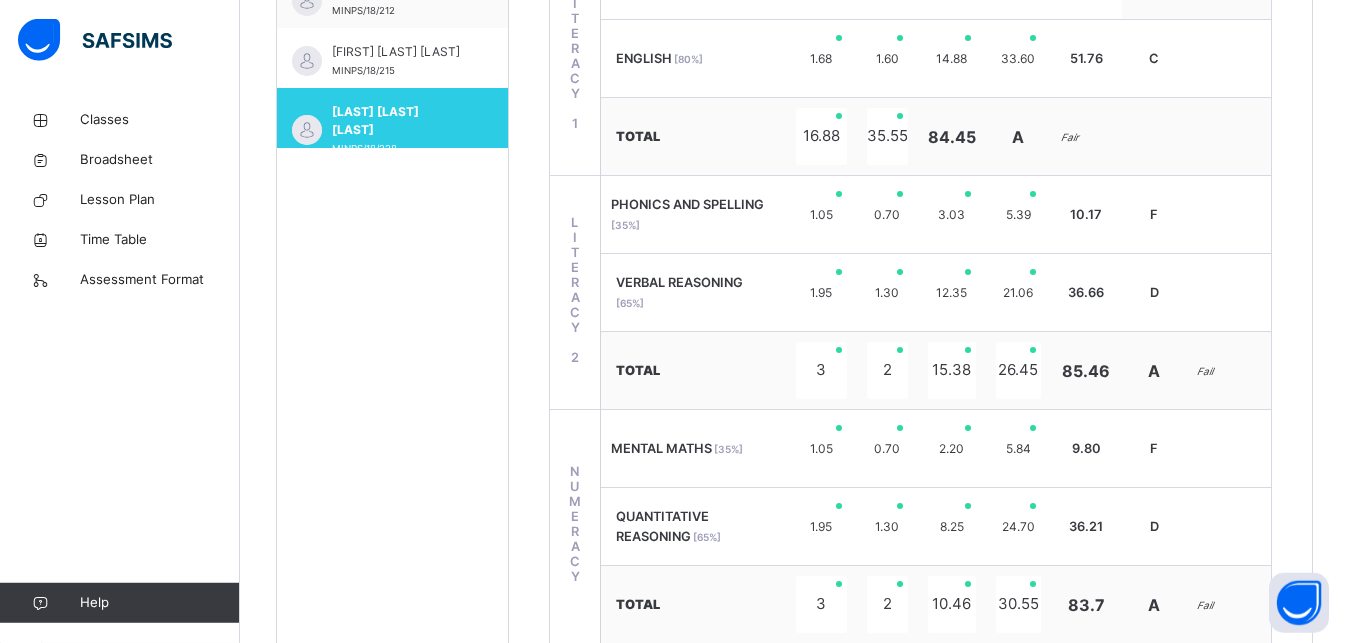 scroll, scrollTop: 836, scrollLeft: 0, axis: vertical 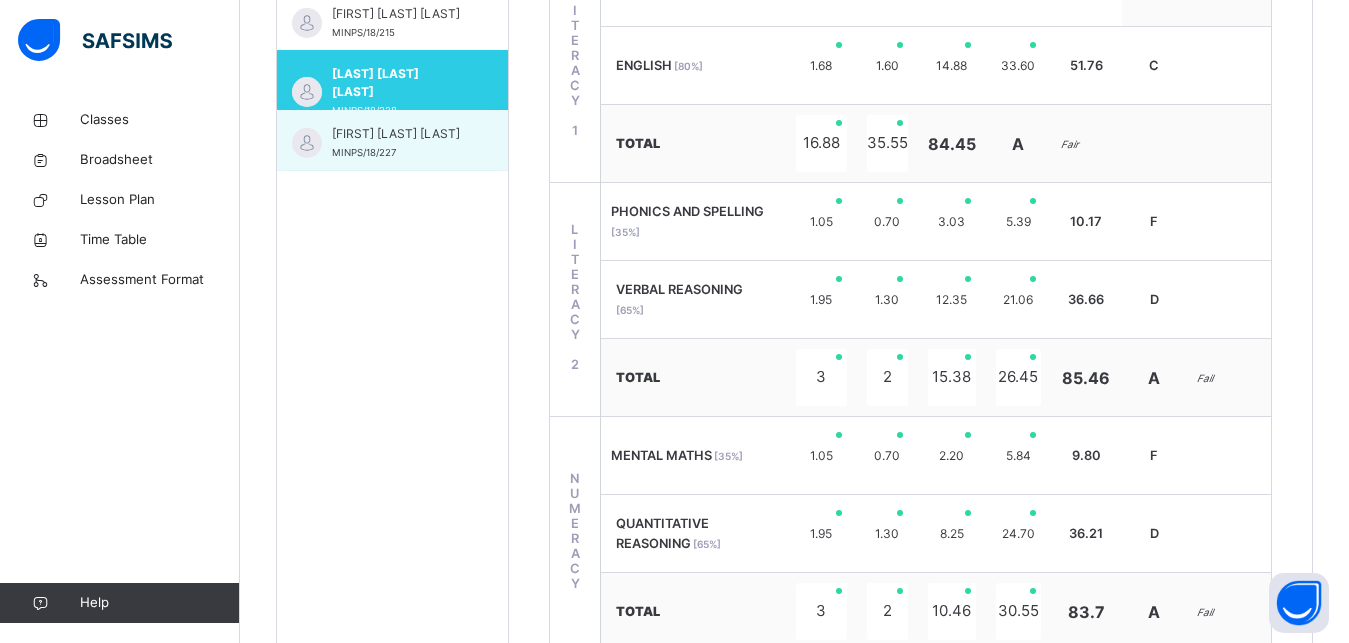 click on "[FIRST] [LAST] [LAST]" at bounding box center (397, 134) 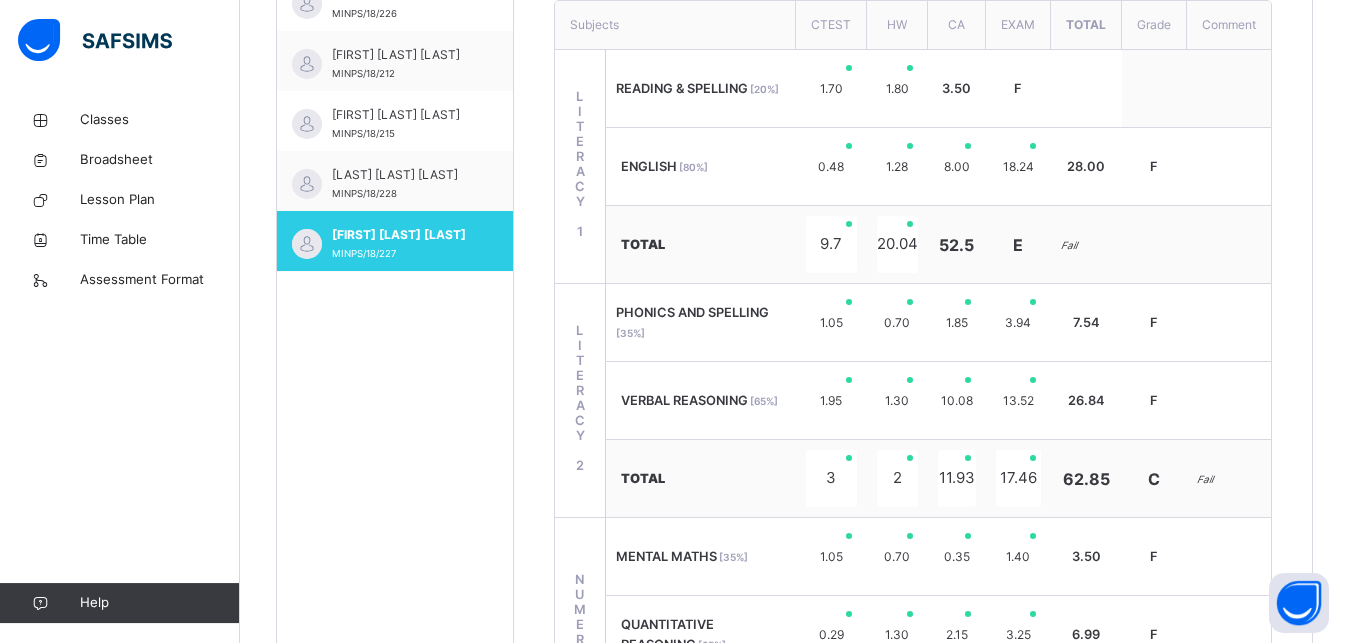 scroll, scrollTop: 785, scrollLeft: 0, axis: vertical 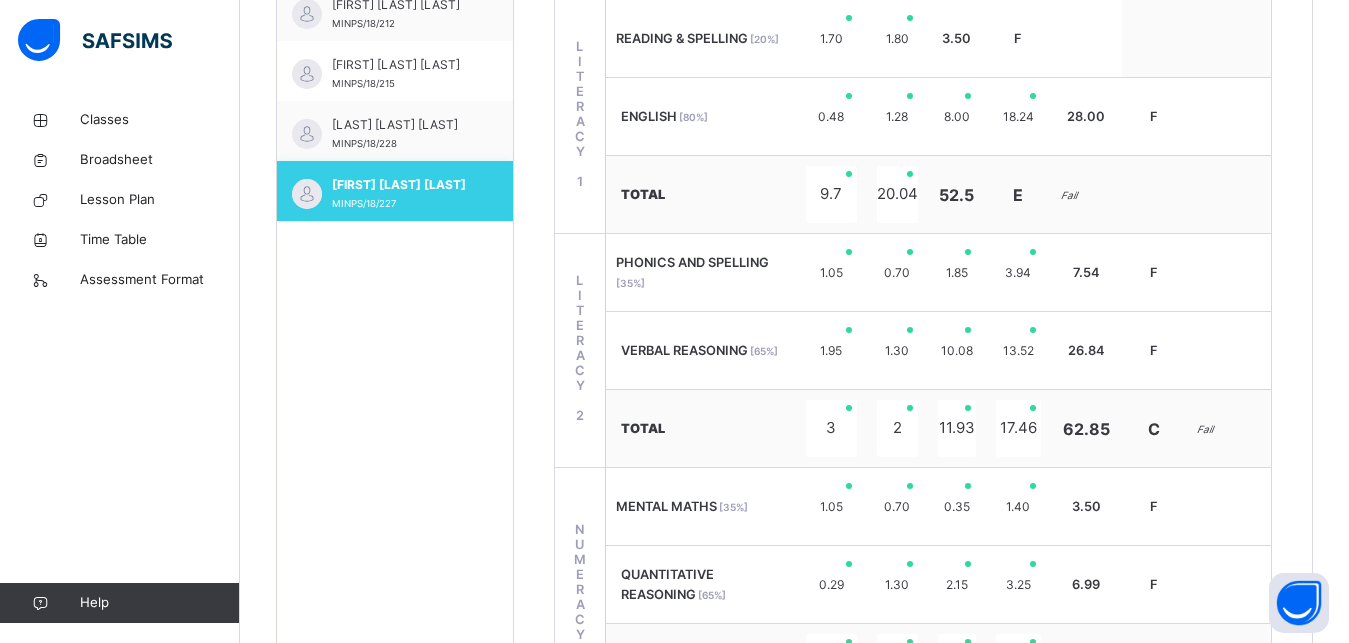 click on "[LAST] [LAST] [LAST] MINPS/18/227" at bounding box center (395, 191) 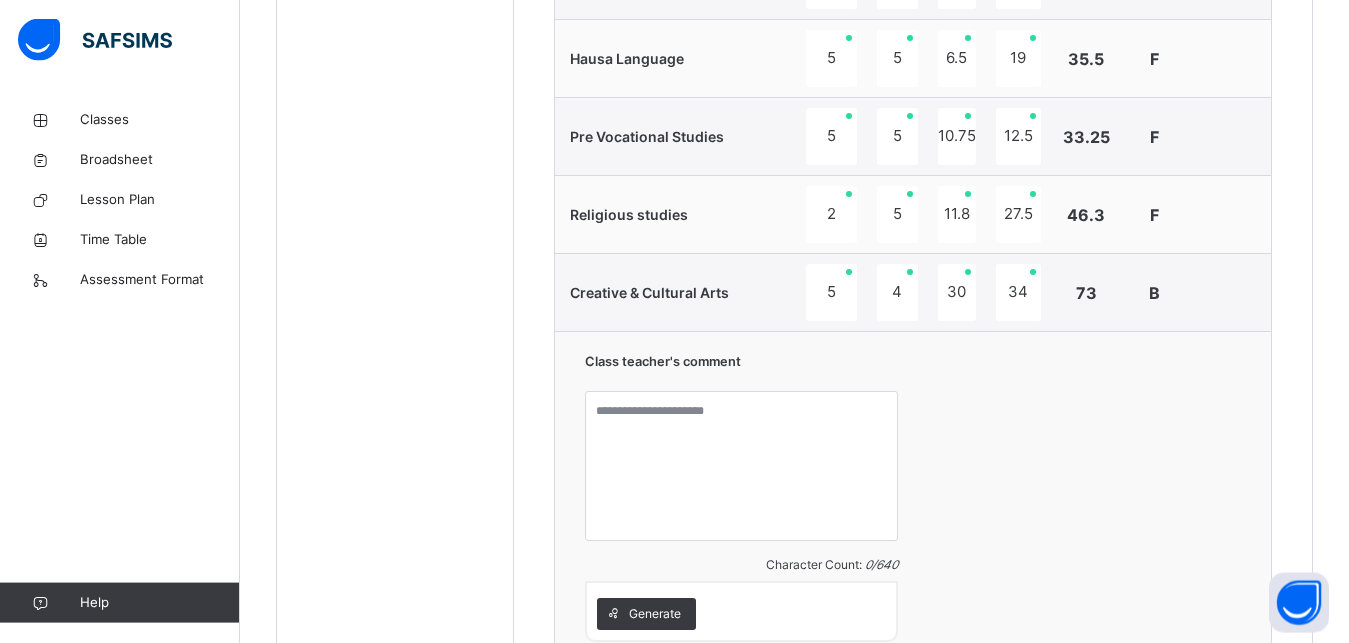 scroll, scrollTop: 1805, scrollLeft: 0, axis: vertical 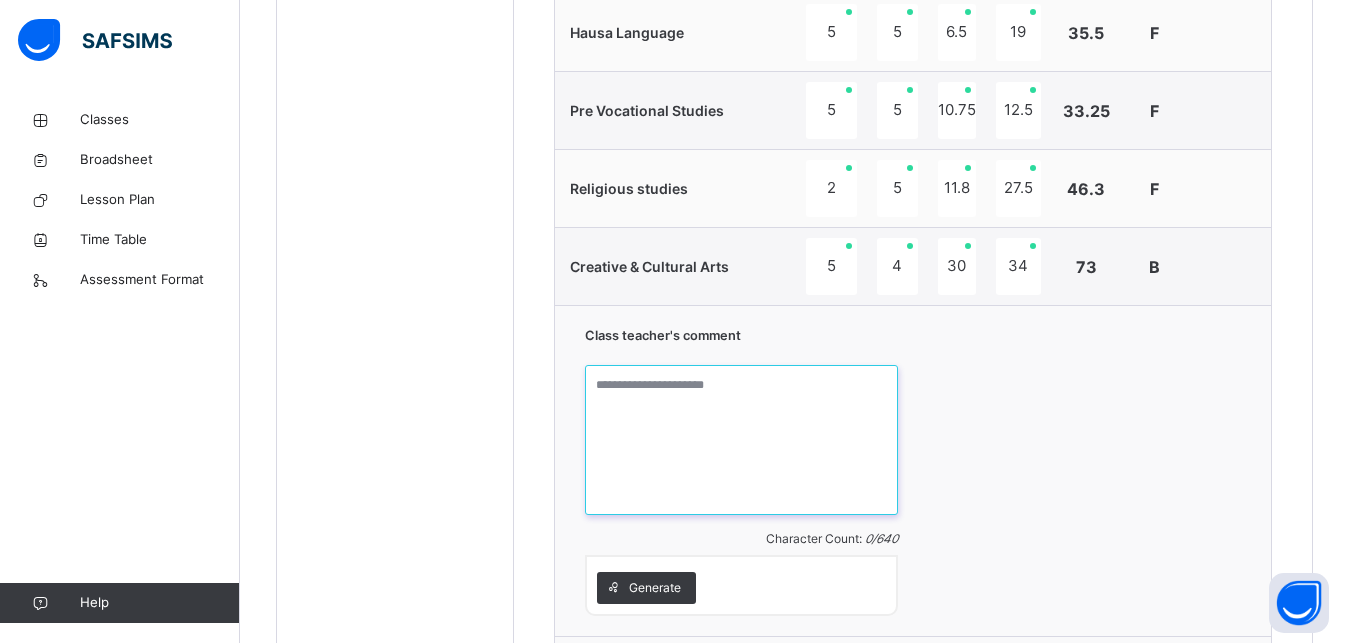 click at bounding box center [741, 440] 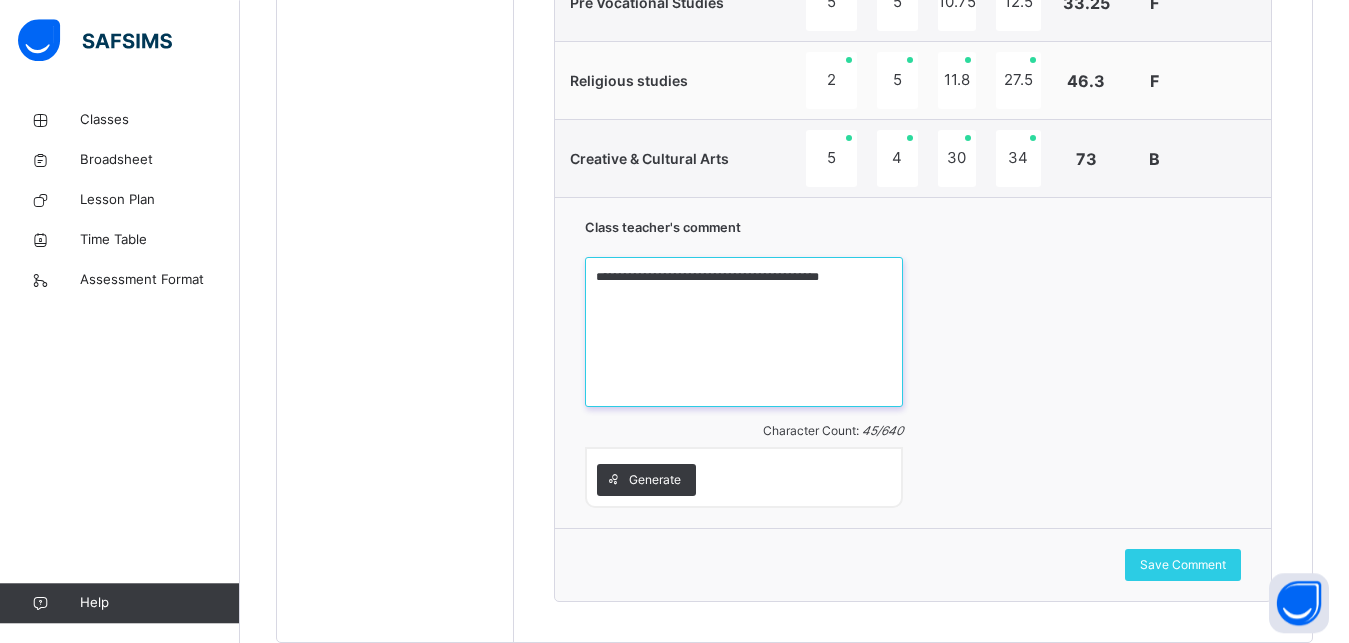 scroll, scrollTop: 1958, scrollLeft: 0, axis: vertical 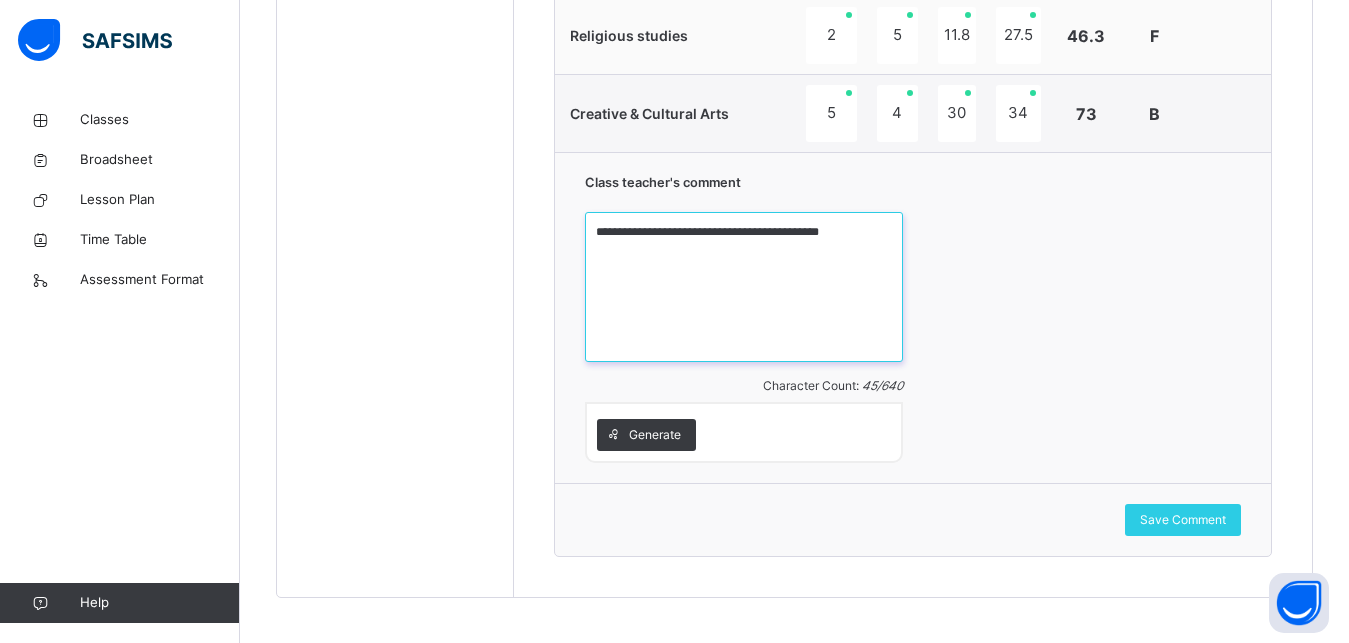 drag, startPoint x: 1355, startPoint y: 632, endPoint x: 1254, endPoint y: 554, distance: 127.61269 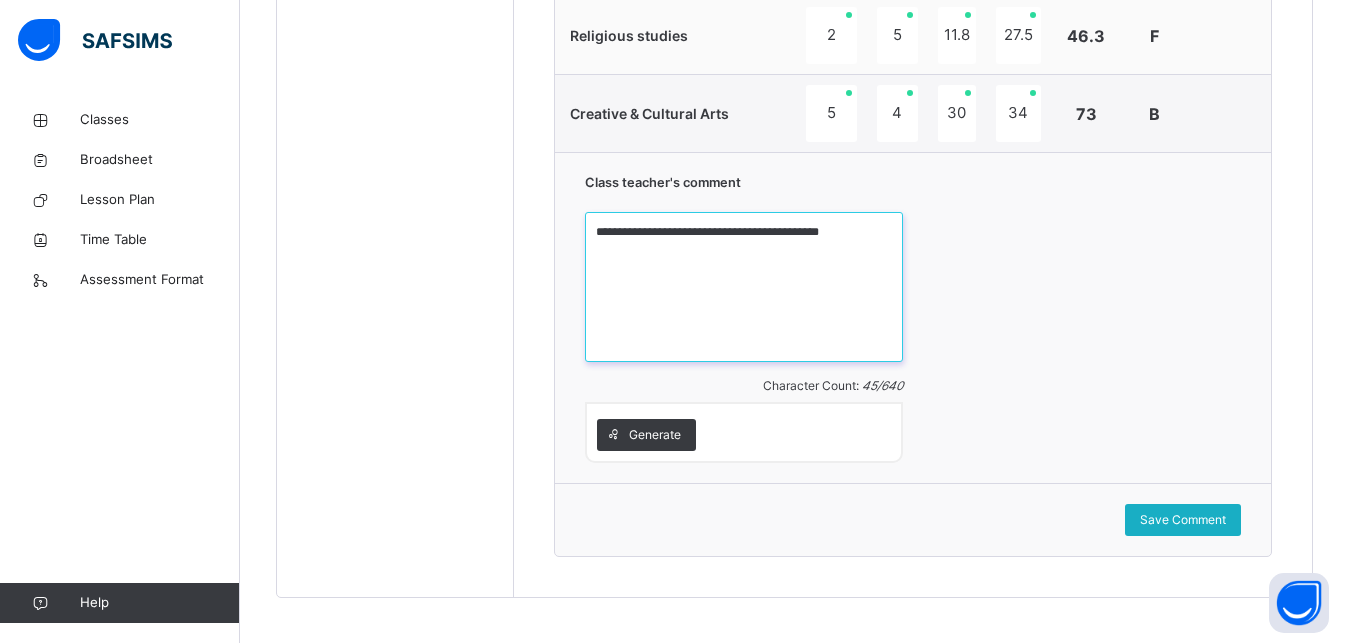 type on "**********" 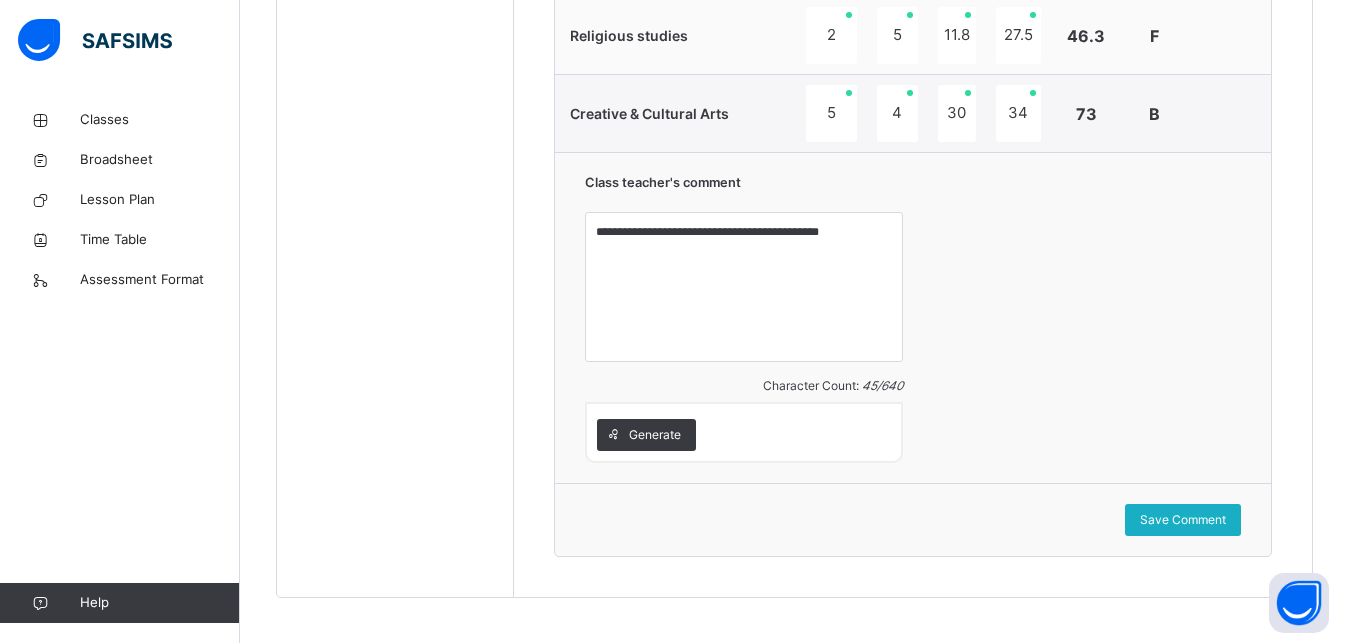 click on "Save Comment" at bounding box center [1183, 520] 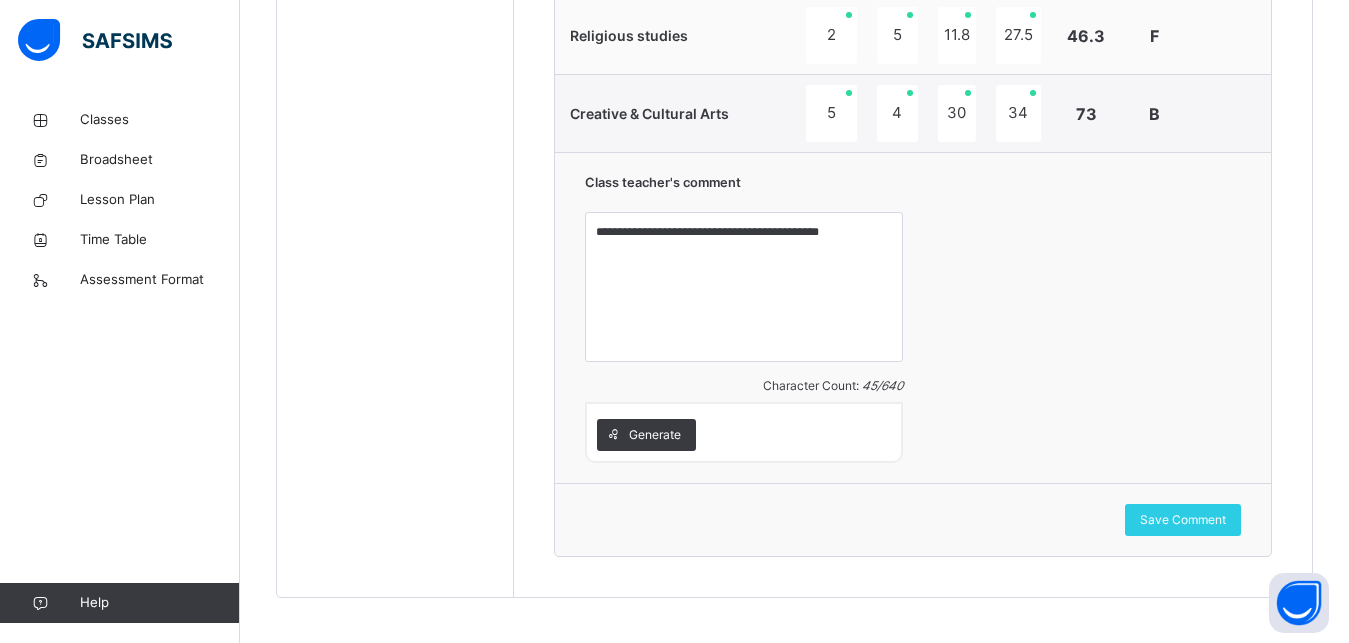scroll, scrollTop: 1970, scrollLeft: 0, axis: vertical 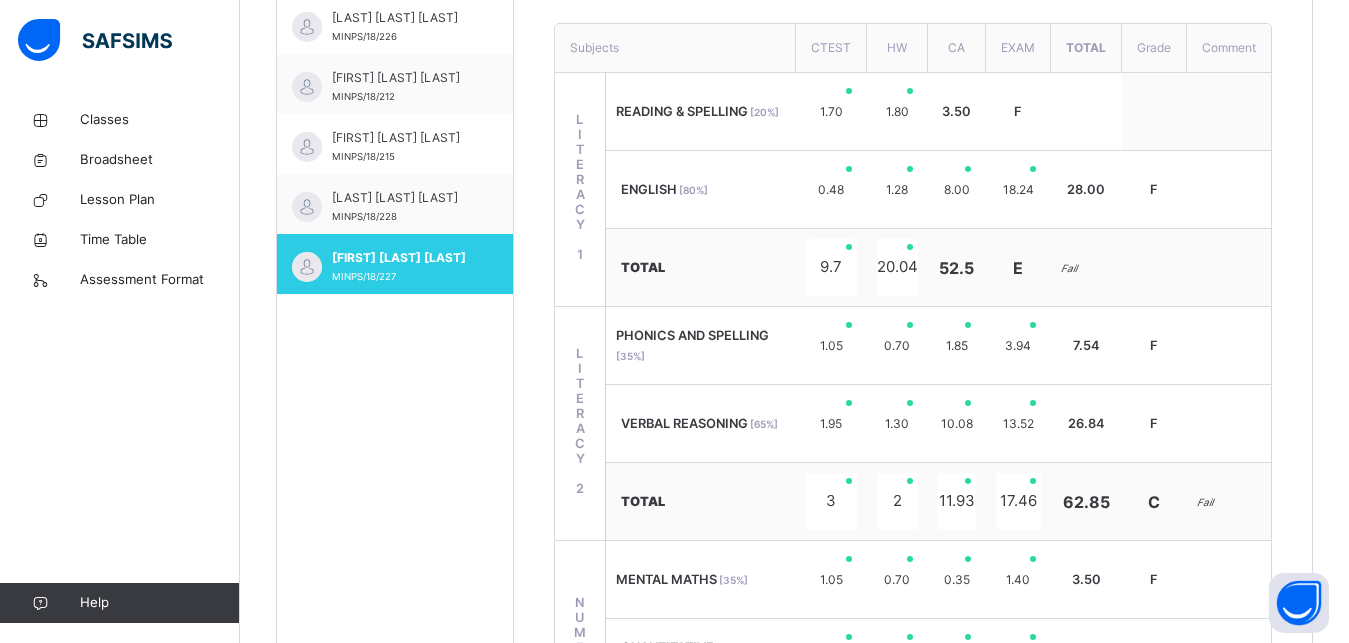 drag, startPoint x: 1356, startPoint y: 6, endPoint x: 1067, endPoint y: 84, distance: 299.34094 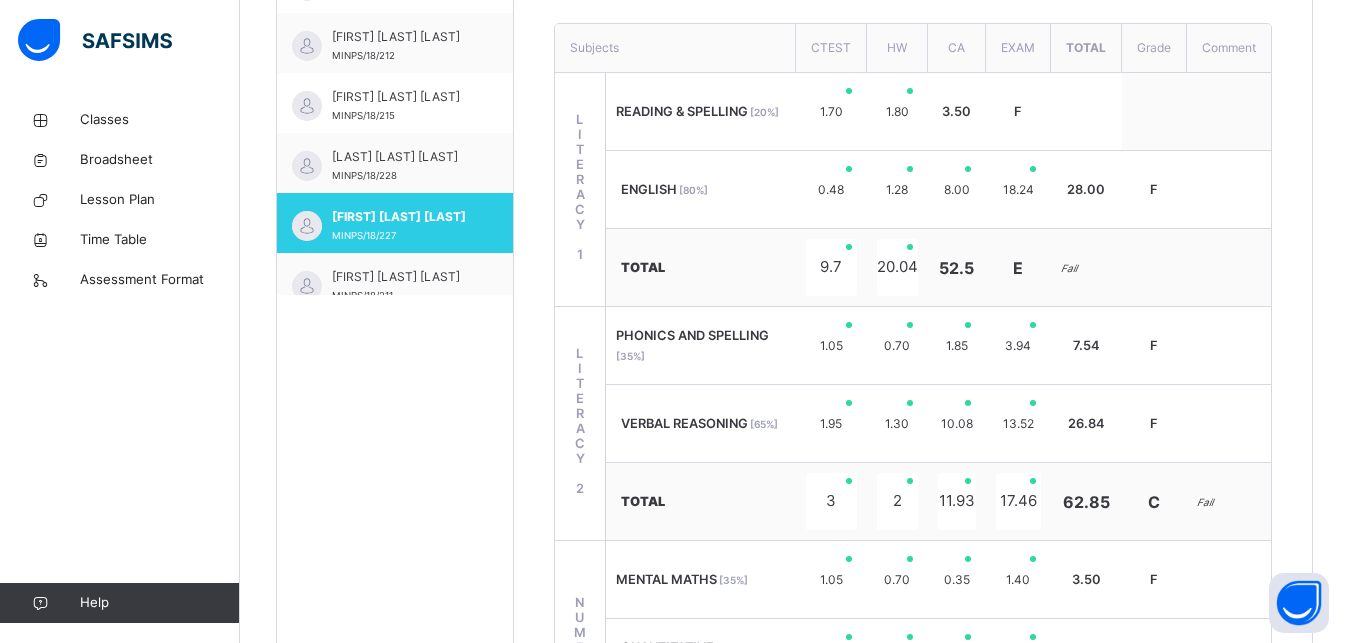 scroll, scrollTop: 369, scrollLeft: 0, axis: vertical 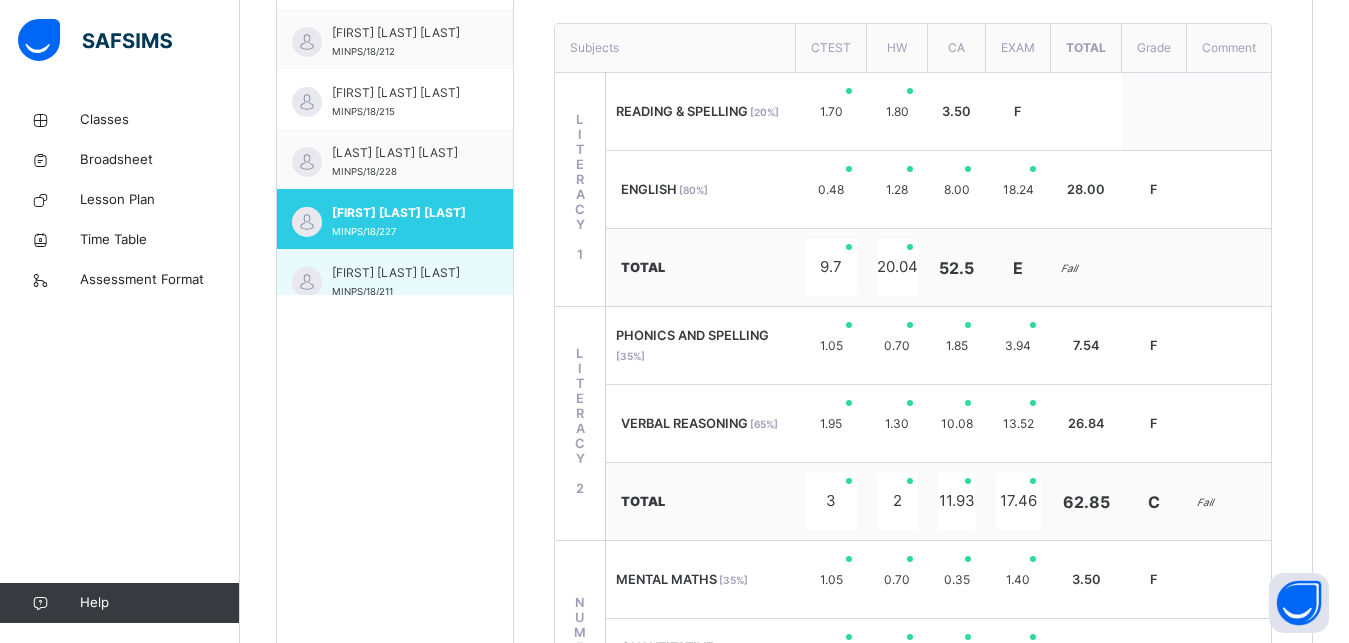 click on "[FIRST] [LAST] [LAST]" at bounding box center (400, 273) 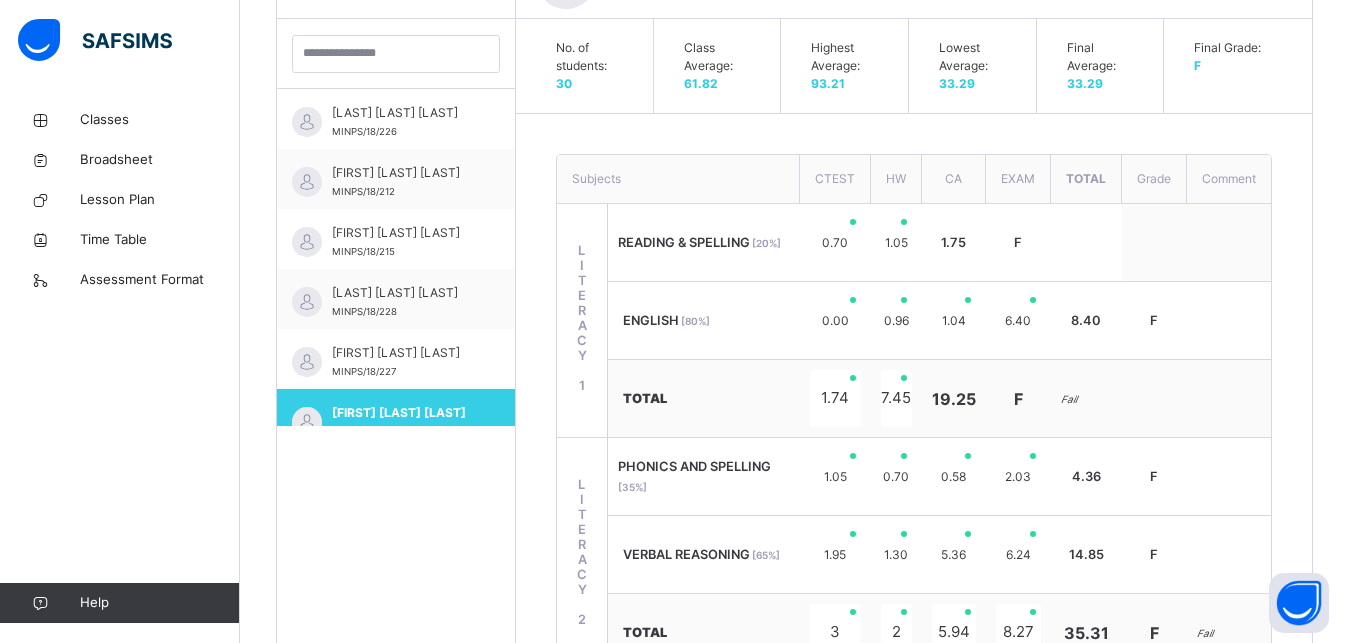 scroll, scrollTop: 369, scrollLeft: 0, axis: vertical 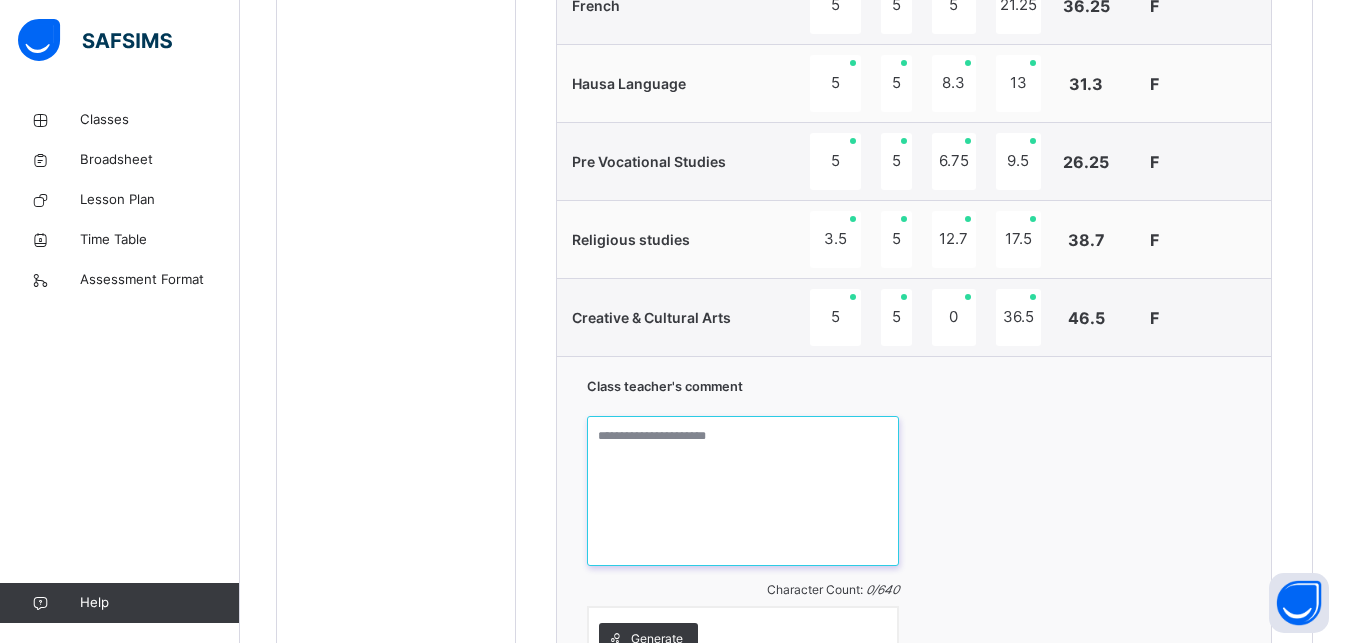 click at bounding box center [743, 491] 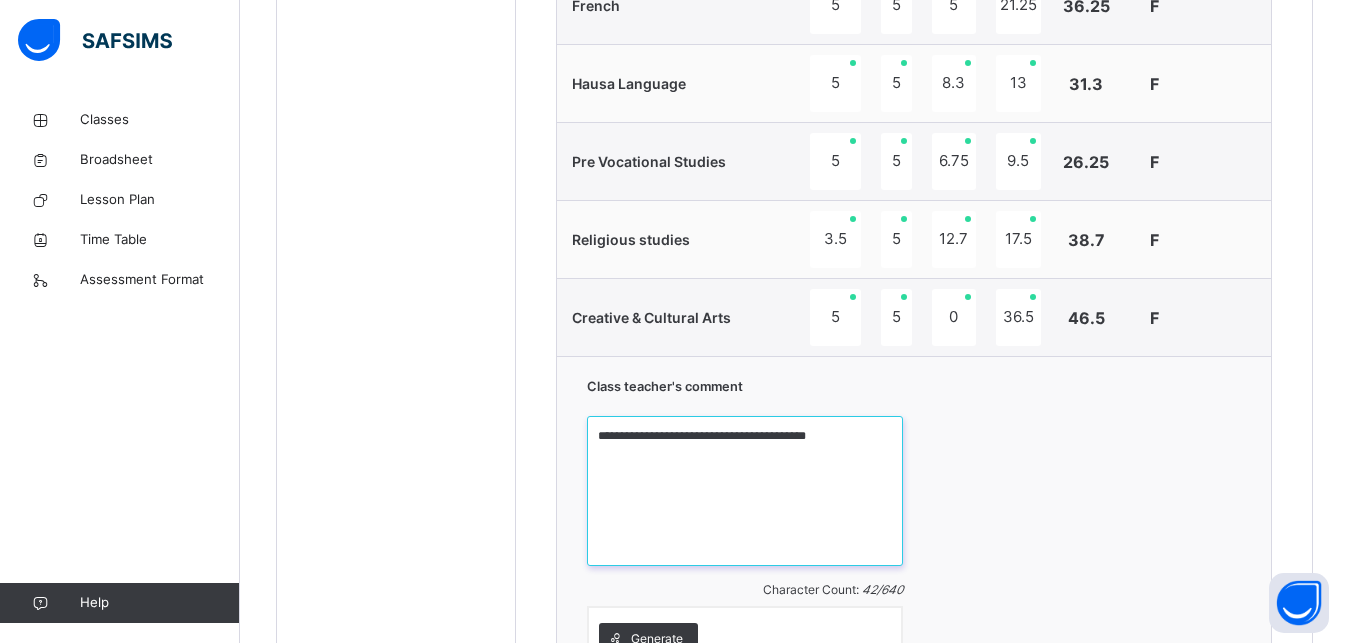 click on "**********" at bounding box center [745, 491] 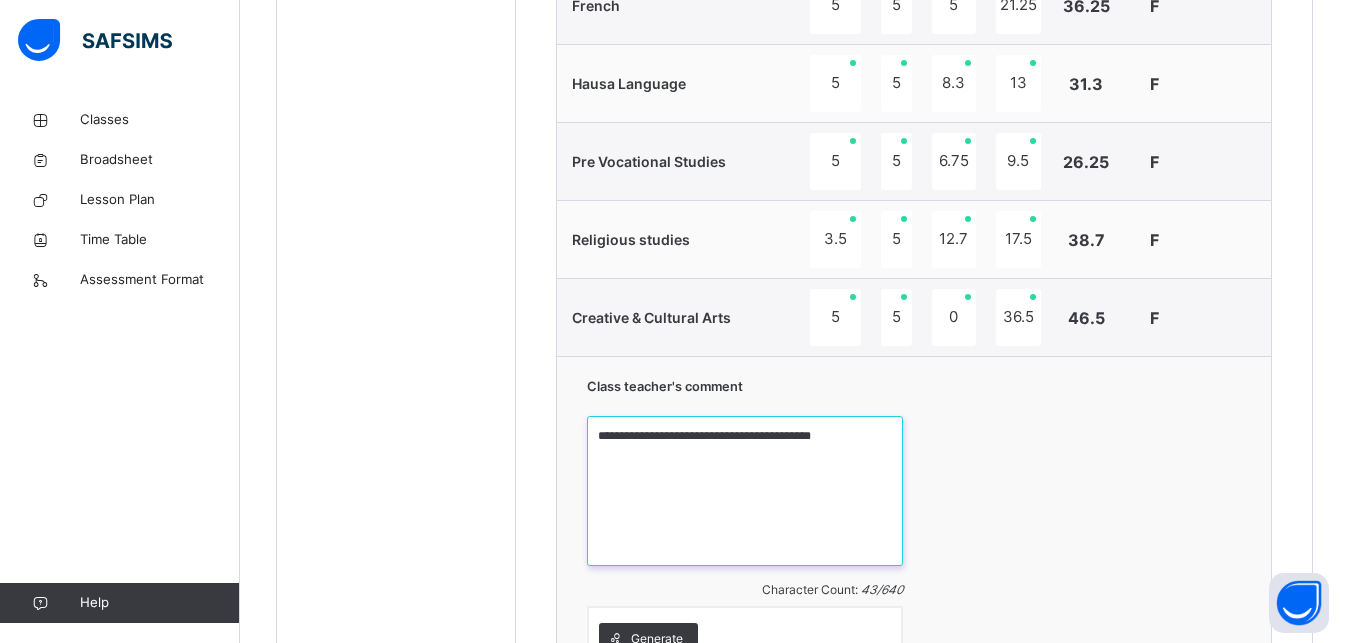 click on "**********" at bounding box center (745, 491) 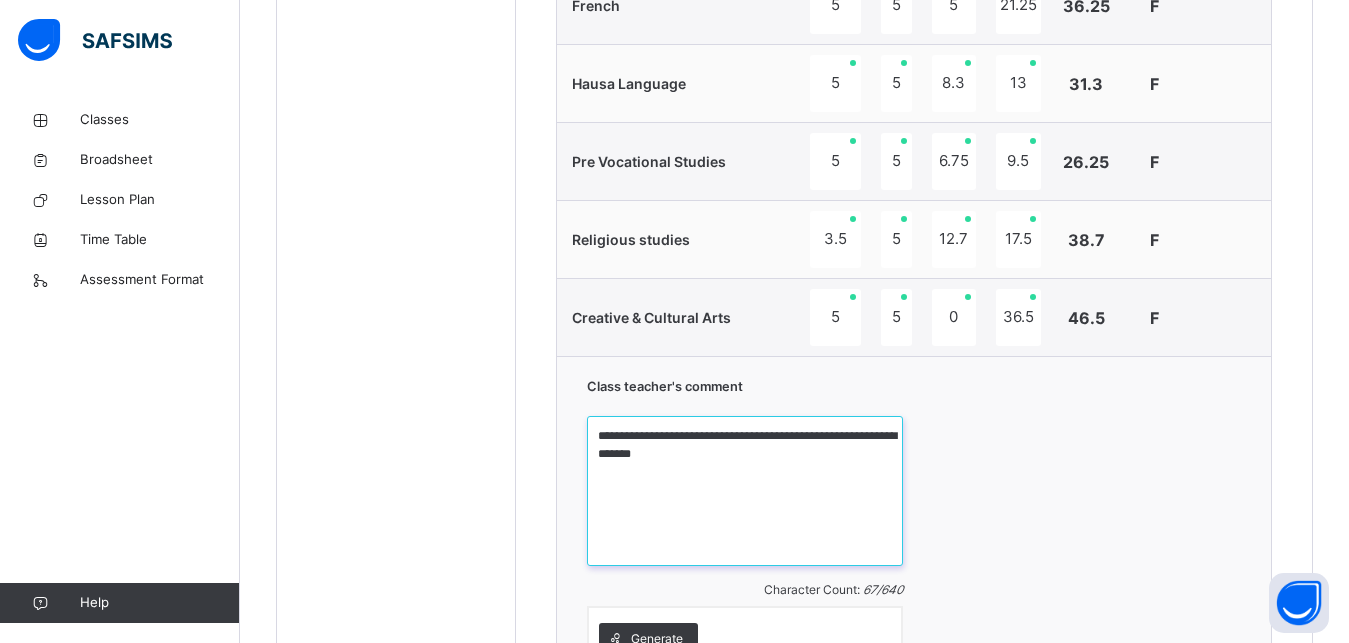 click on "**********" at bounding box center (745, 491) 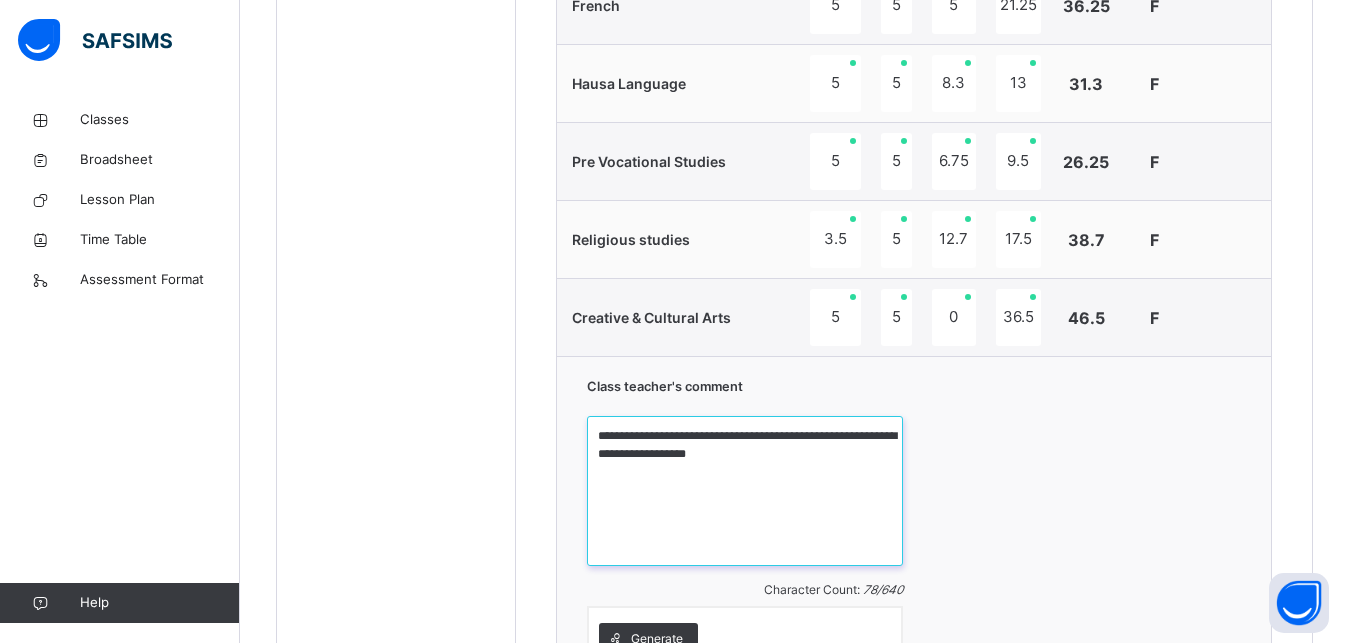 click on "**********" at bounding box center (745, 491) 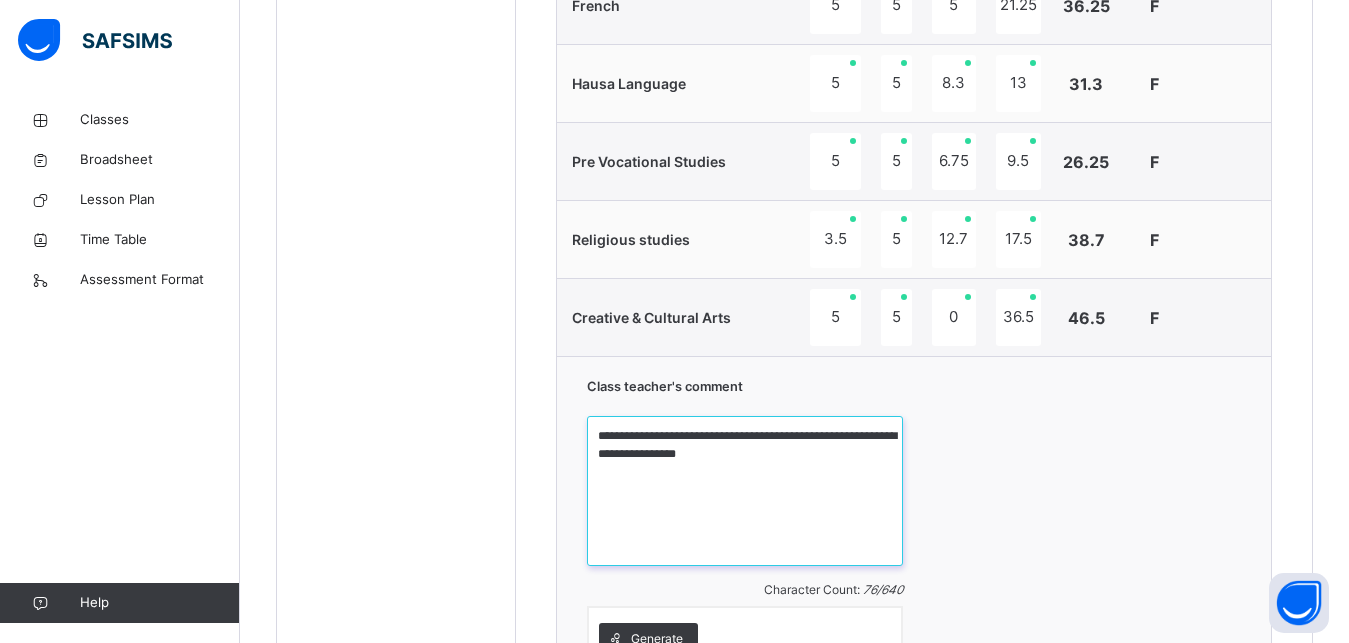 click on "**********" at bounding box center (745, 491) 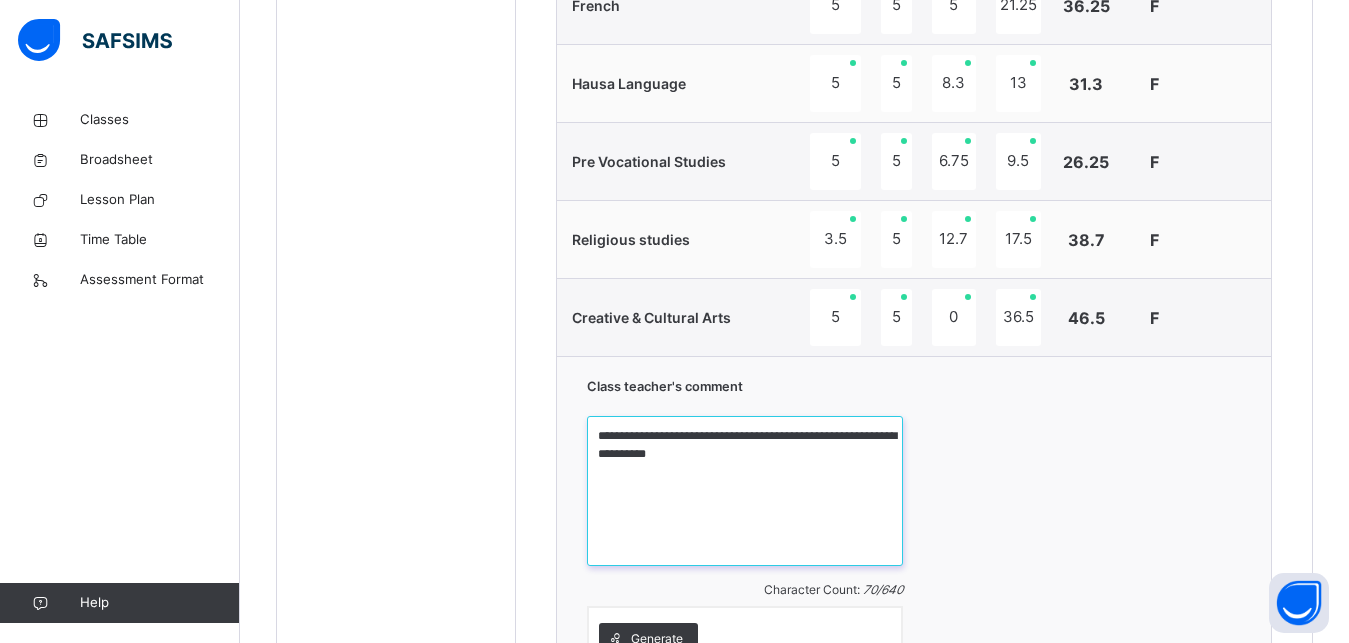 click on "**********" at bounding box center (745, 491) 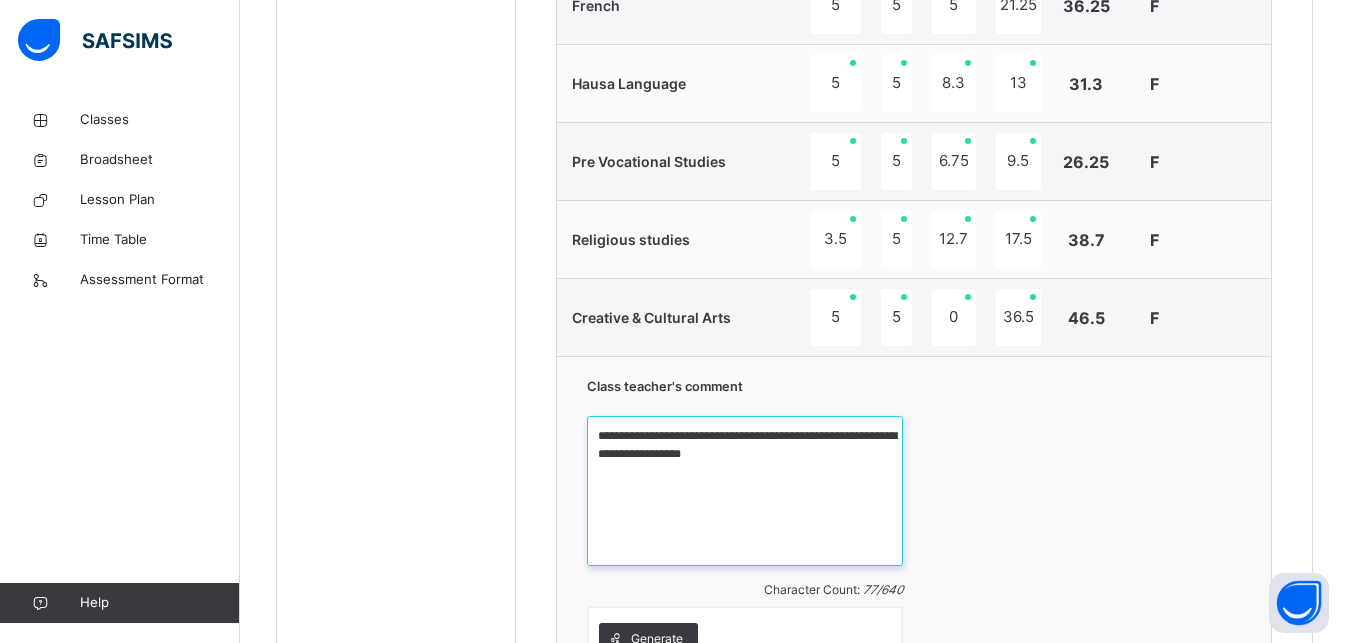 click on "**********" at bounding box center (745, 491) 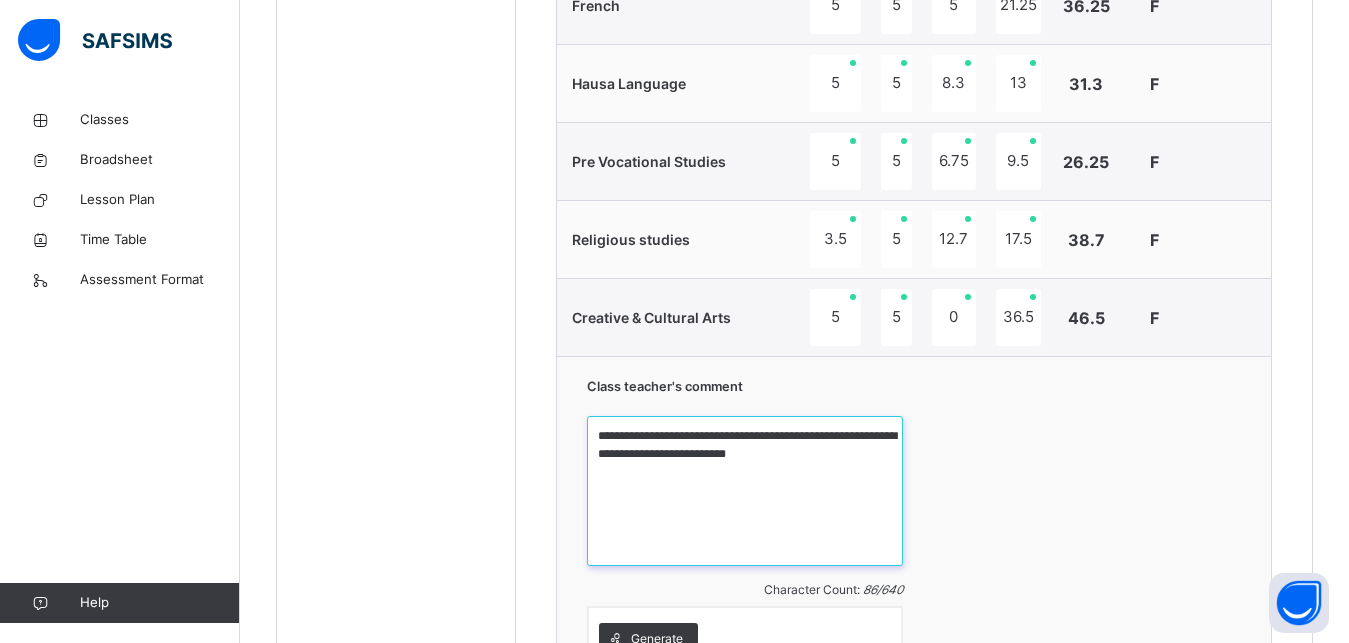 click on "**********" at bounding box center [745, 491] 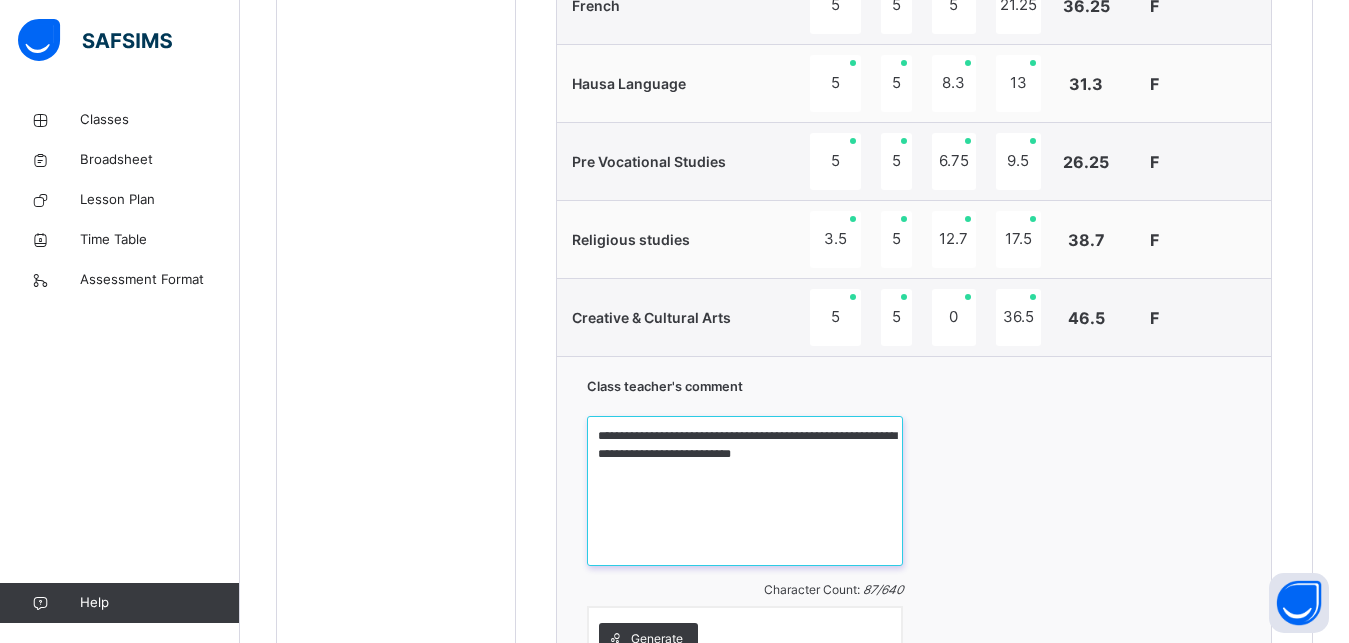 click on "**********" at bounding box center (745, 491) 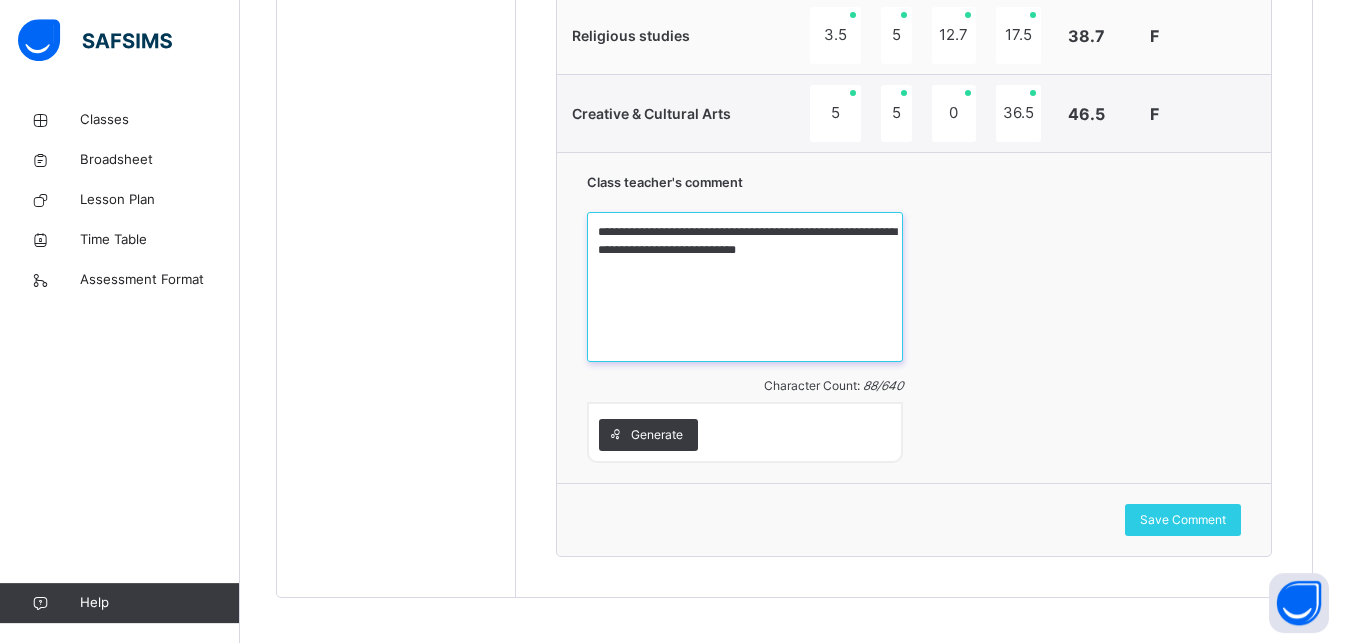 scroll, scrollTop: 1970, scrollLeft: 0, axis: vertical 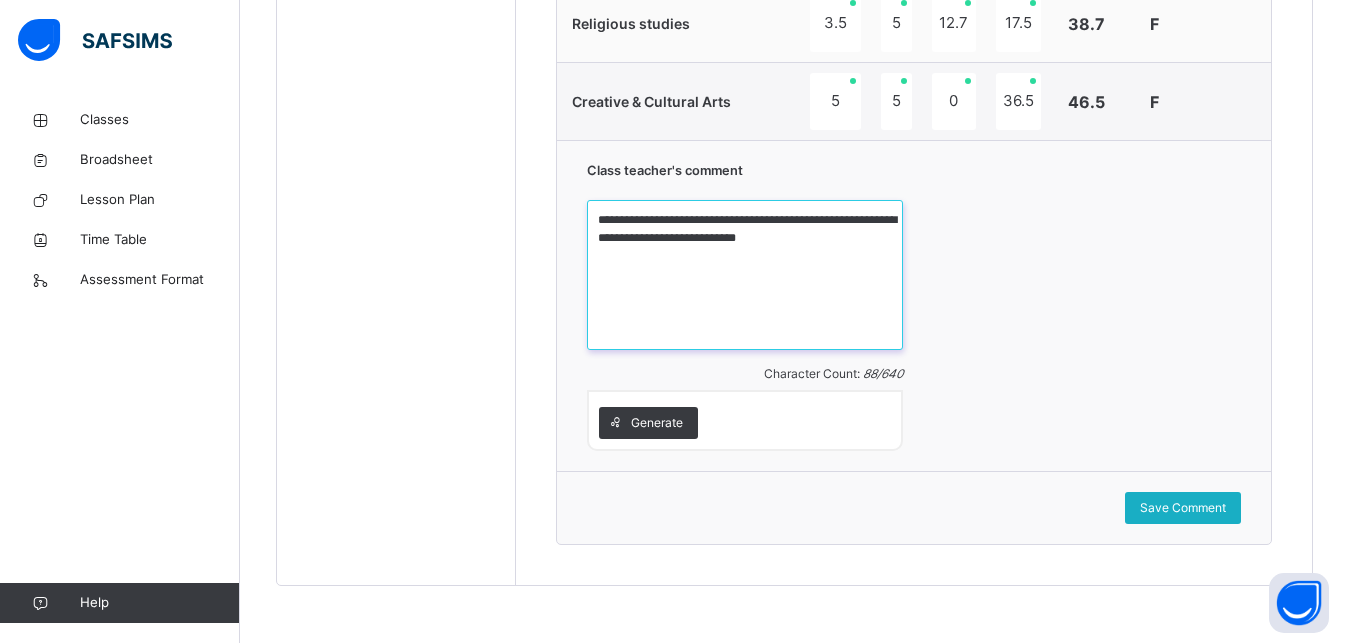 type on "**********" 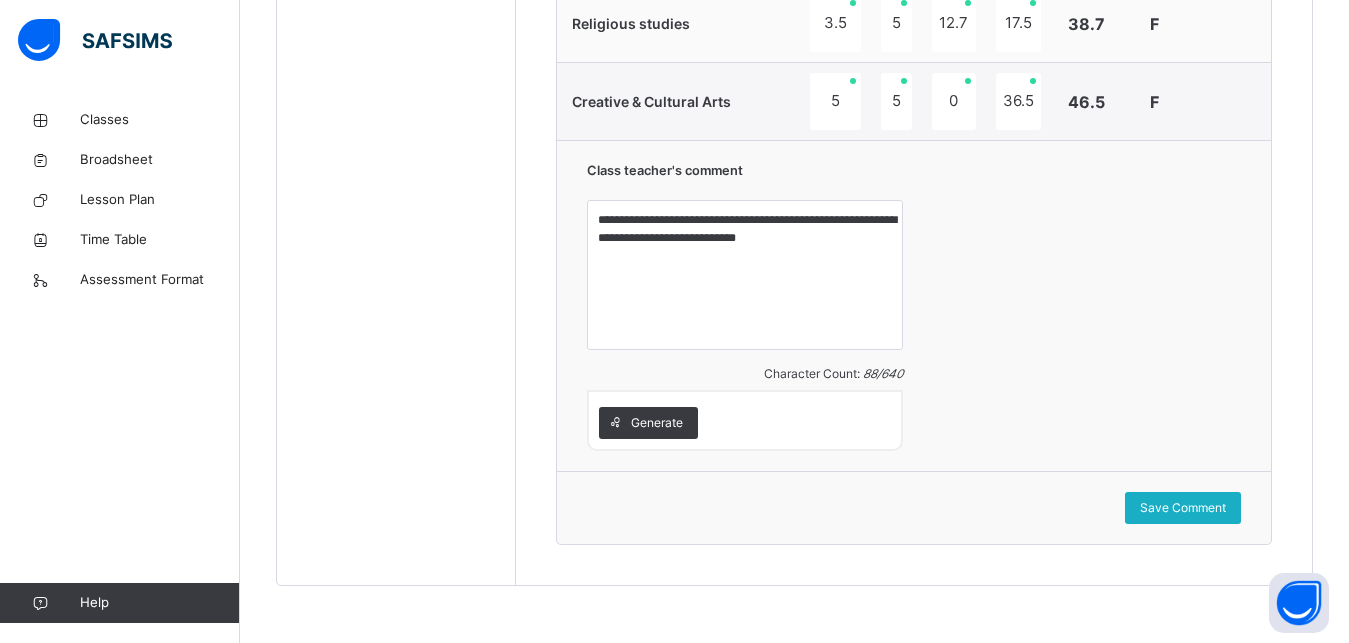 click on "Save Comment" at bounding box center (1183, 508) 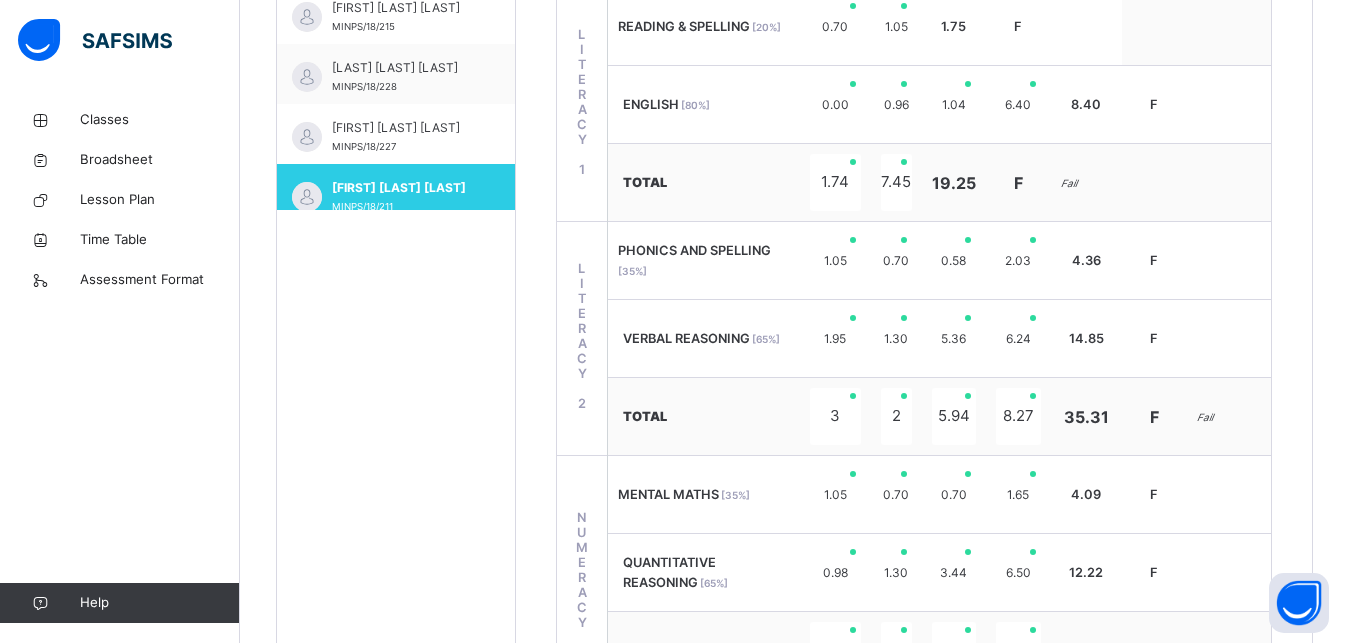 scroll, scrollTop: 746, scrollLeft: 0, axis: vertical 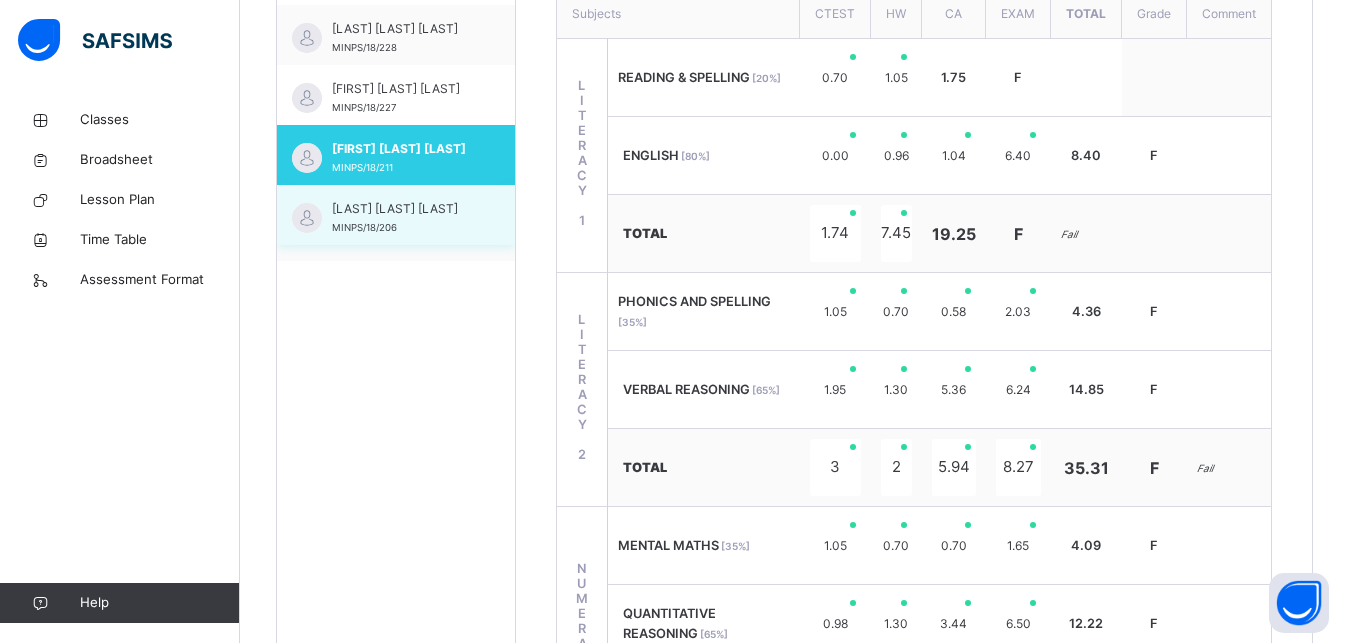 click on "[LAST] [LAST] [LAST]" at bounding box center [401, 209] 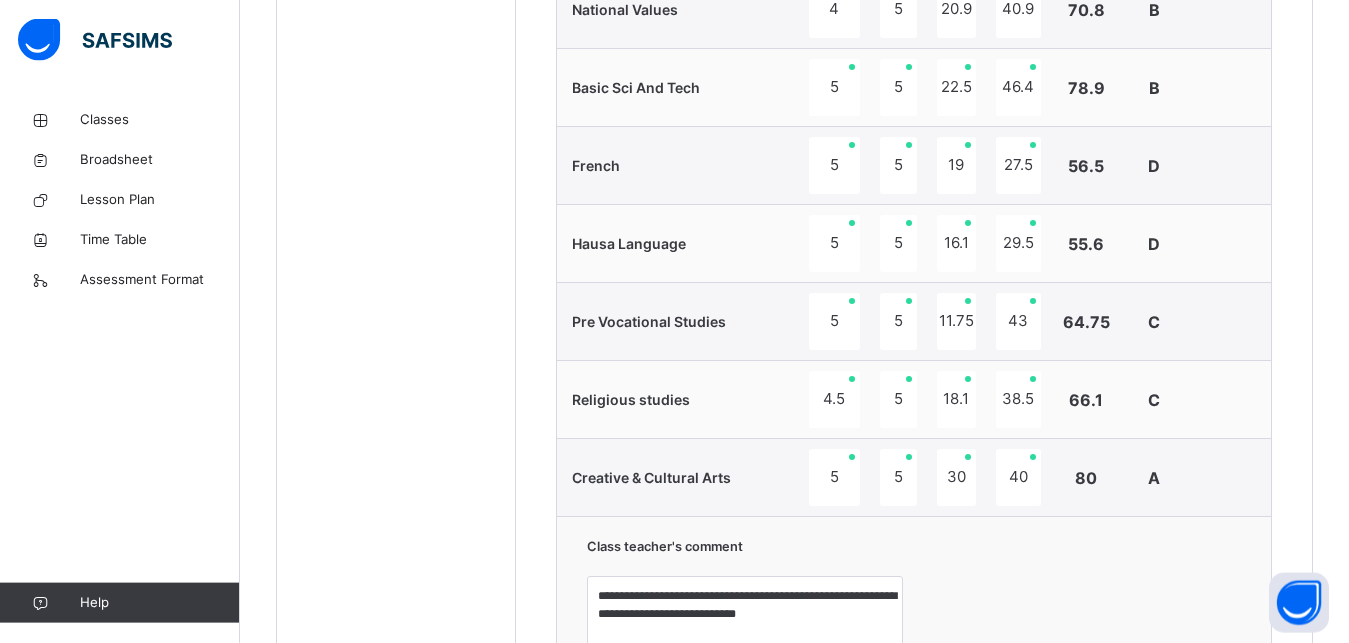 scroll, scrollTop: 1601, scrollLeft: 0, axis: vertical 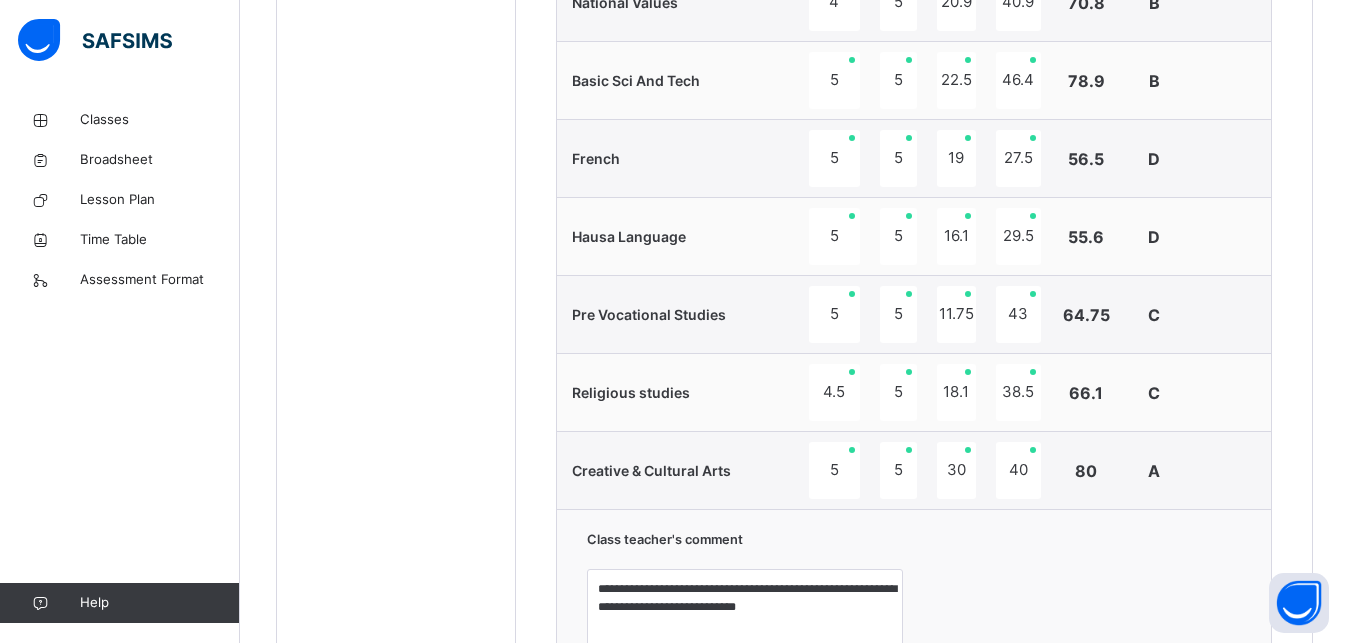 drag, startPoint x: 1090, startPoint y: 555, endPoint x: 1239, endPoint y: 598, distance: 155.08063 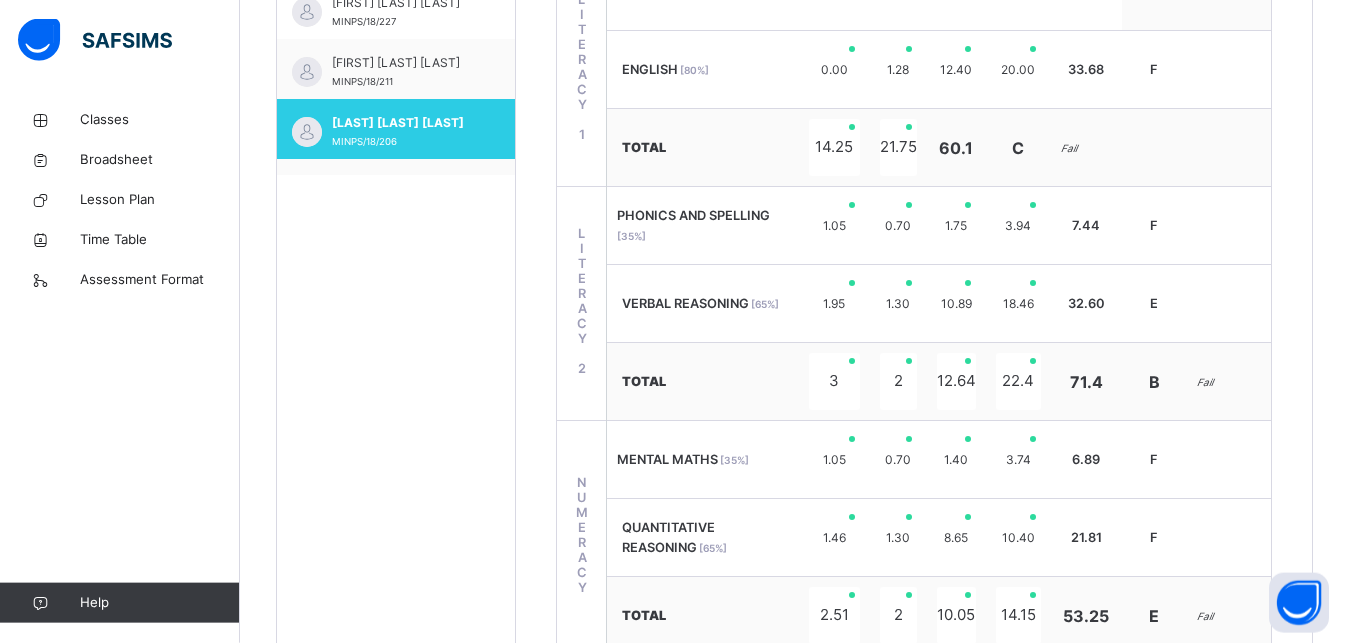 scroll, scrollTop: 785, scrollLeft: 0, axis: vertical 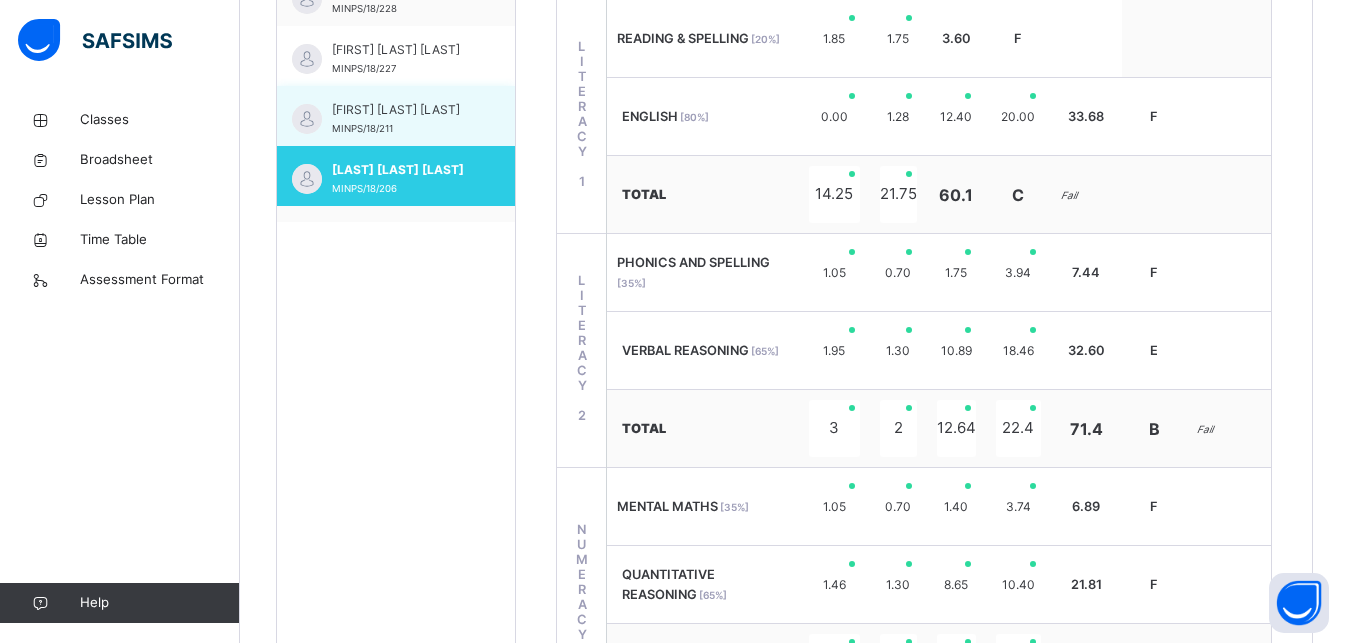 click on "[LAST] [LAST] [LAST] MINPS/18/211" at bounding box center (396, 116) 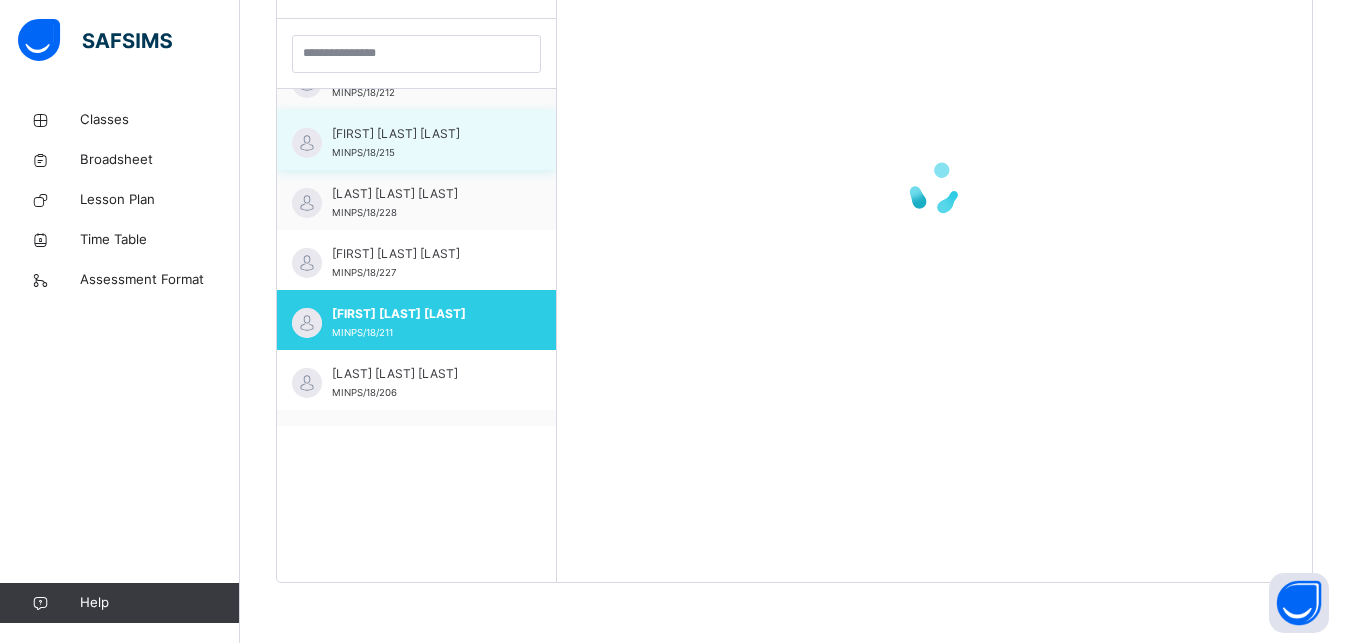 scroll, scrollTop: 581, scrollLeft: 0, axis: vertical 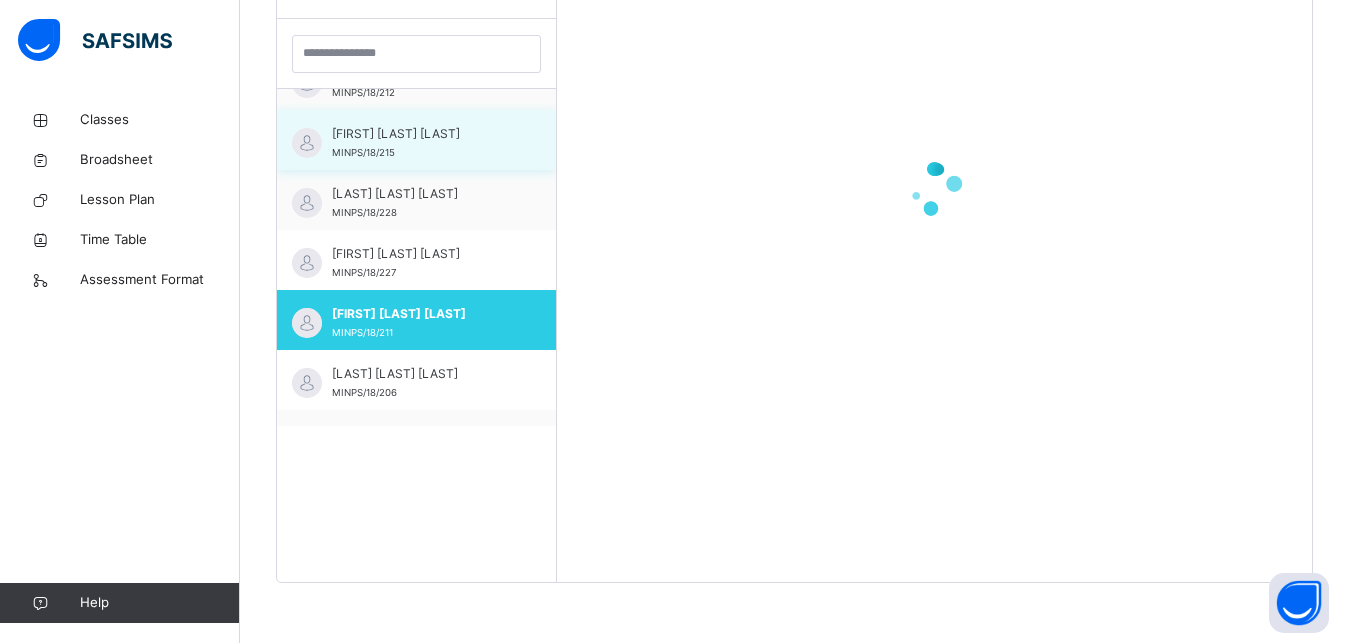 click on "[FIRST] [LAST] MINPS/18/215" at bounding box center [416, 140] 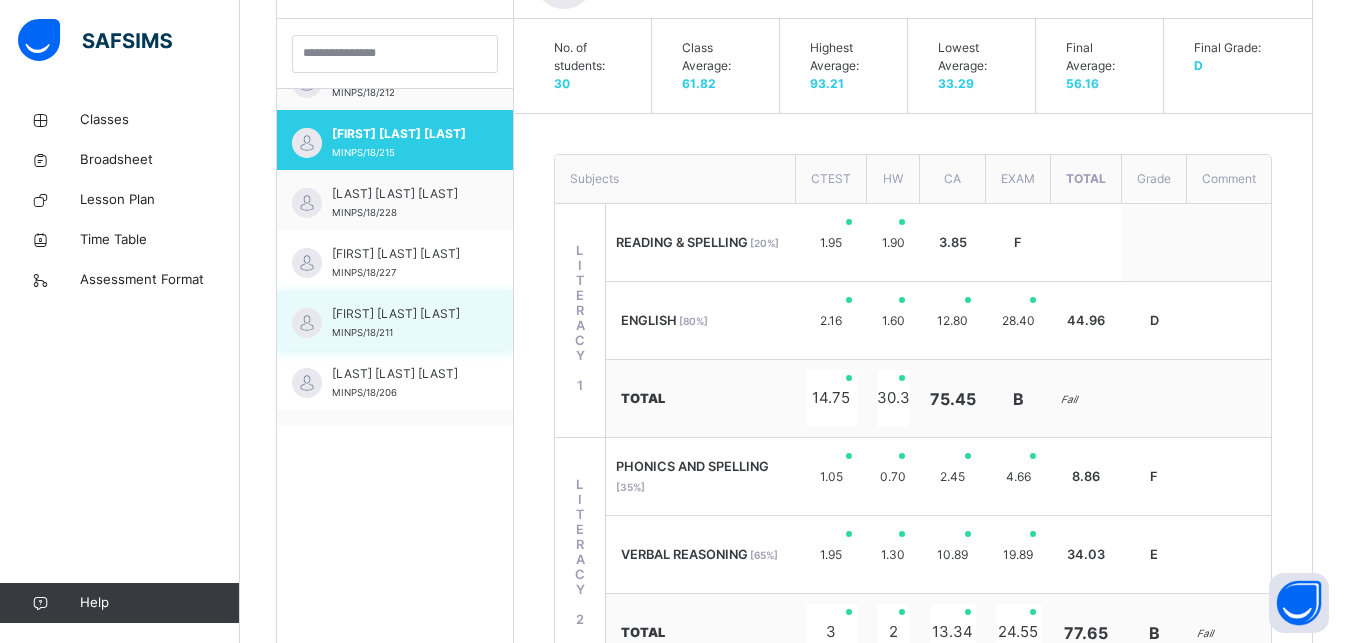 click on "[FIRST] [LAST] [LAST]" at bounding box center [400, 314] 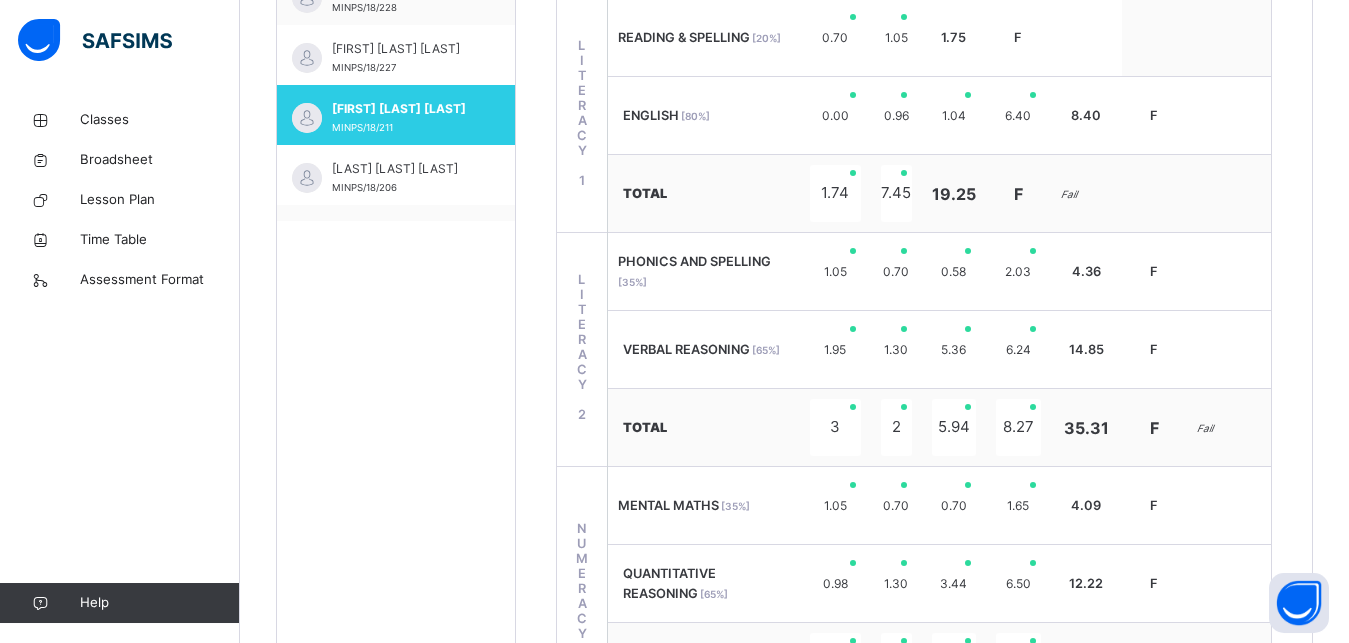 scroll, scrollTop: 785, scrollLeft: 0, axis: vertical 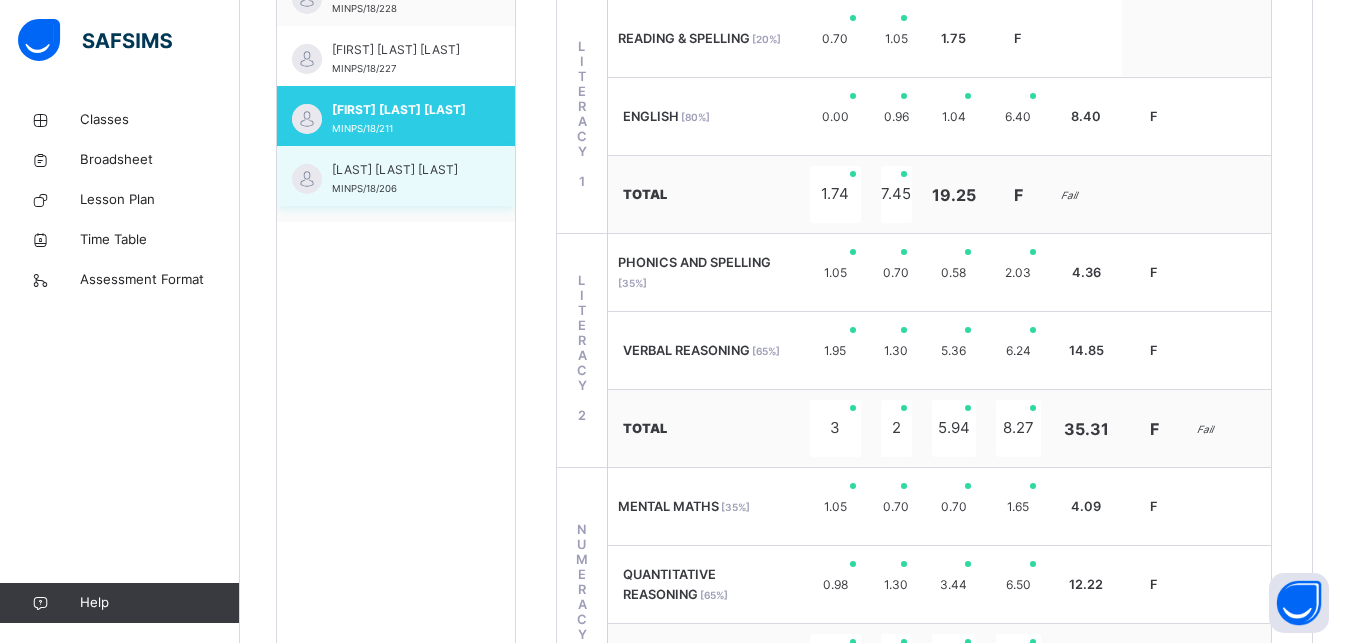 click on "[LAST] [LAST] [LAST]" at bounding box center [401, 170] 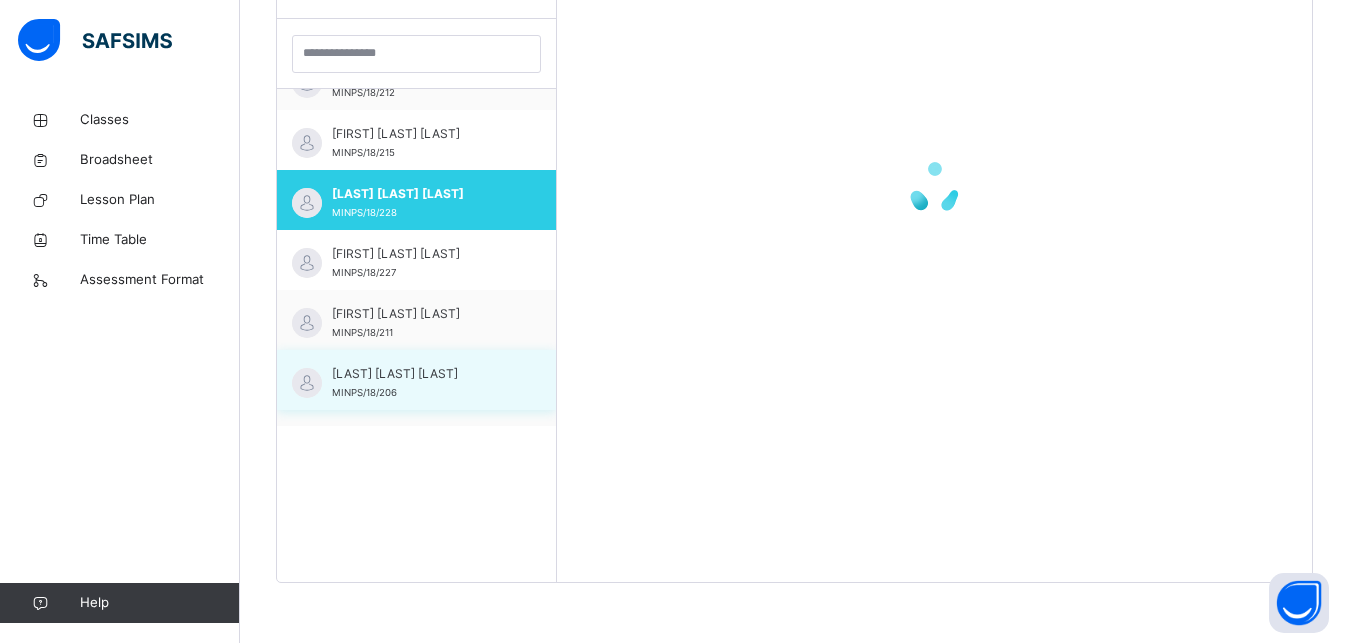 scroll, scrollTop: 581, scrollLeft: 0, axis: vertical 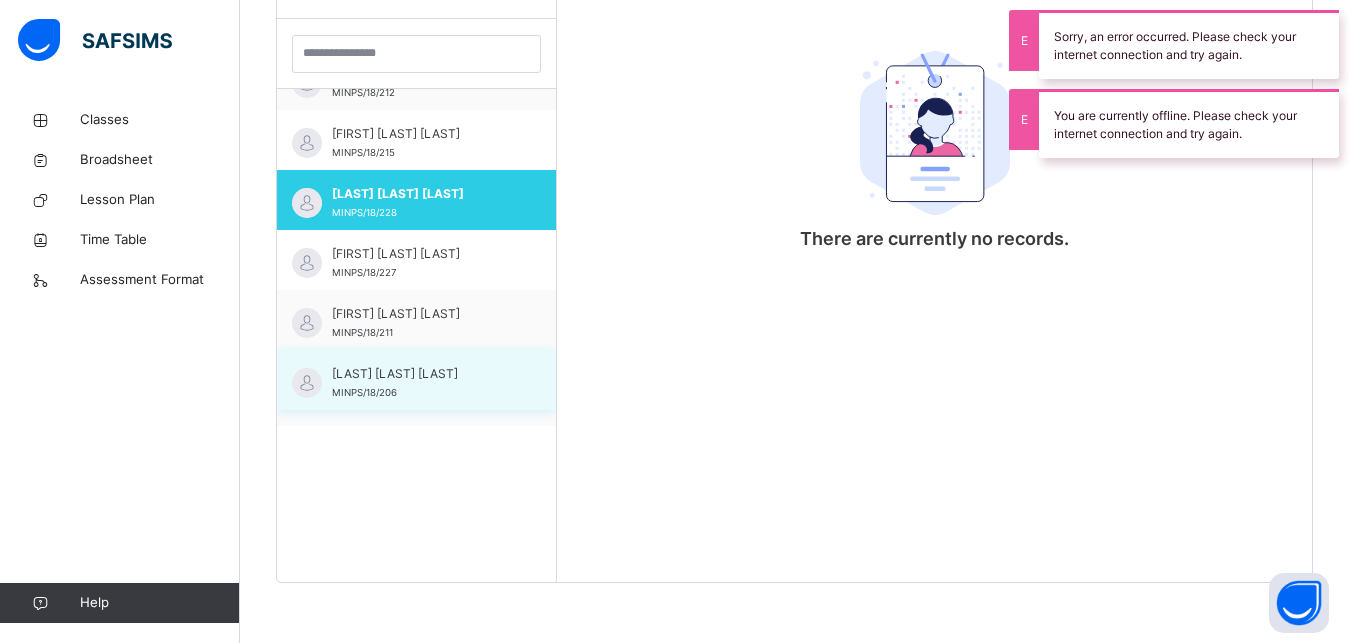 click on "[LAST] [LAST] [LAST]" at bounding box center [421, 374] 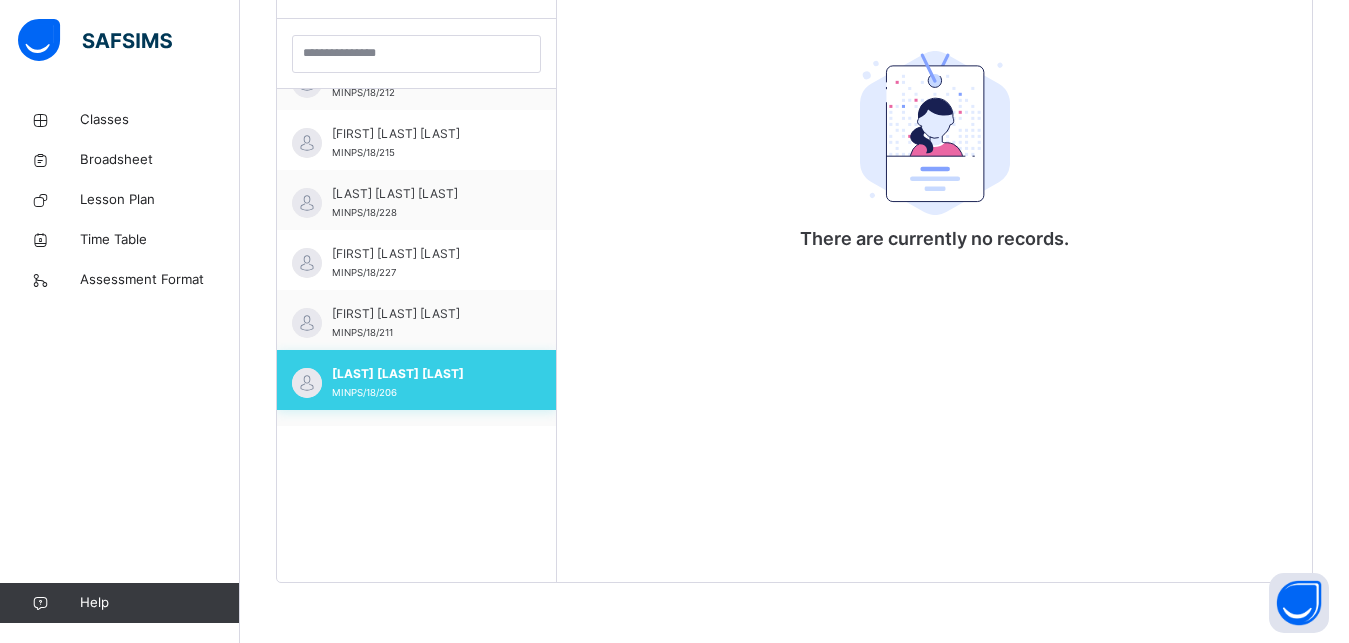 click on "[LAST] [LAST] [LAST]" at bounding box center [421, 374] 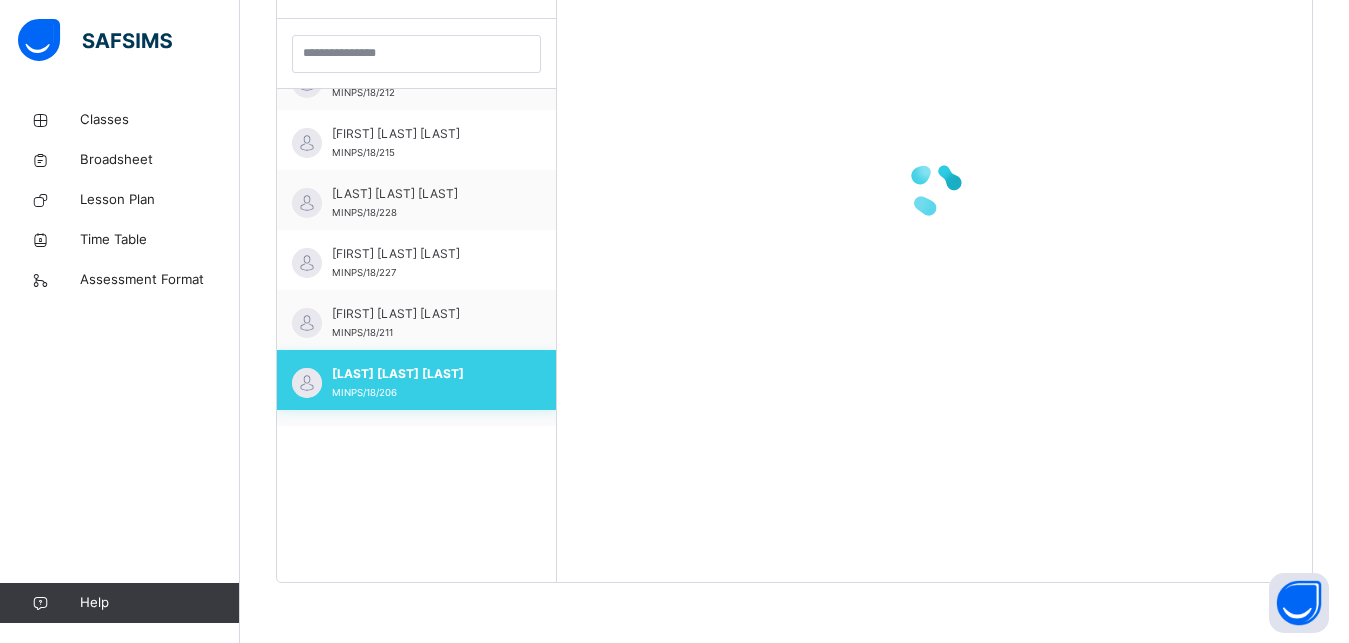 click on "[LAST] [LAST] [LAST]" at bounding box center [421, 374] 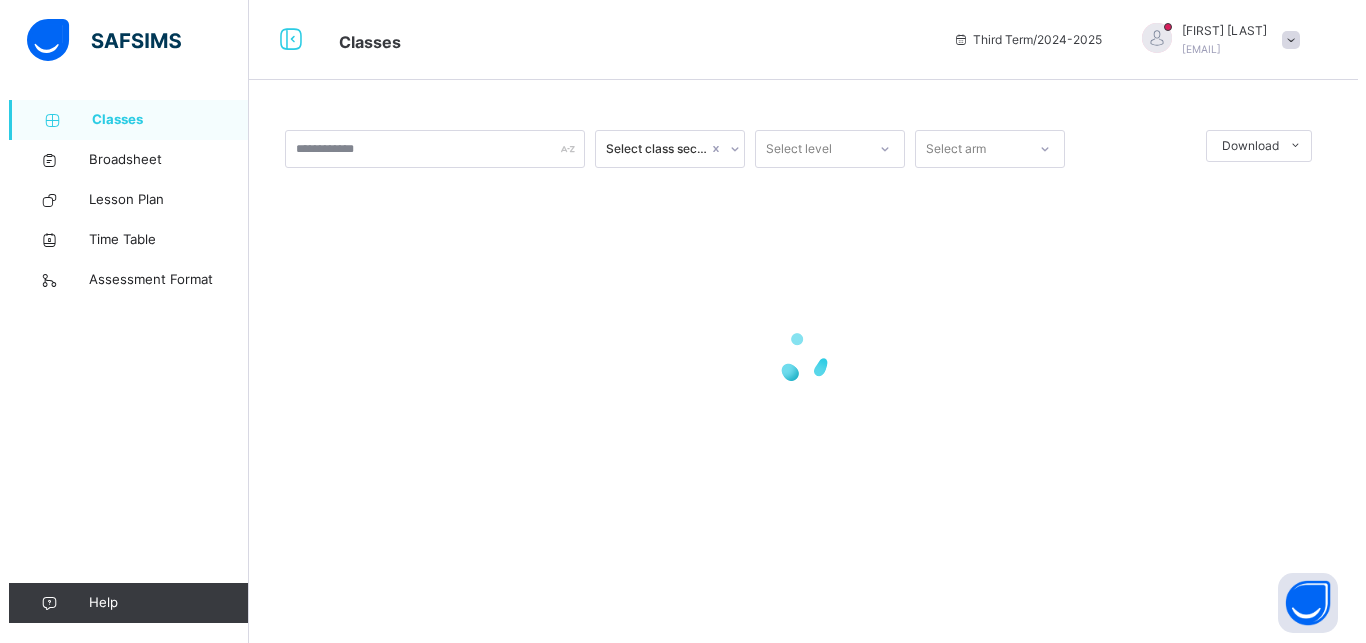 scroll, scrollTop: 0, scrollLeft: 0, axis: both 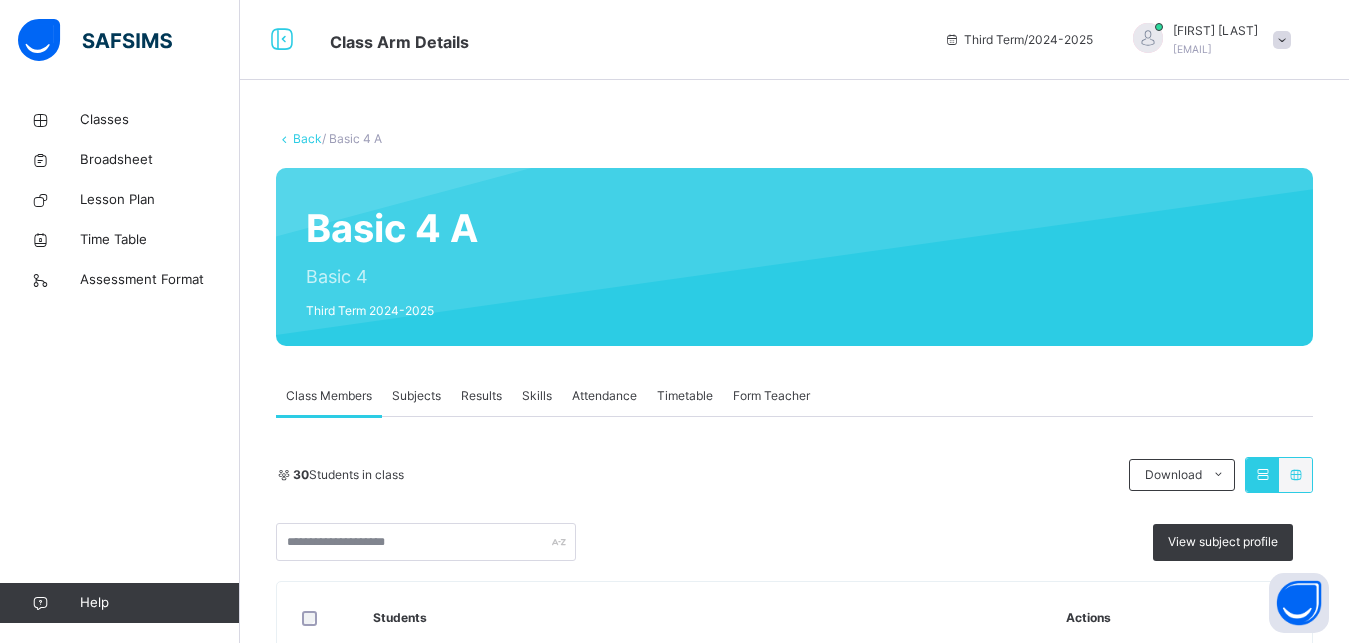 click on "Students" at bounding box center [704, 618] 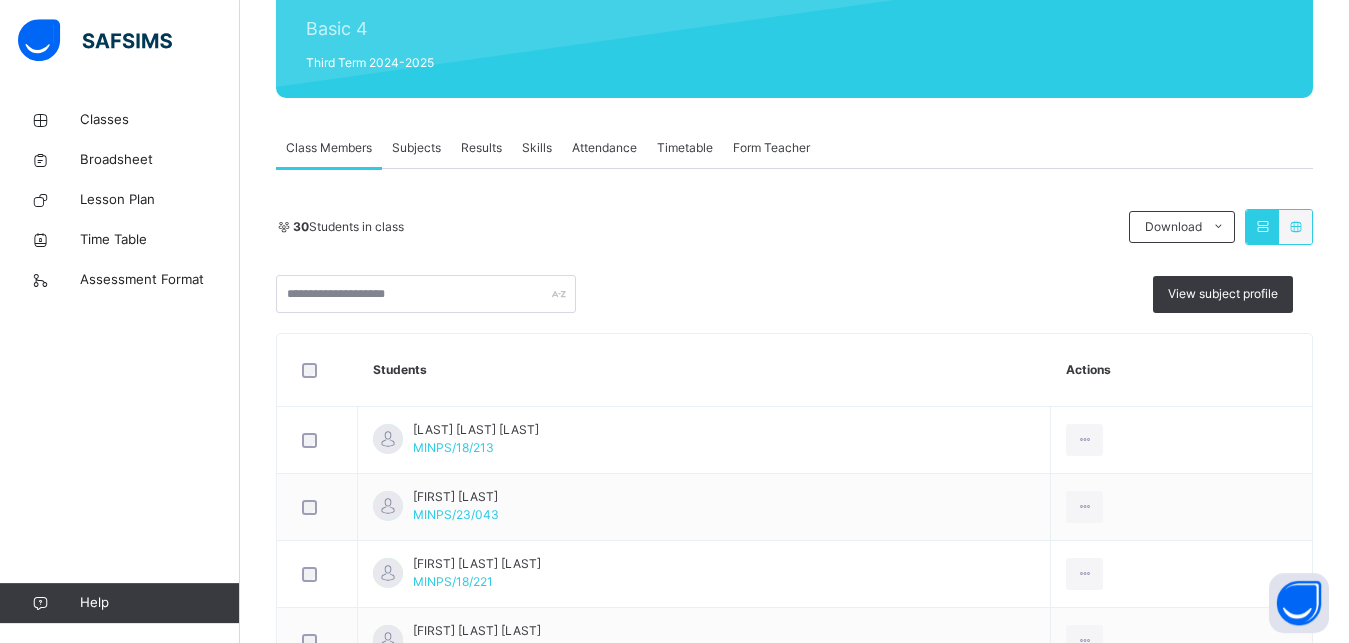 scroll, scrollTop: 255, scrollLeft: 0, axis: vertical 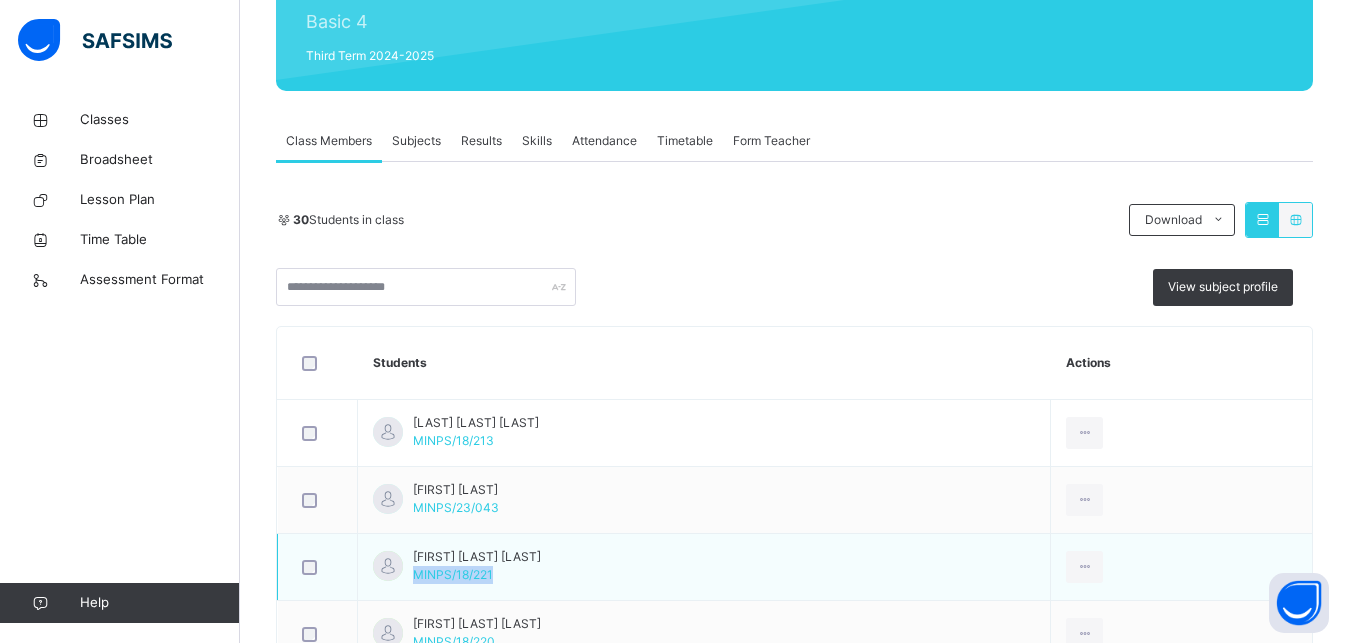 drag, startPoint x: 1189, startPoint y: 570, endPoint x: 1052, endPoint y: 535, distance: 141.40015 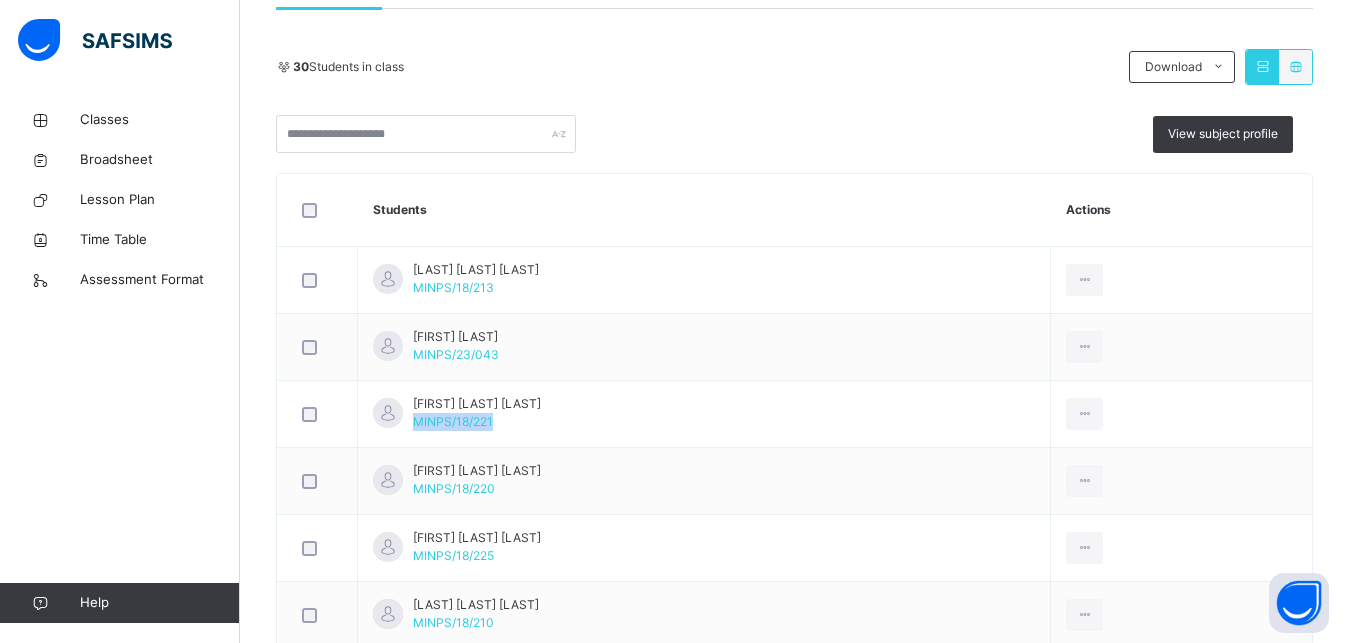 scroll, scrollTop: 459, scrollLeft: 0, axis: vertical 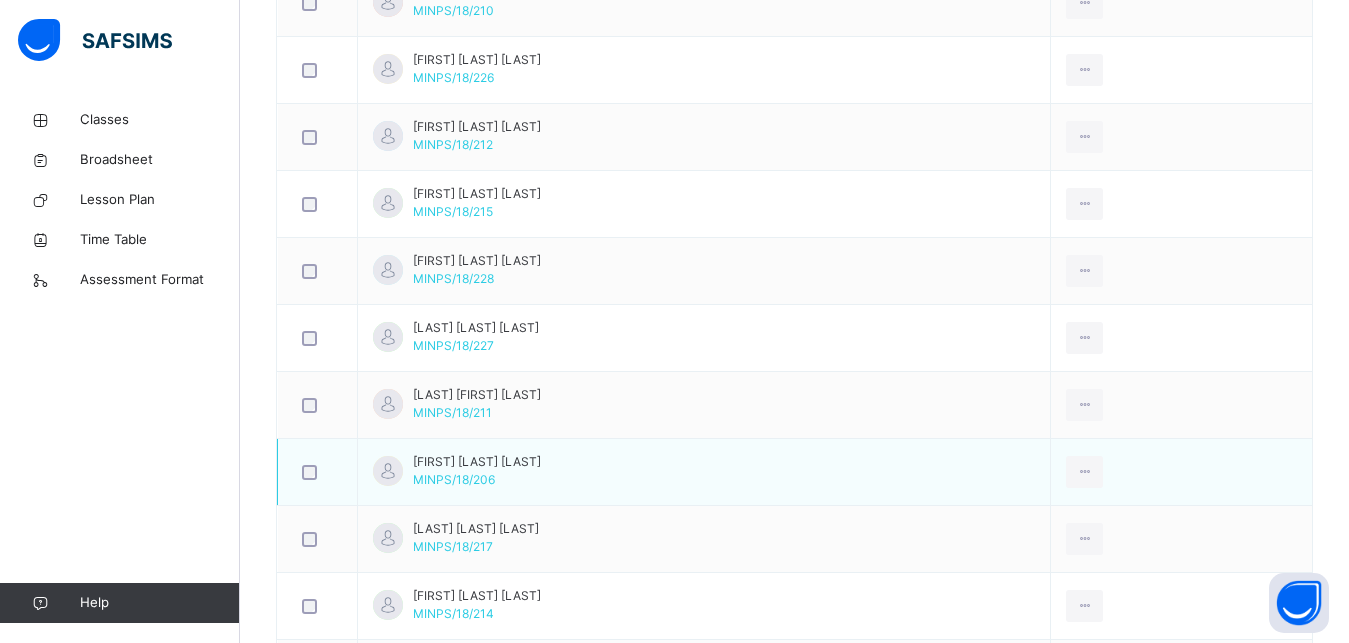 click on "[LAST] [LAST] [LAST]" at bounding box center (477, 462) 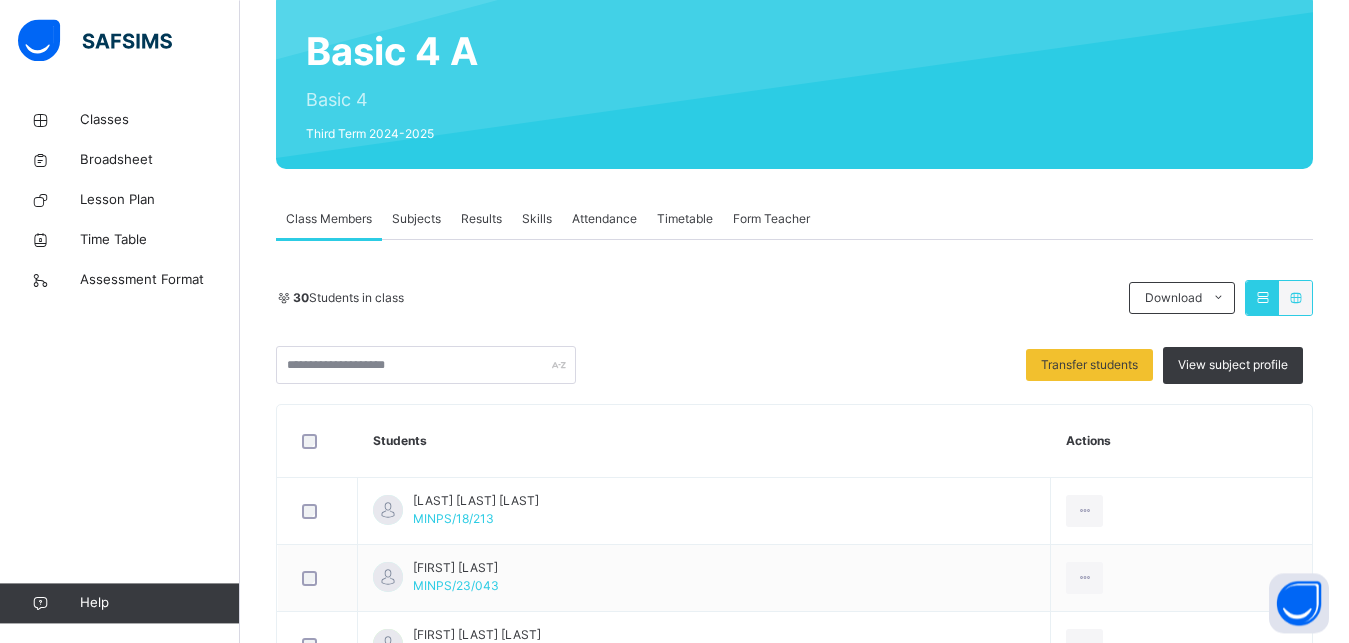 scroll, scrollTop: 170, scrollLeft: 0, axis: vertical 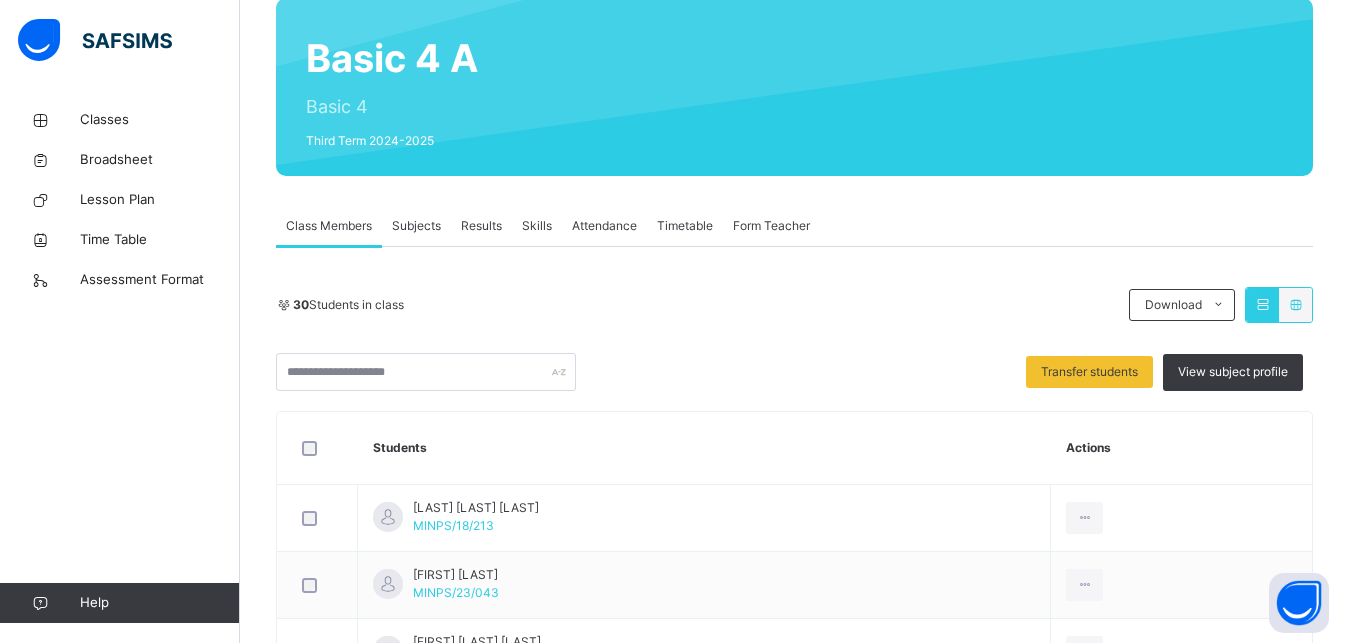 click on "Class Members" at bounding box center [329, 226] 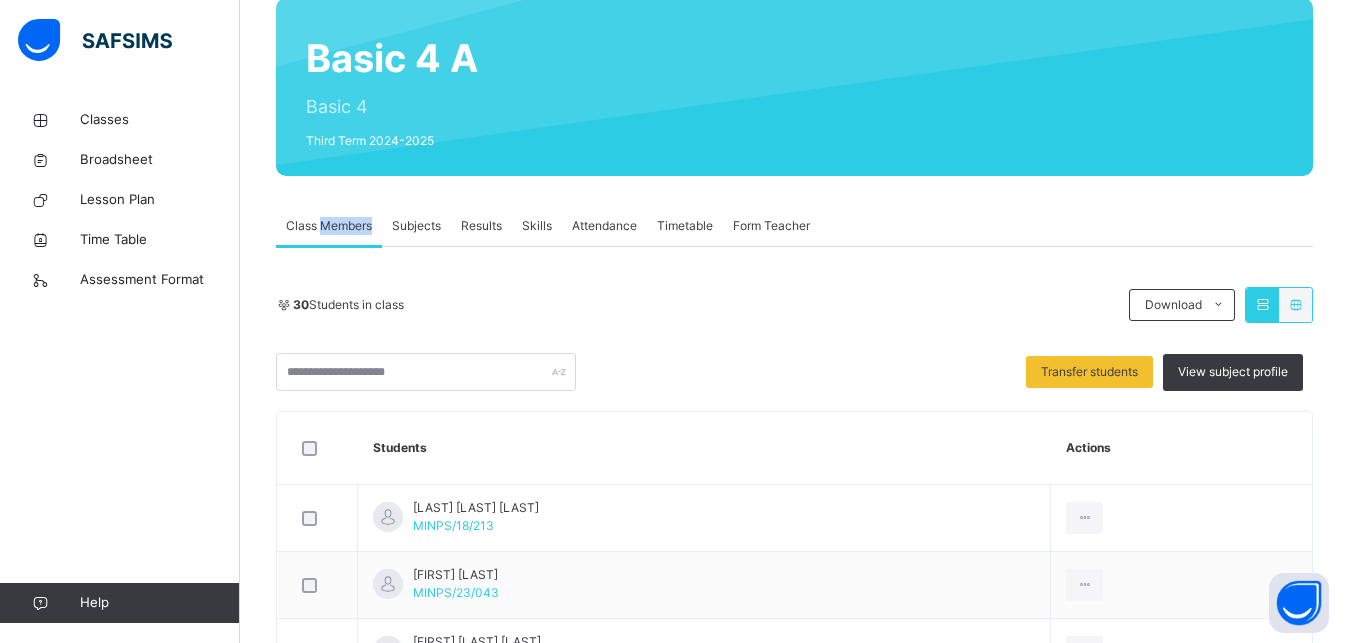 click on "Class Members" at bounding box center (329, 226) 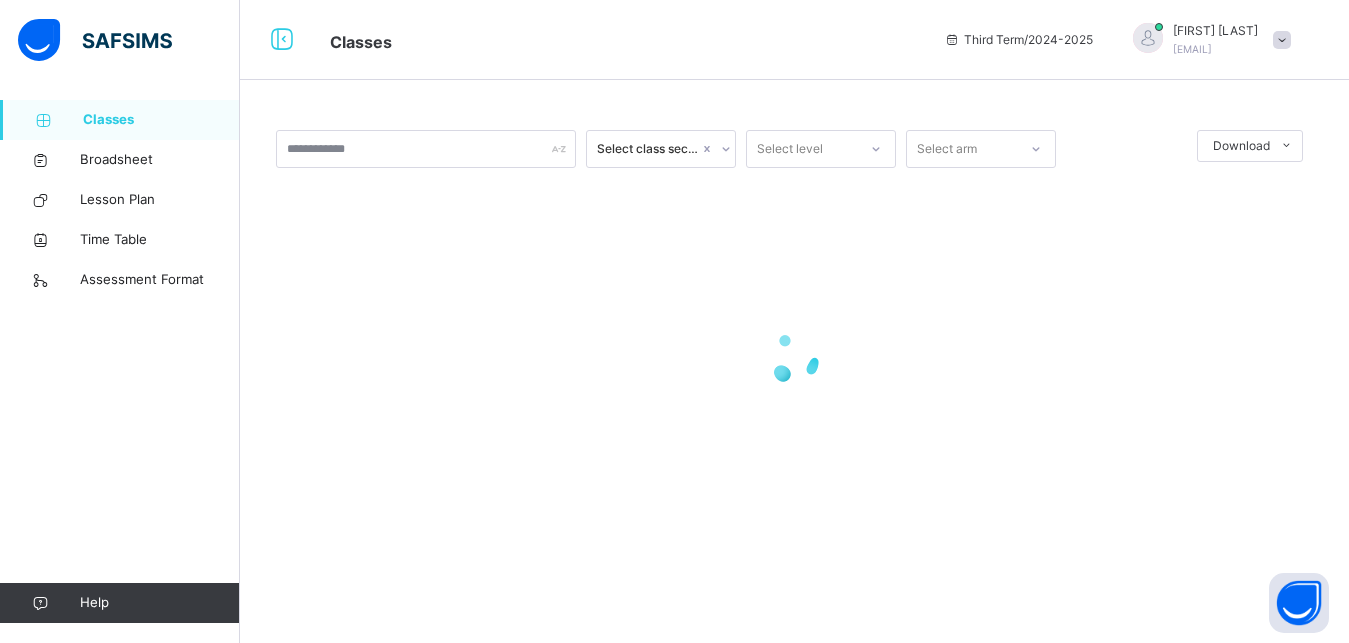 scroll, scrollTop: 0, scrollLeft: 0, axis: both 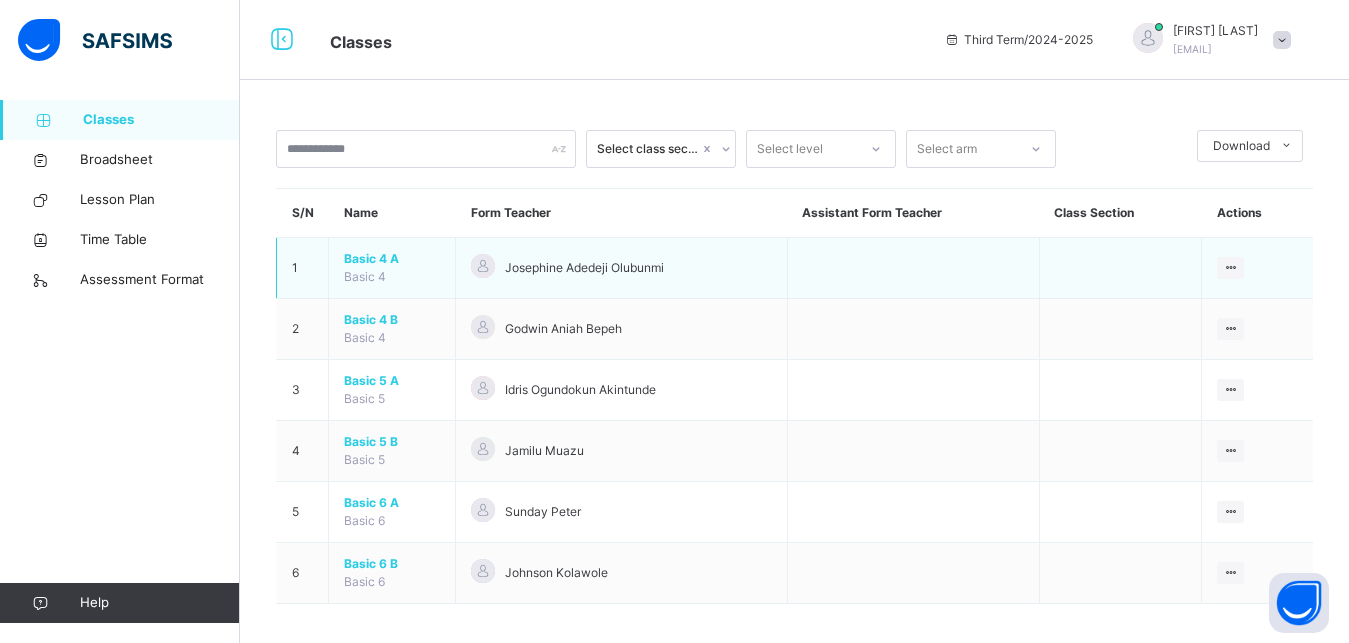 click on "Basic 4   A   Basic 4" at bounding box center [392, 268] 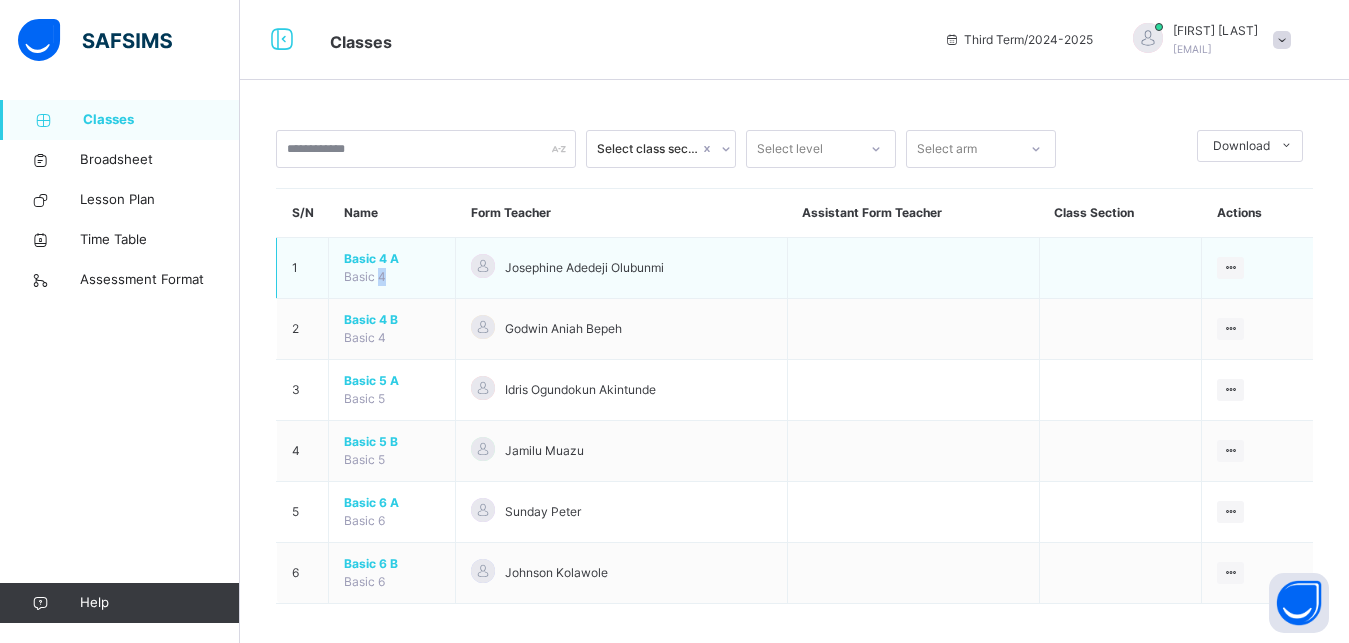 click on "Basic 4   A   Basic 4" at bounding box center [392, 268] 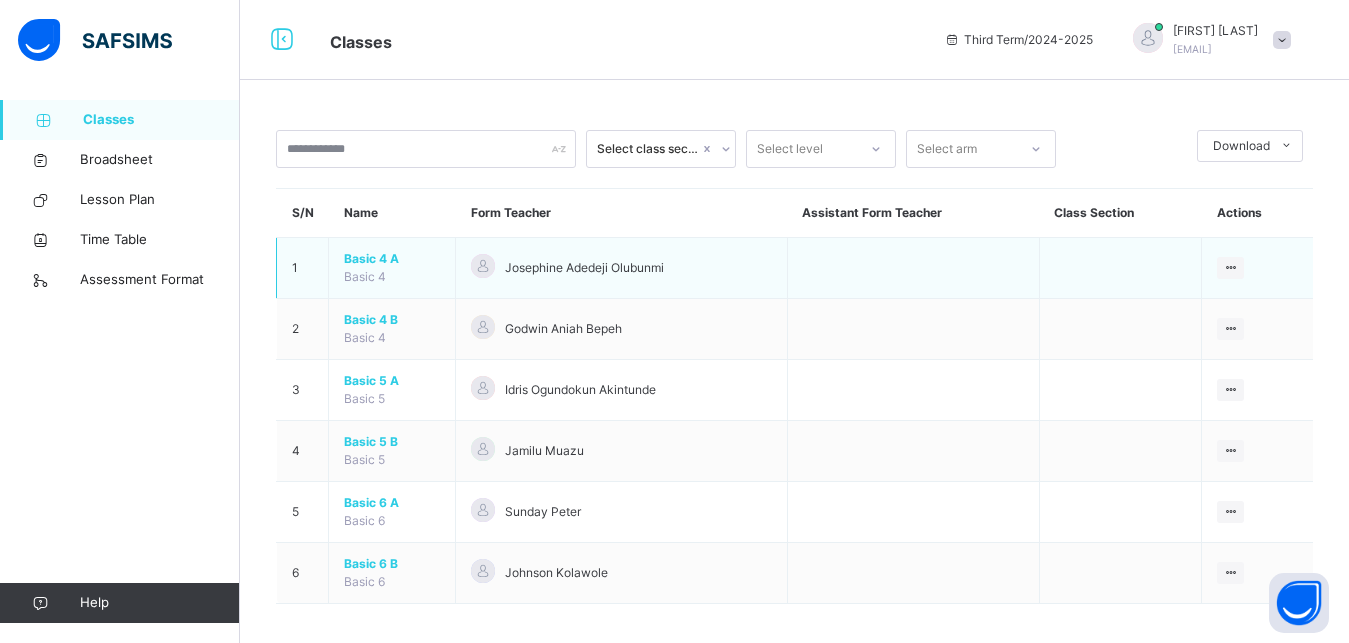 click on "Basic 4   A   Basic 4" at bounding box center [392, 268] 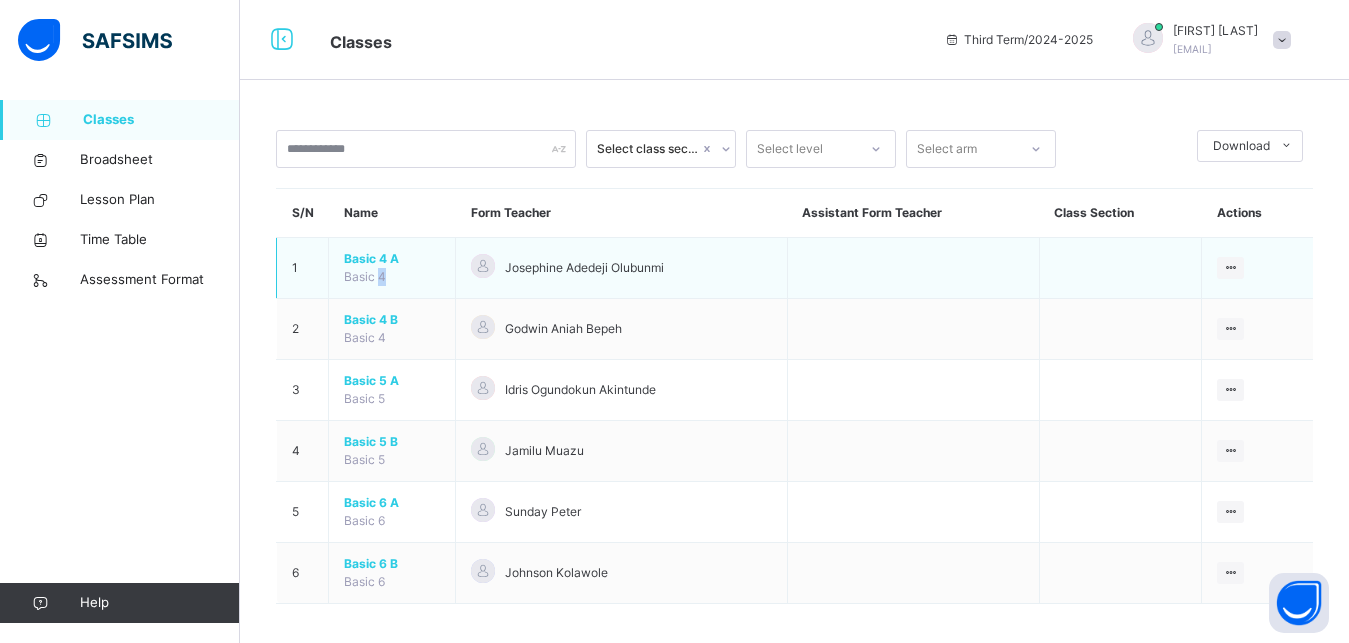 click on "Basic 4   A   Basic 4" at bounding box center [392, 268] 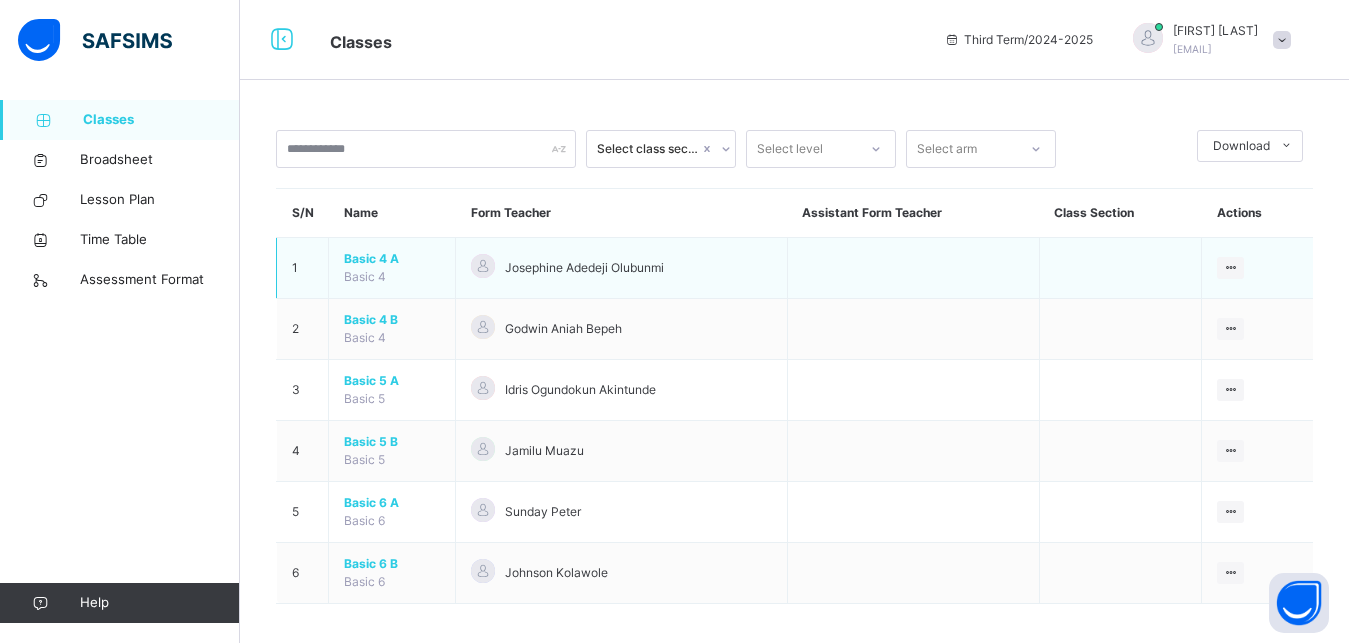 click at bounding box center (483, 268) 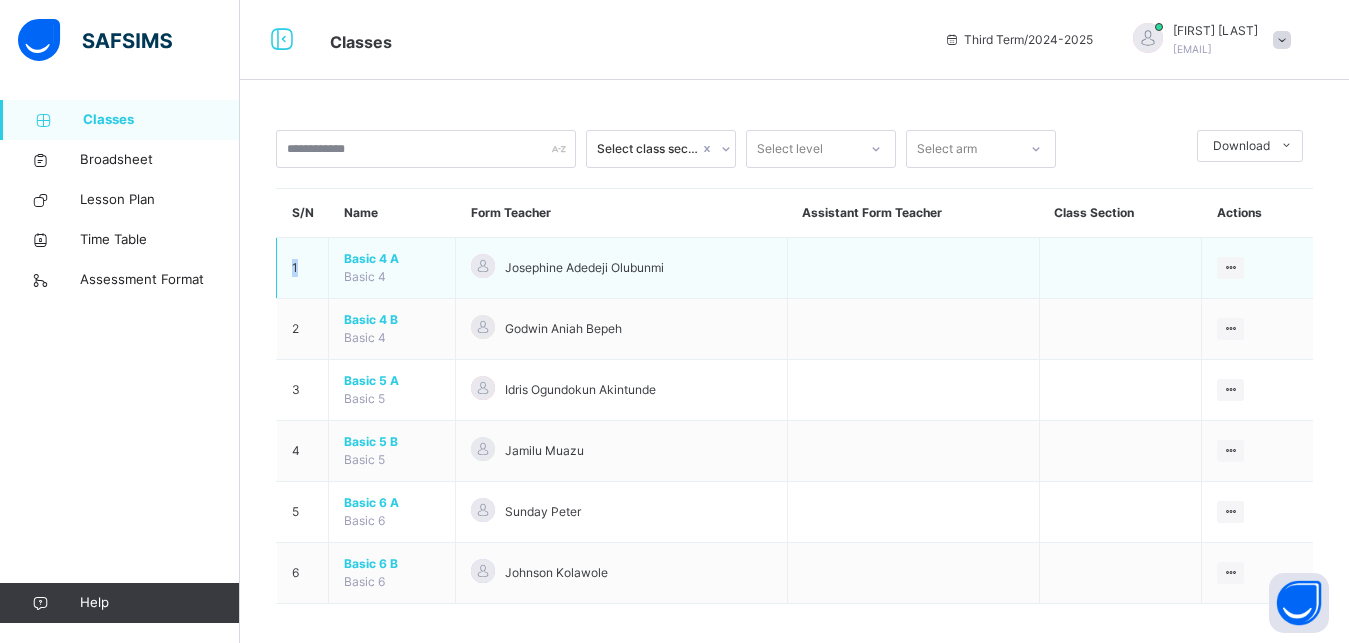 click on "1" at bounding box center (303, 268) 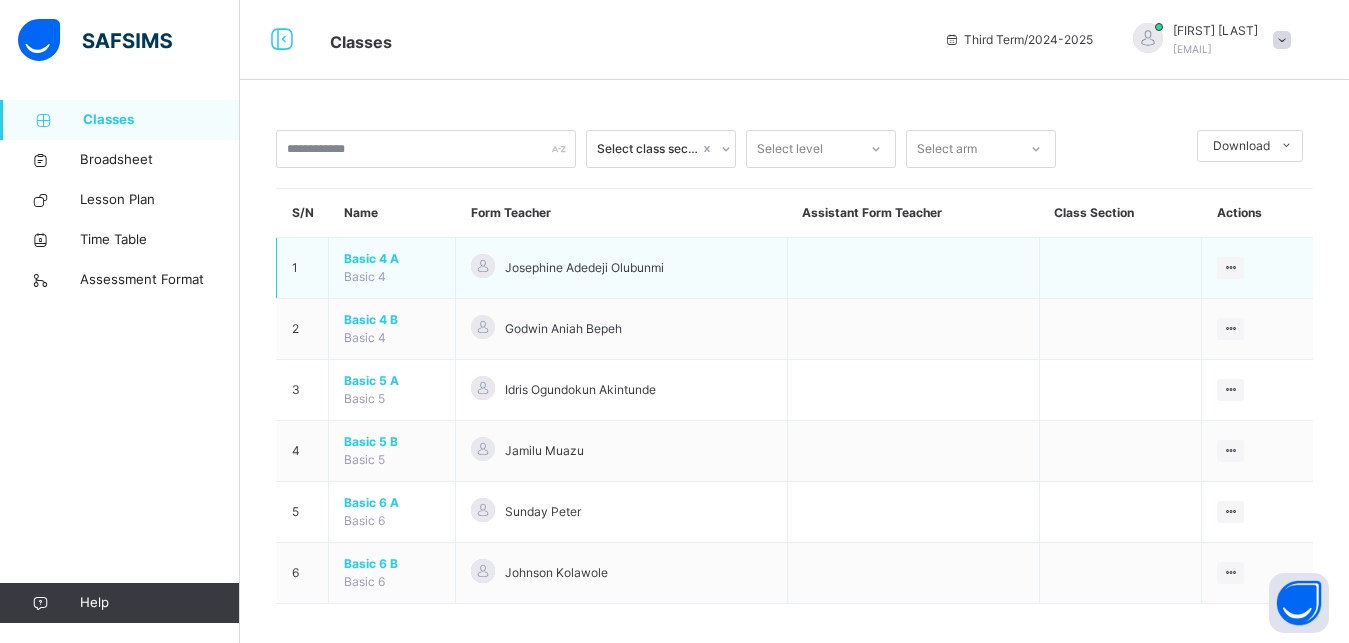 click on "Basic 4   A" at bounding box center [392, 259] 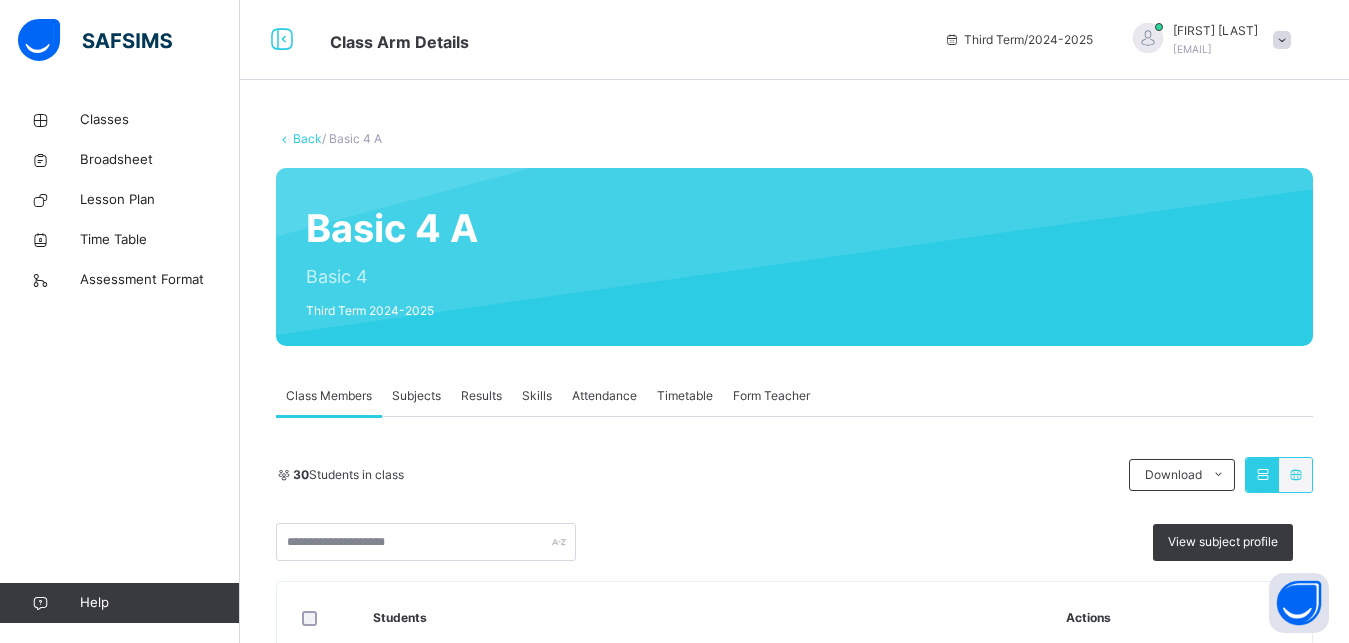 click on "Results" at bounding box center (481, 396) 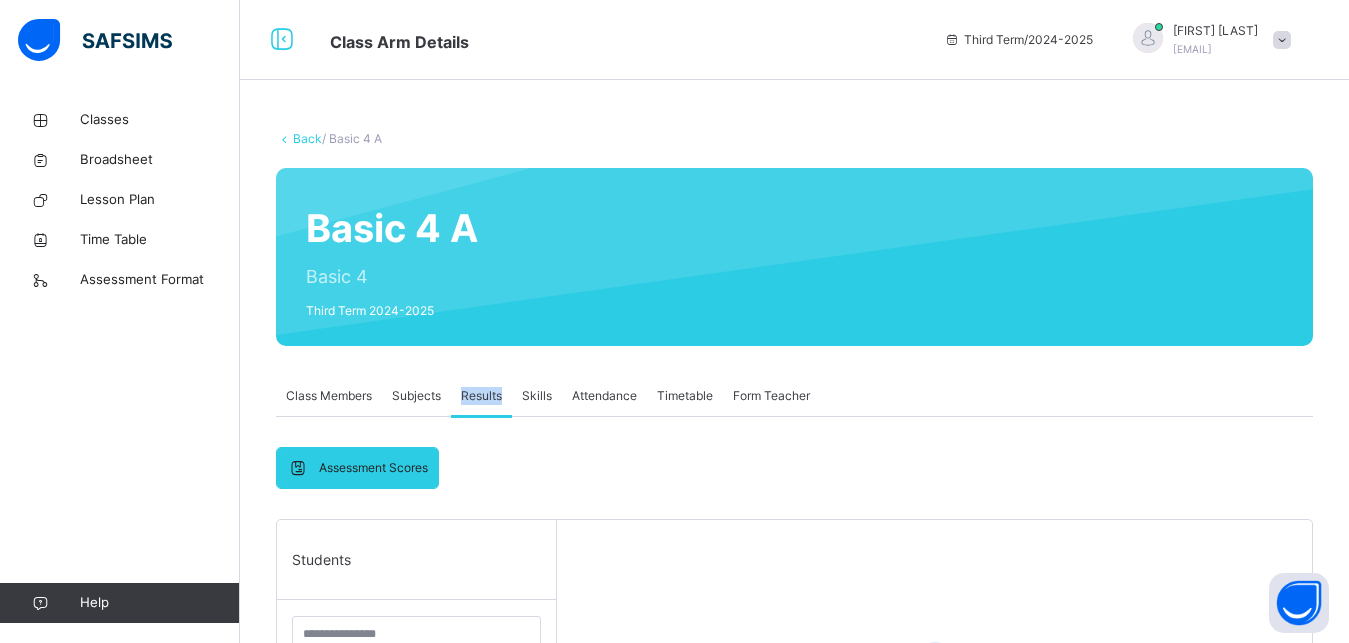 click on "Results" at bounding box center (481, 396) 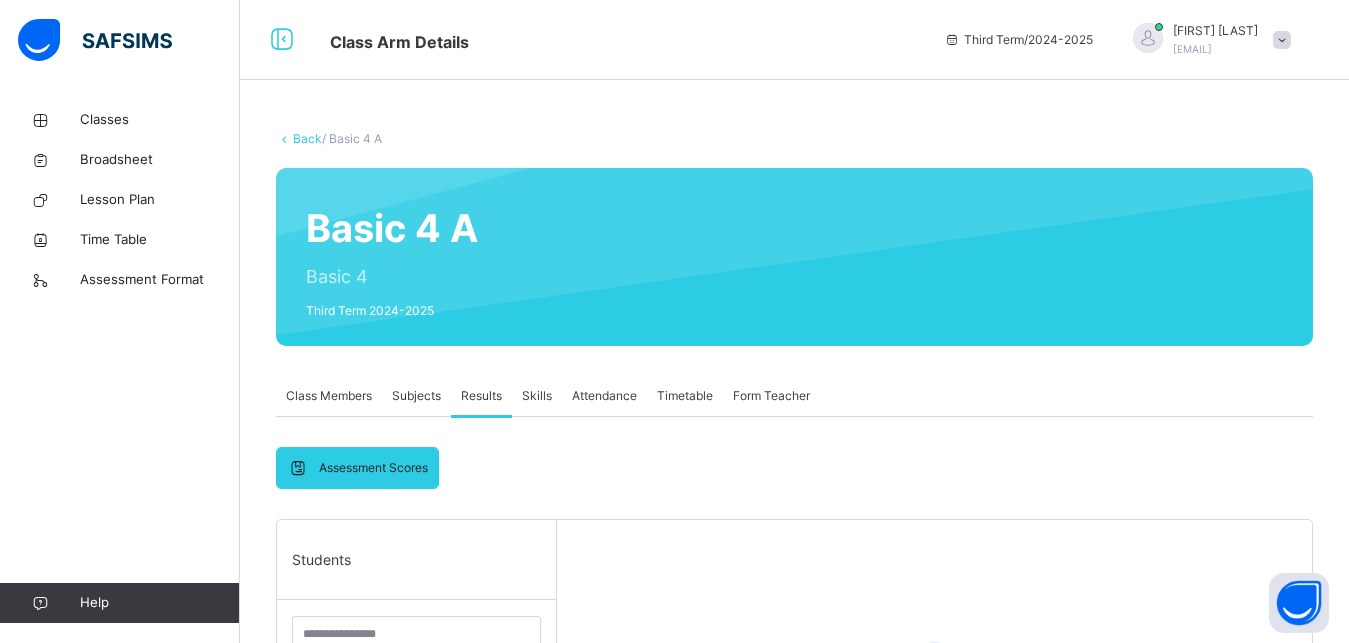 click on "Back  / Basic 4 A Basic 4 A Basic 4 Third Term 2024-2025 Class Members Subjects Results Skills Attendance Timetable Form Teacher Results More Options   30  Students in class Download Pdf Report Excel Report View subject profile MUSA ILIASU COLLEGE Date: 4th Aug 2025, 1:29:53 pm Class Members Class:  Basic 4 A Total no. of Students:  30 Term:  Third Term Session:  2024-2025 S/NO Admission No. Last Name First Name Other Name 1 MINPS/18/213 ALIYU  ABDULAZEEZ MUSTAPHA 2 MINPS/23/043 AISHA ABDULLAHI 3 MINPS/18/221 INUWA  ABUBAKAR AMINU 4 MINPS/18/220 HARUNA  AISHA ADAMU 5 MINPS/18/225 MAS'UD  AISHA ADAMU 6 MINPS/18/210 ADAM  AISHA BICHI 7 MINPS/18/226 MUHAMMAD AMINA BELLO 8 MINPS/18/212 AHMAD  AMINU ALIYU 9 MINPS/18/215 AMIR  AMIR USMAN 10 MINPS/18/228 SAID ASLAM AHMED 11 MINPS/18/227 NASIRU  AUWAL HASSAN 12 MINPS/18/211 ADAM  AUWAL MUHAMMAD 13 MINPS/18/206 ABDURAHMAN  AUWAL SHEHU 14 MINPS/18/217 BASHIR  BASHIR SALEH 15 MINPS/18/214 AMIN  FAROUK ALI 16 MINPS/18/208 ABUBAKAR  HABIBA BARDE 17 MINPS/18/222 ISA  NASIR" at bounding box center [794, 662] 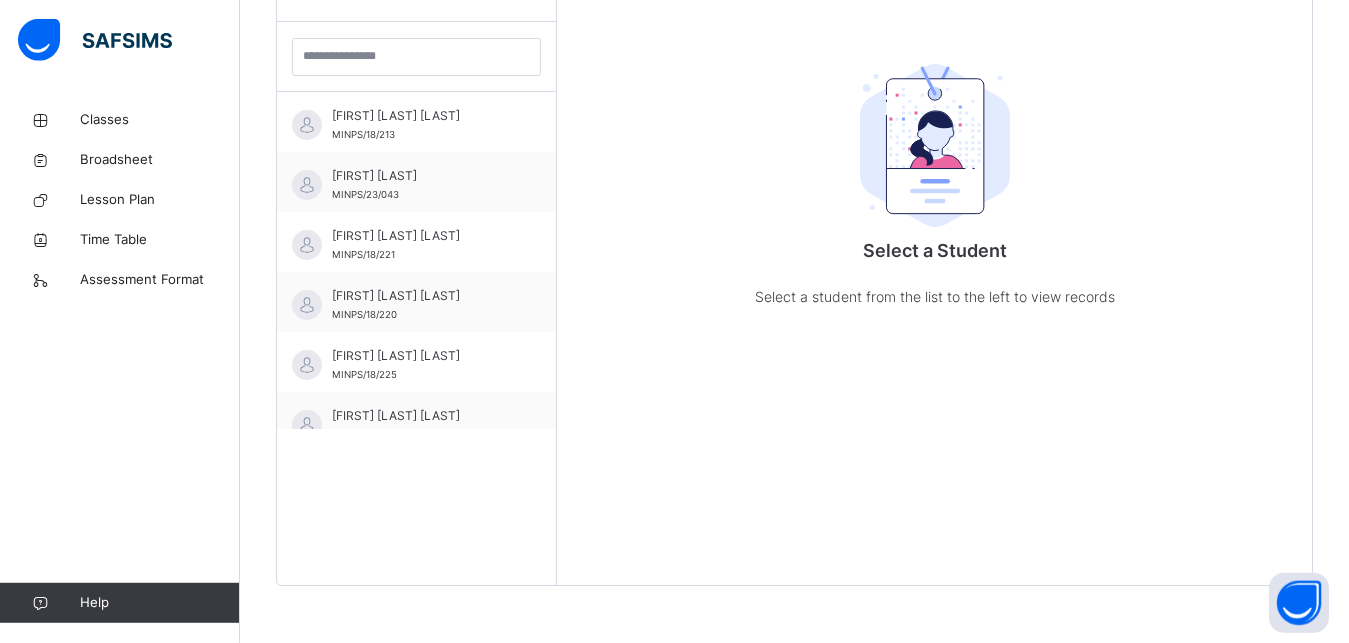 scroll, scrollTop: 581, scrollLeft: 0, axis: vertical 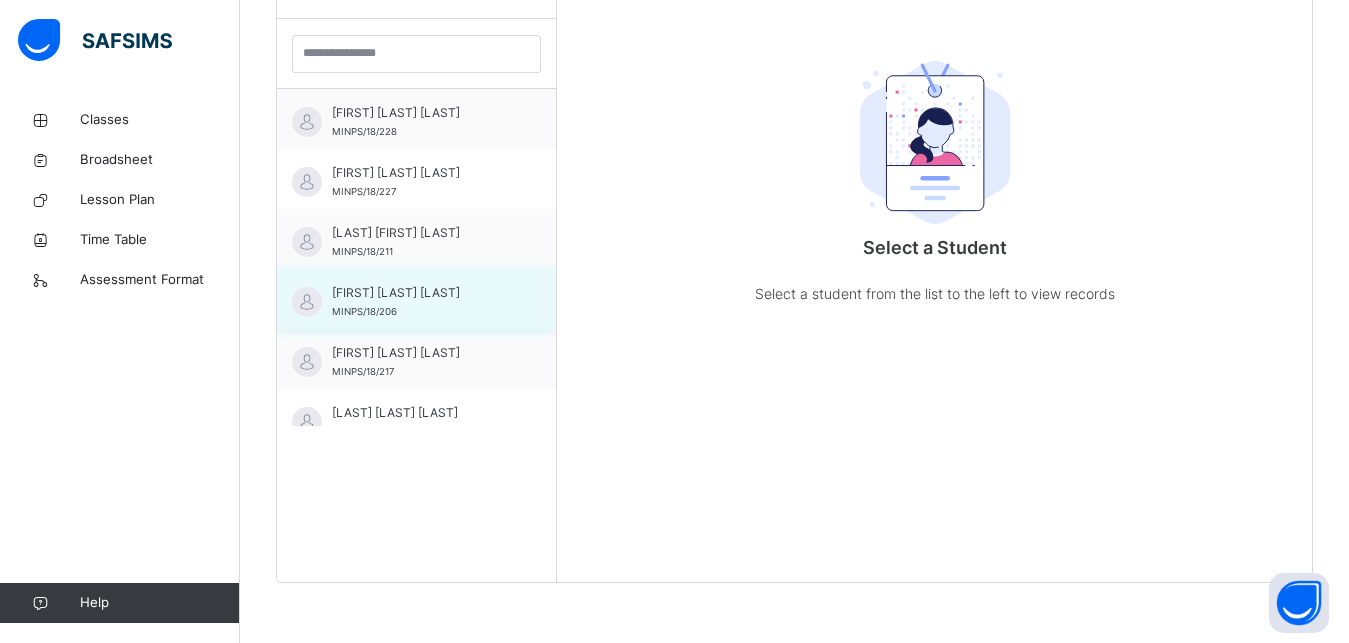 click on "[LAST] [LAST] [LAST]" at bounding box center [421, 293] 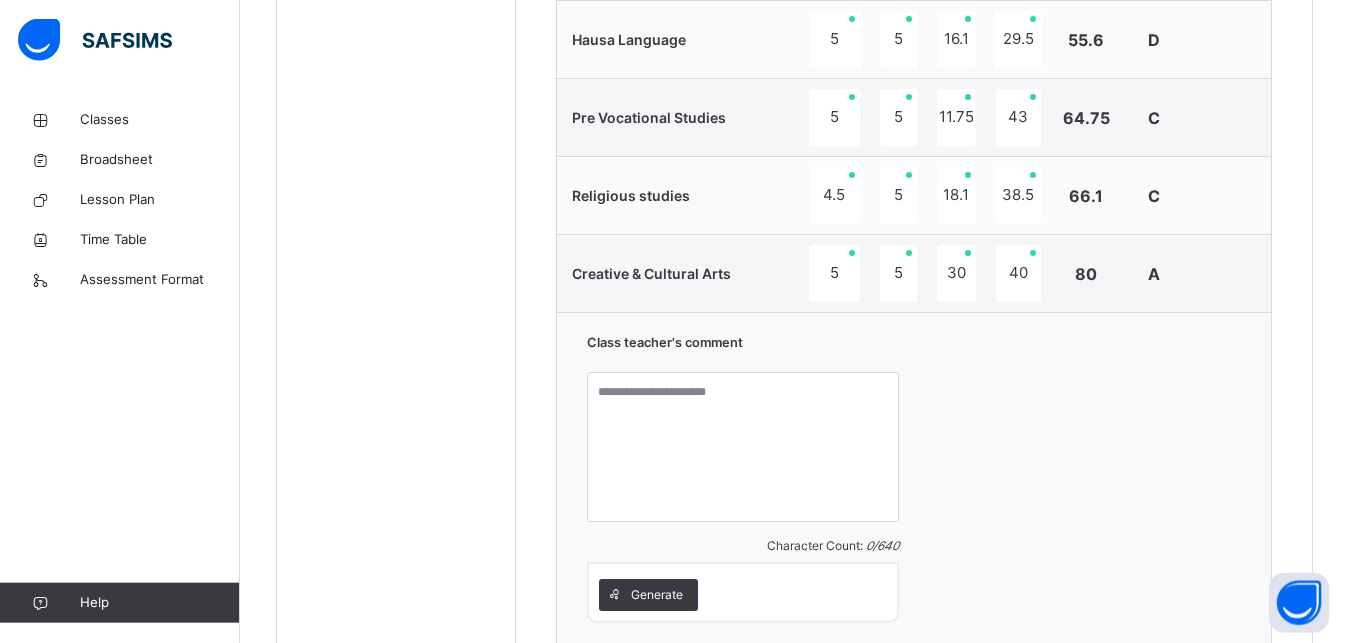 scroll, scrollTop: 1805, scrollLeft: 0, axis: vertical 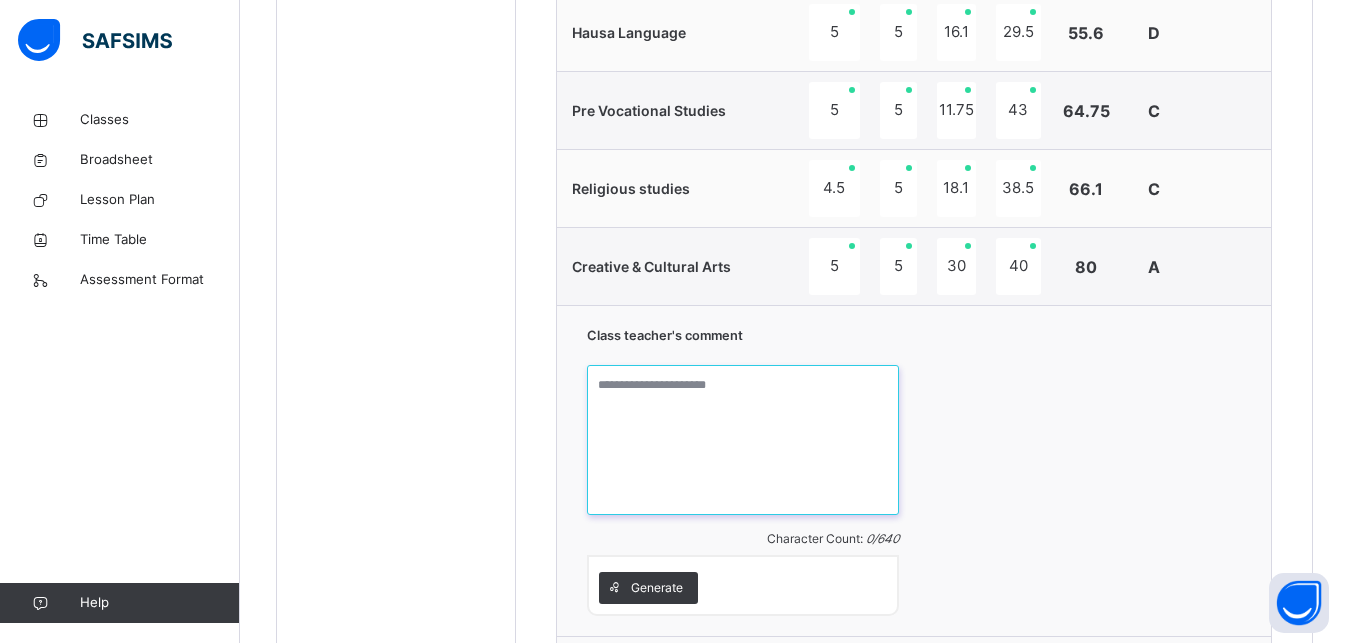 click at bounding box center (743, 440) 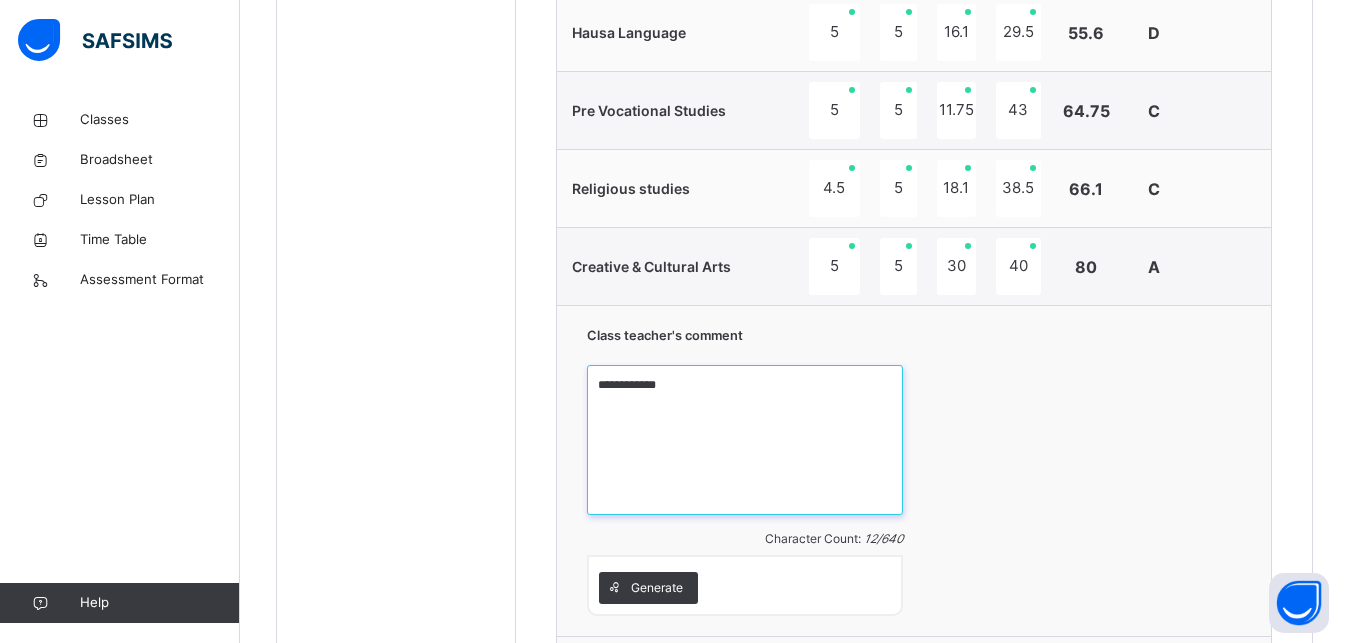 click on "**********" at bounding box center (745, 440) 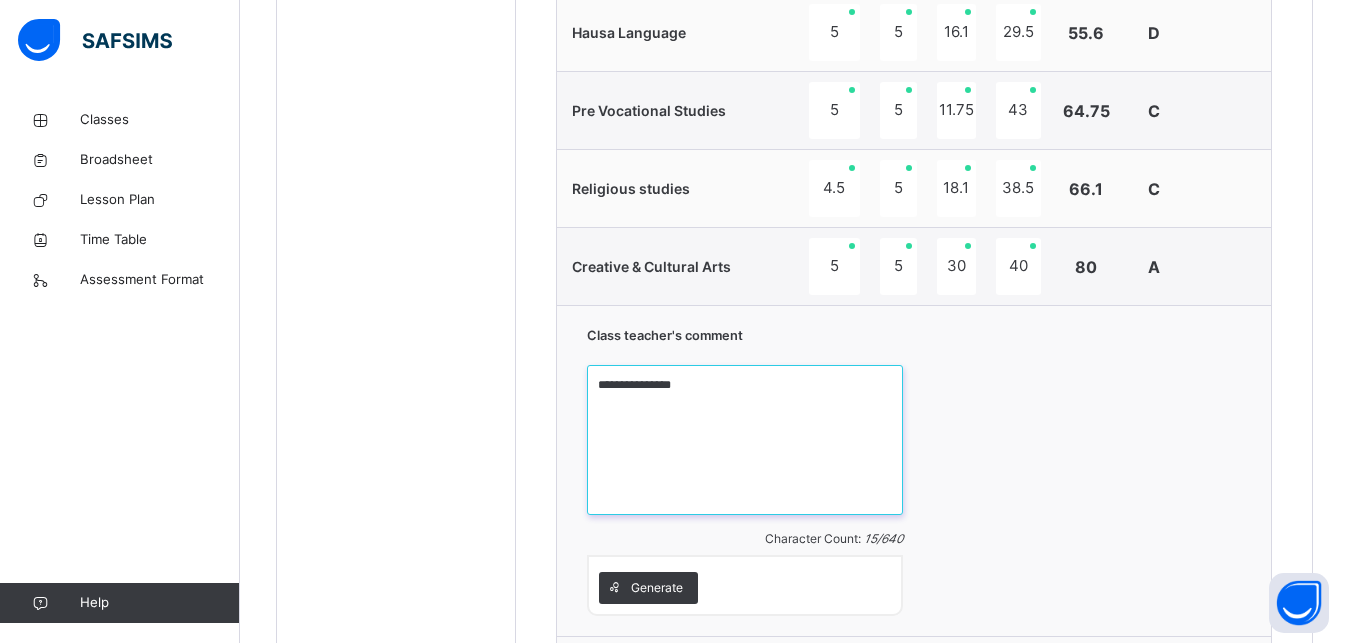click on "**********" at bounding box center (745, 440) 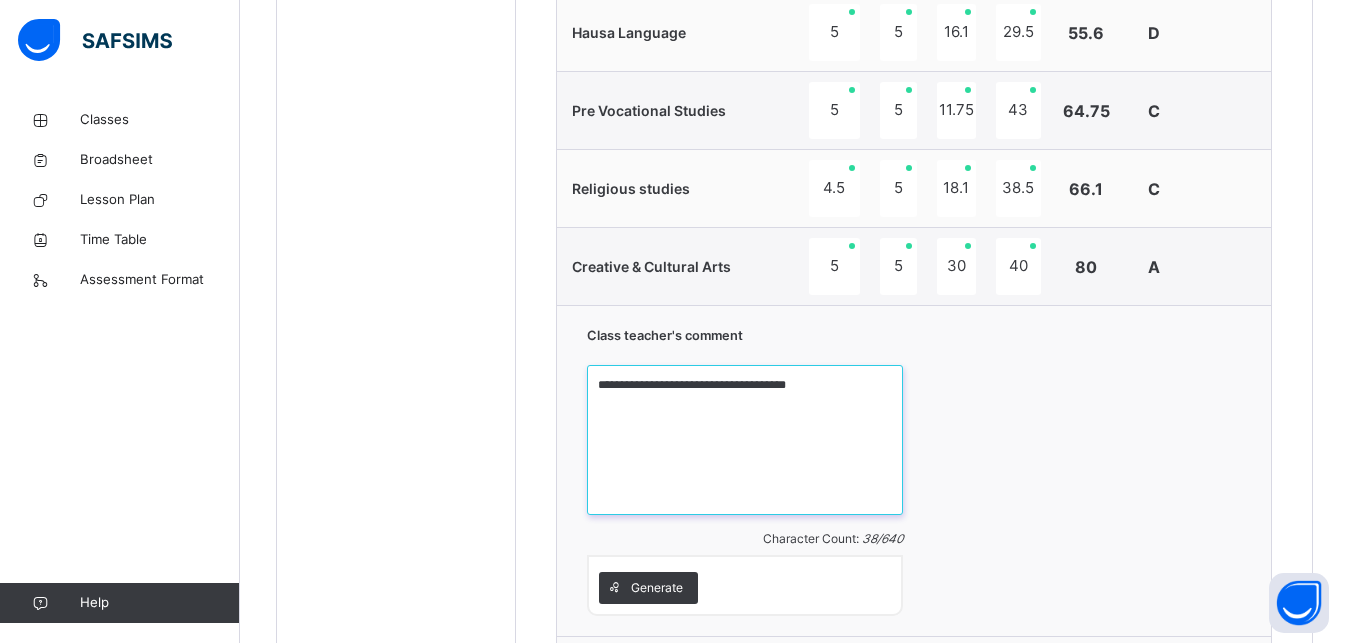 click on "**********" at bounding box center [745, 440] 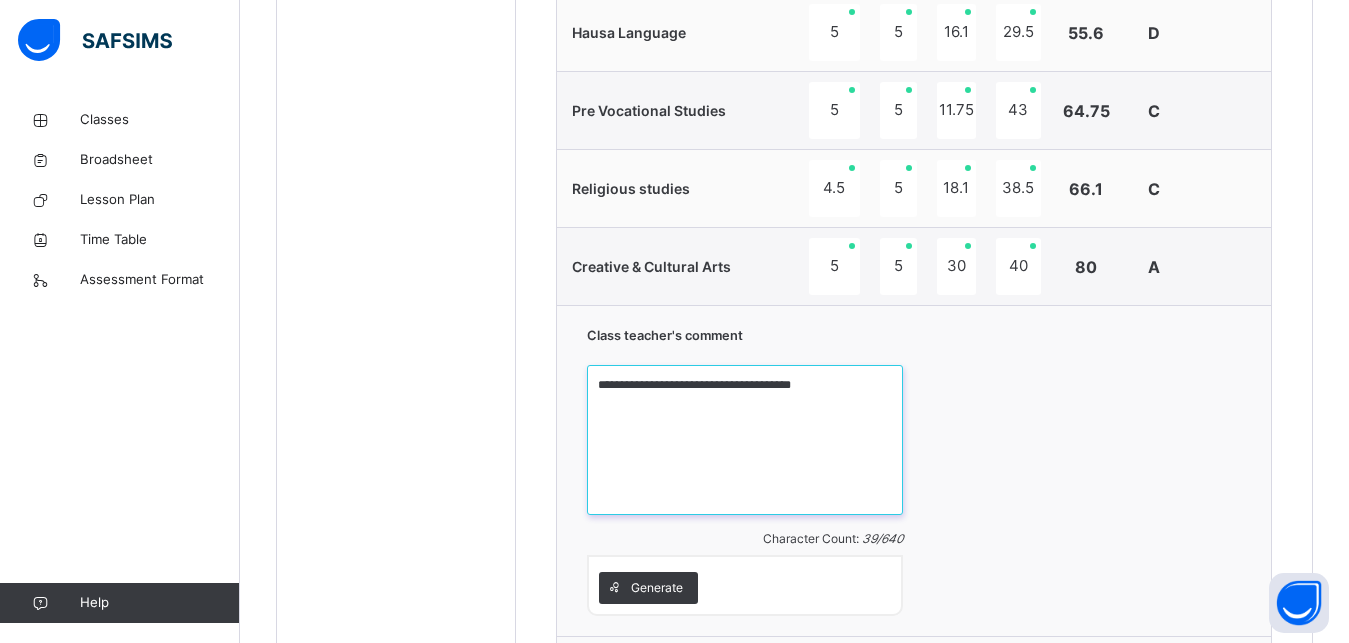 type on "**********" 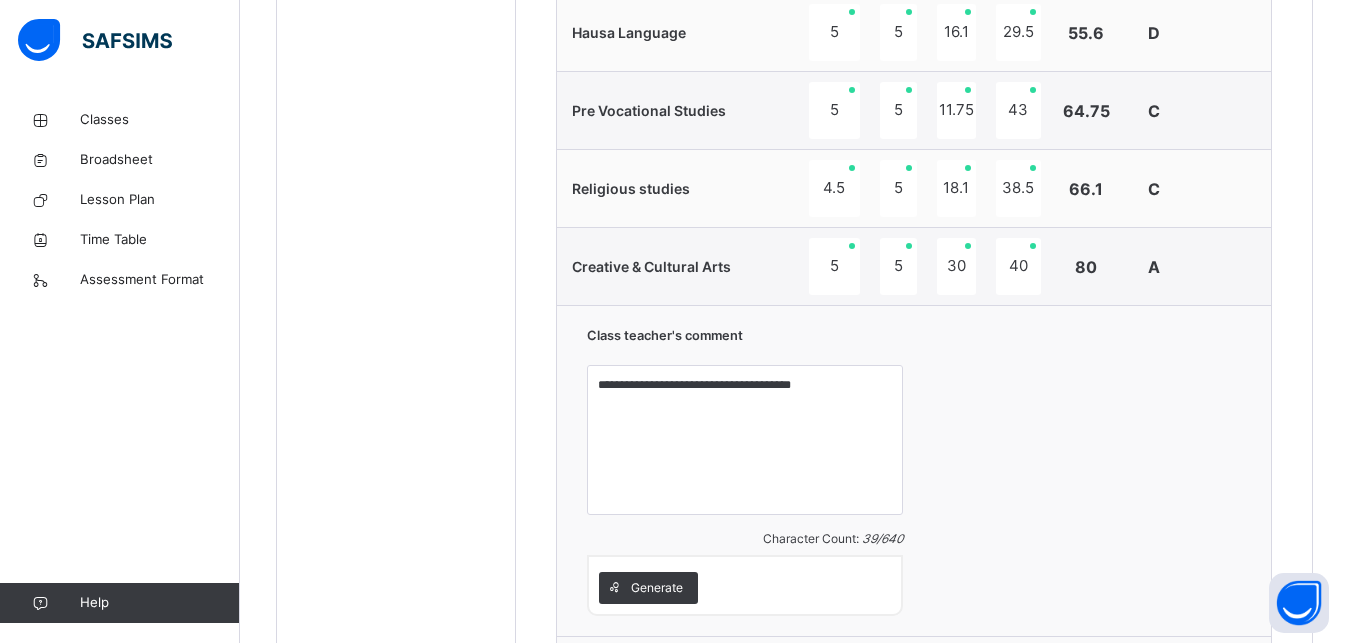 drag, startPoint x: 1031, startPoint y: 498, endPoint x: 1094, endPoint y: 465, distance: 71.11962 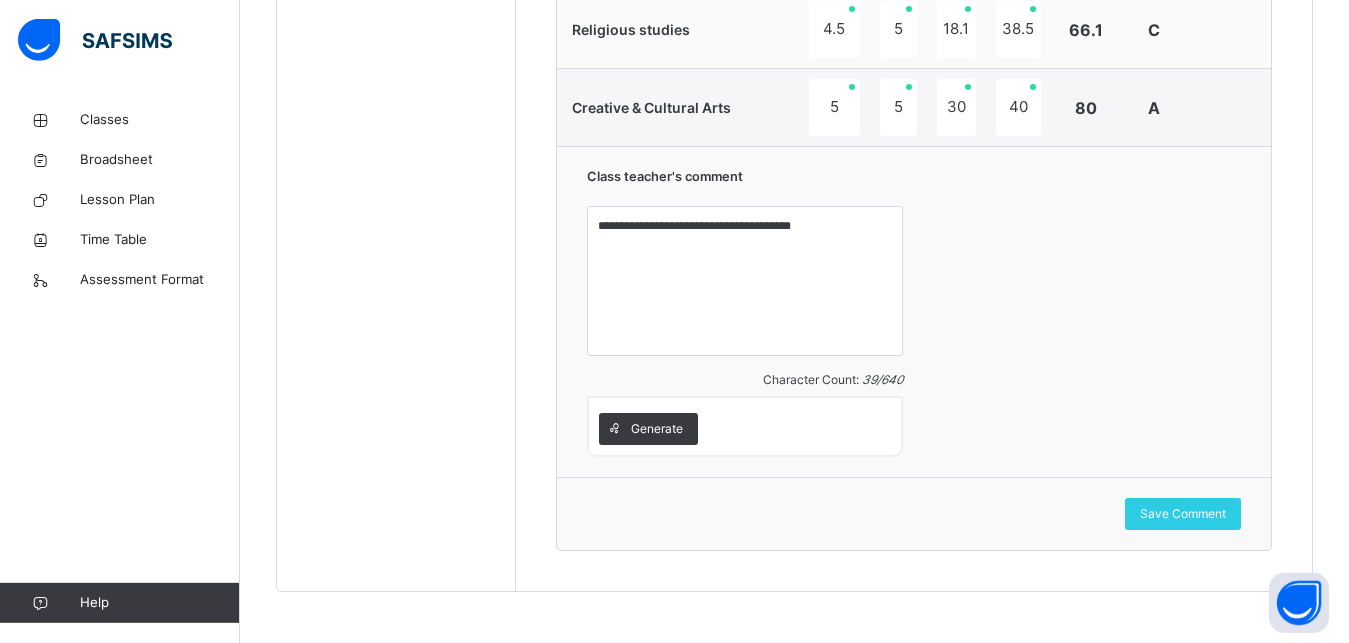 scroll, scrollTop: 1970, scrollLeft: 0, axis: vertical 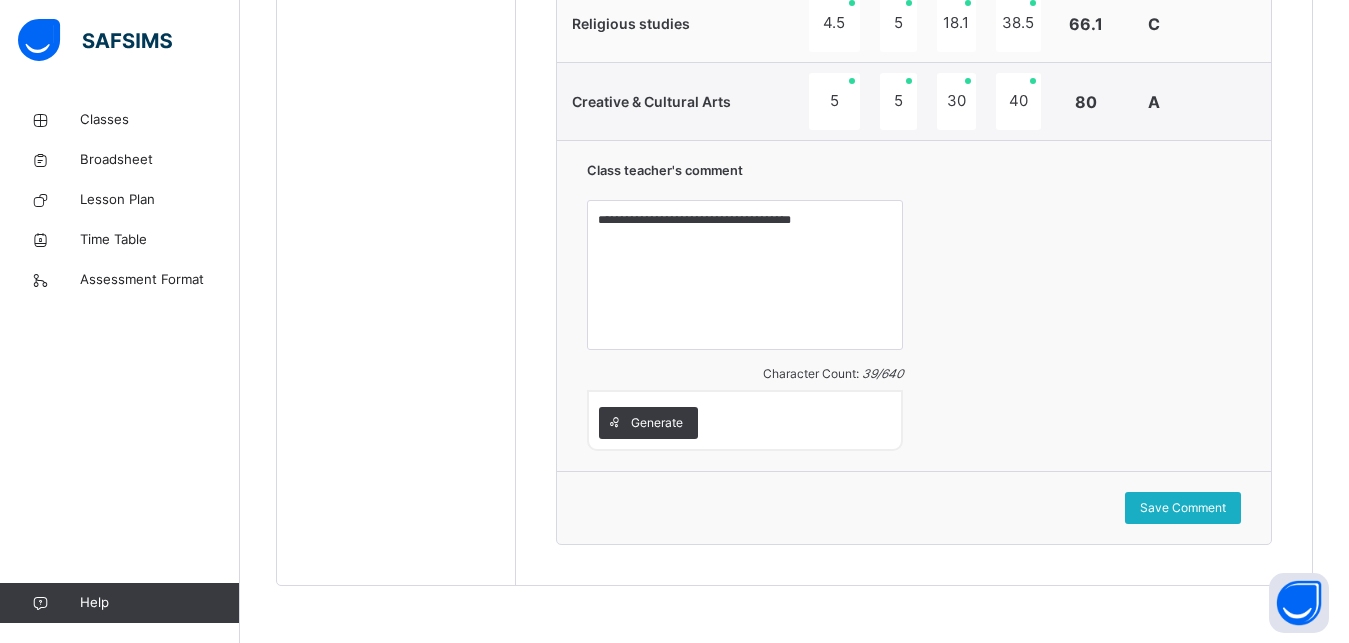 click on "Save Comment" at bounding box center (1183, 508) 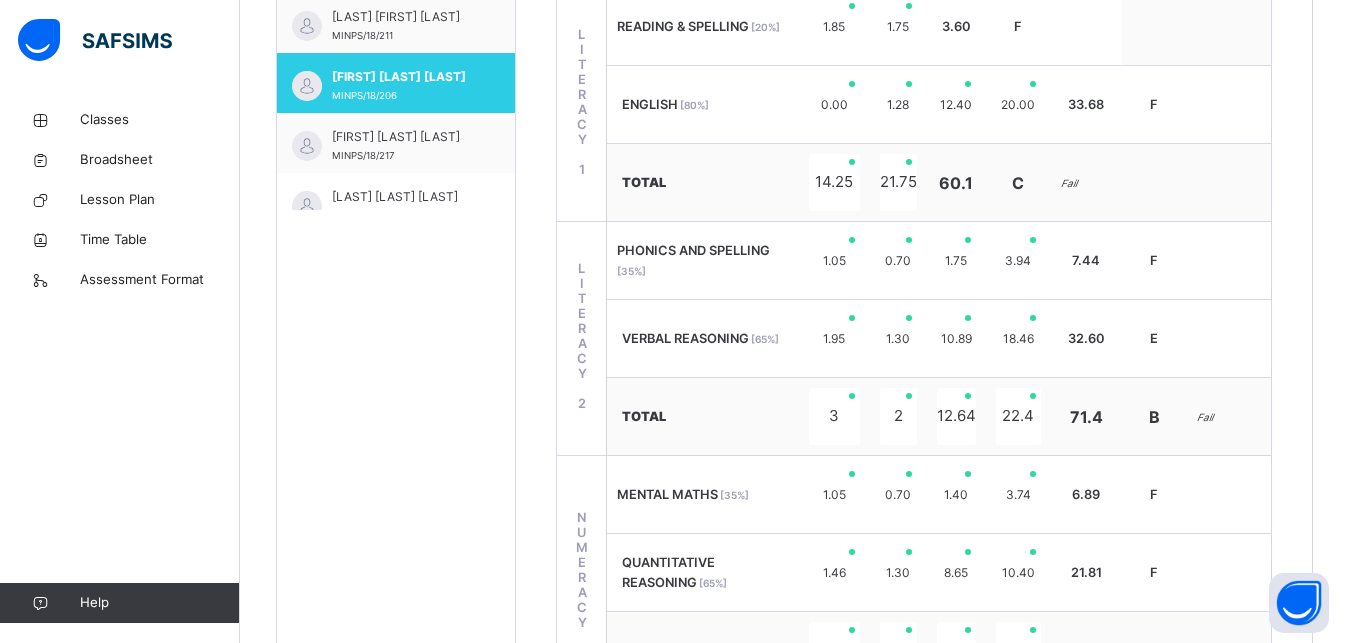 scroll, scrollTop: 746, scrollLeft: 0, axis: vertical 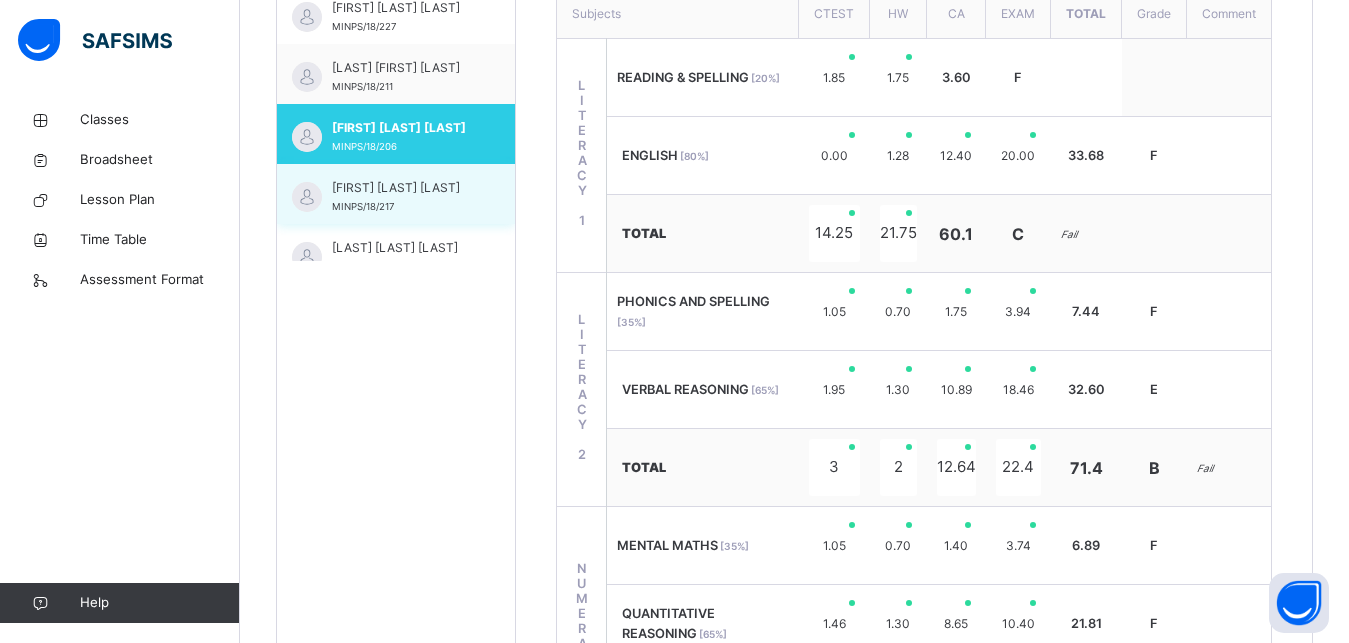 click on "[LAST] [LAST] [LAST]" at bounding box center (401, 188) 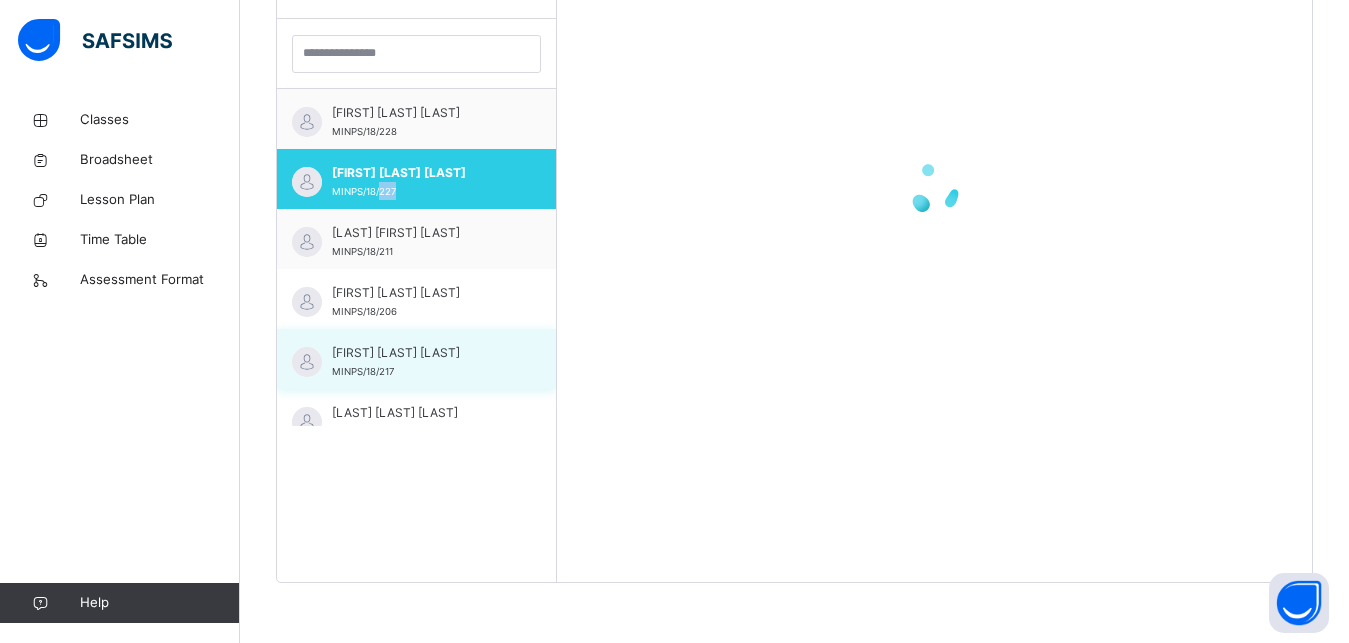 scroll, scrollTop: 581, scrollLeft: 0, axis: vertical 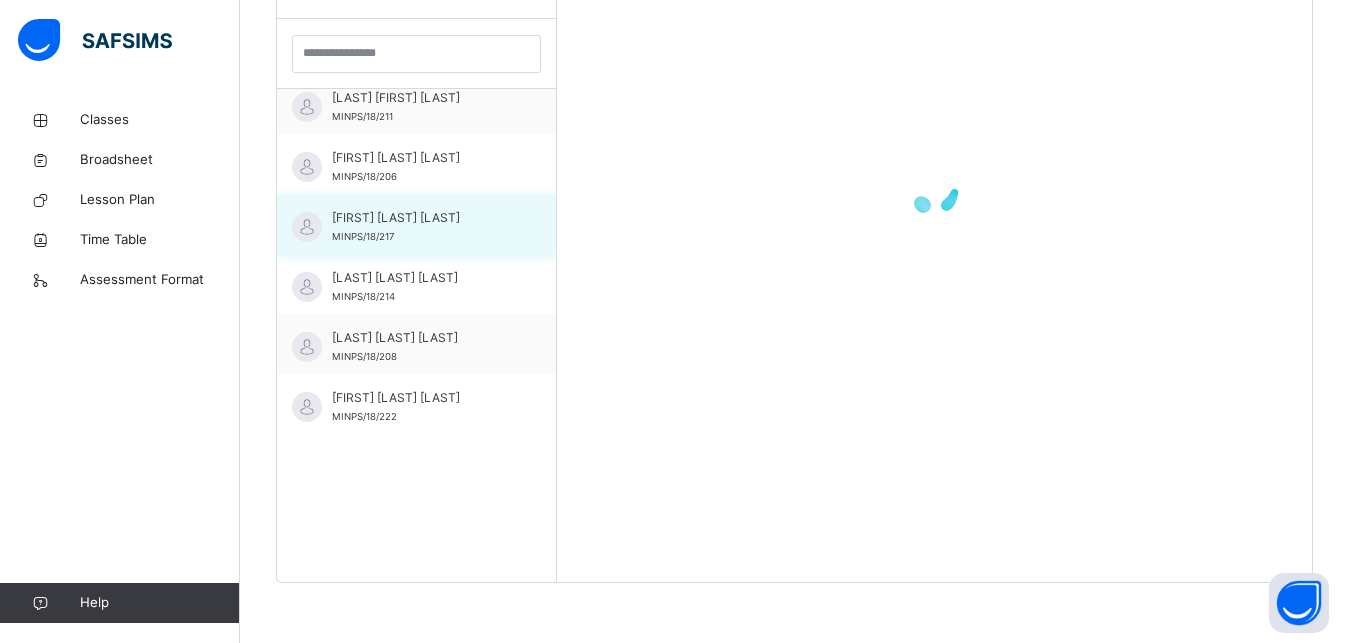 click on "[LAST] [LAST] [LAST]" at bounding box center [421, 218] 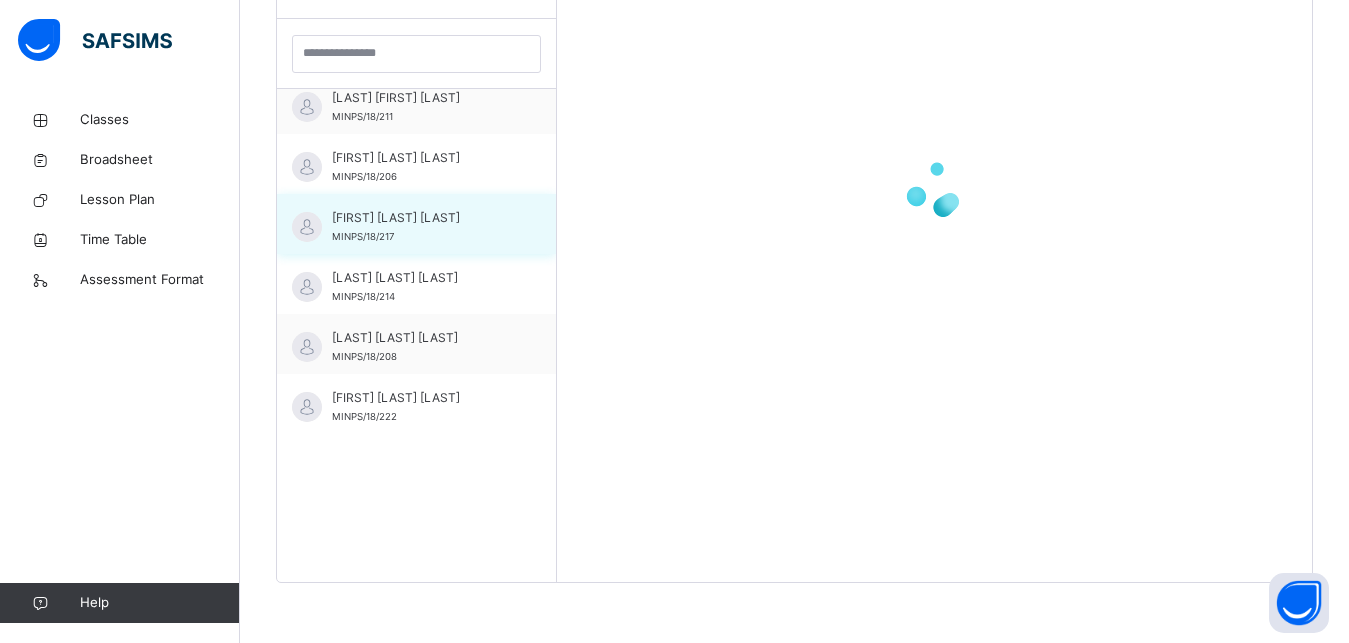 click on "[LAST] [LAST] [LAST]" at bounding box center (421, 218) 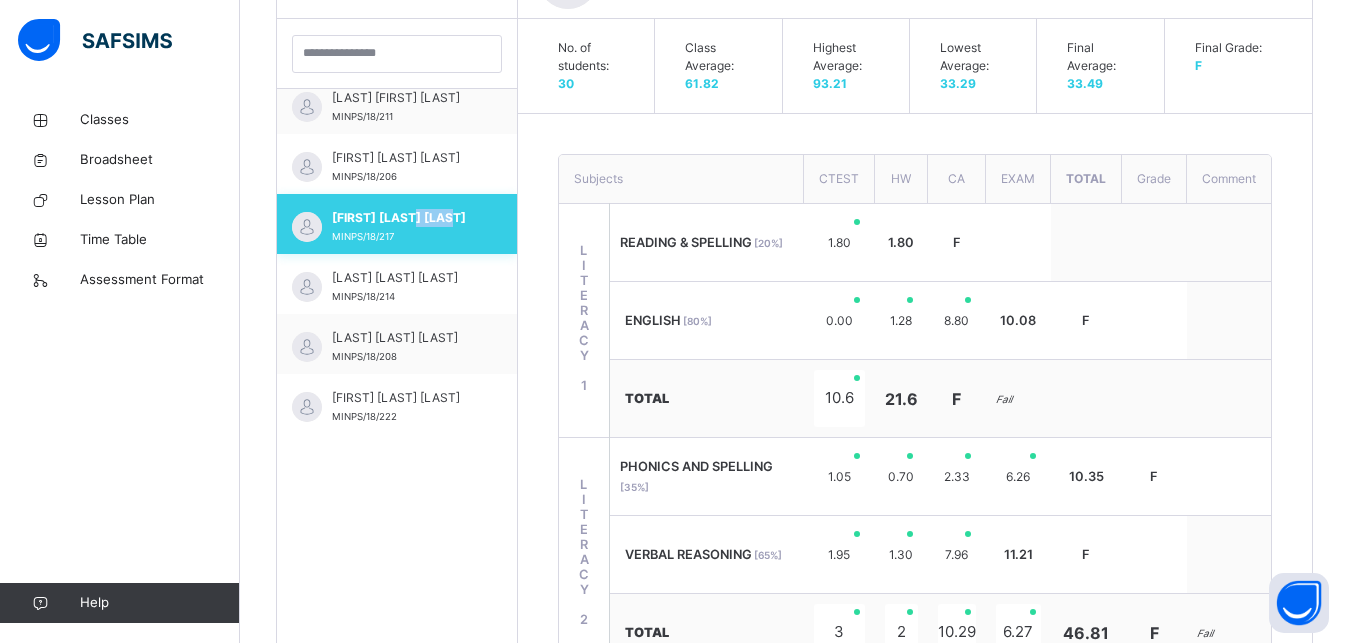 scroll, scrollTop: 684, scrollLeft: 0, axis: vertical 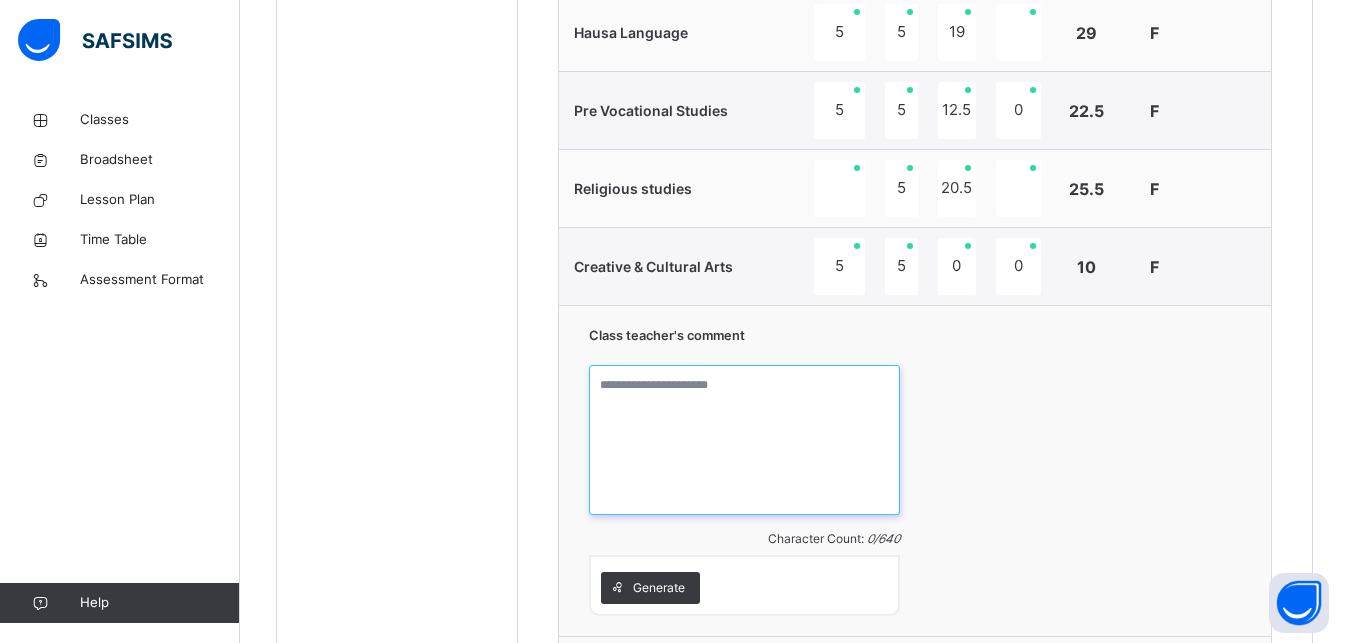 click at bounding box center (744, 440) 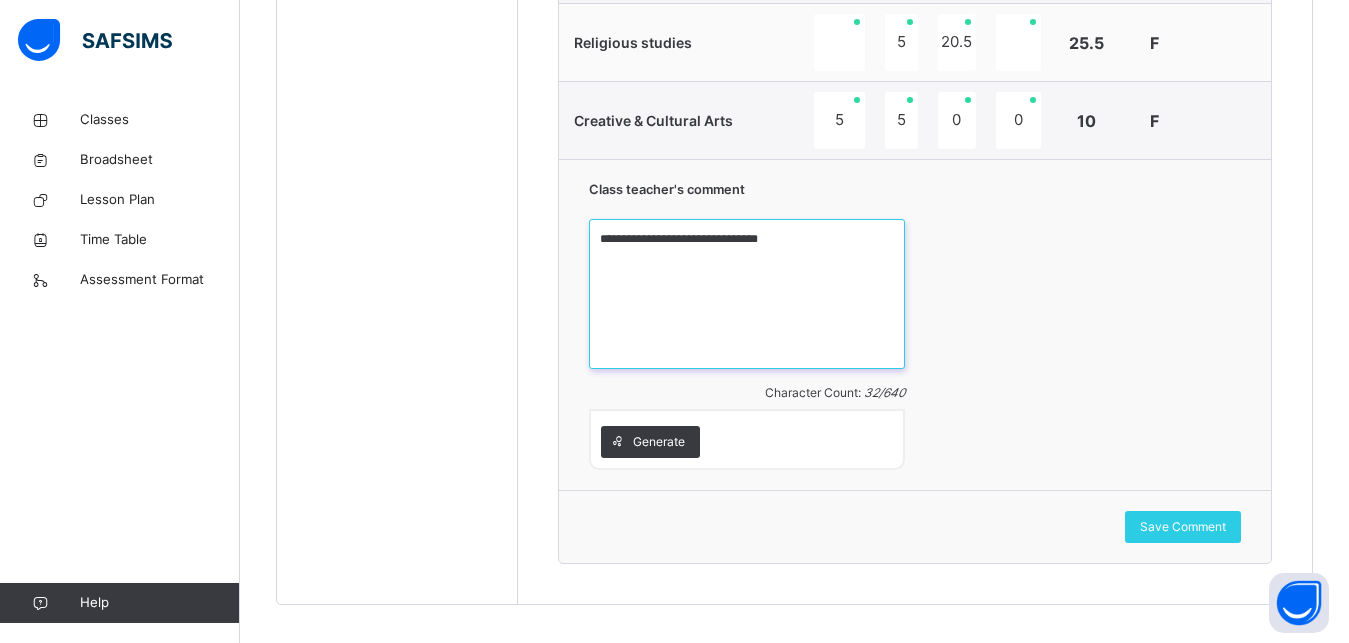 scroll, scrollTop: 1958, scrollLeft: 0, axis: vertical 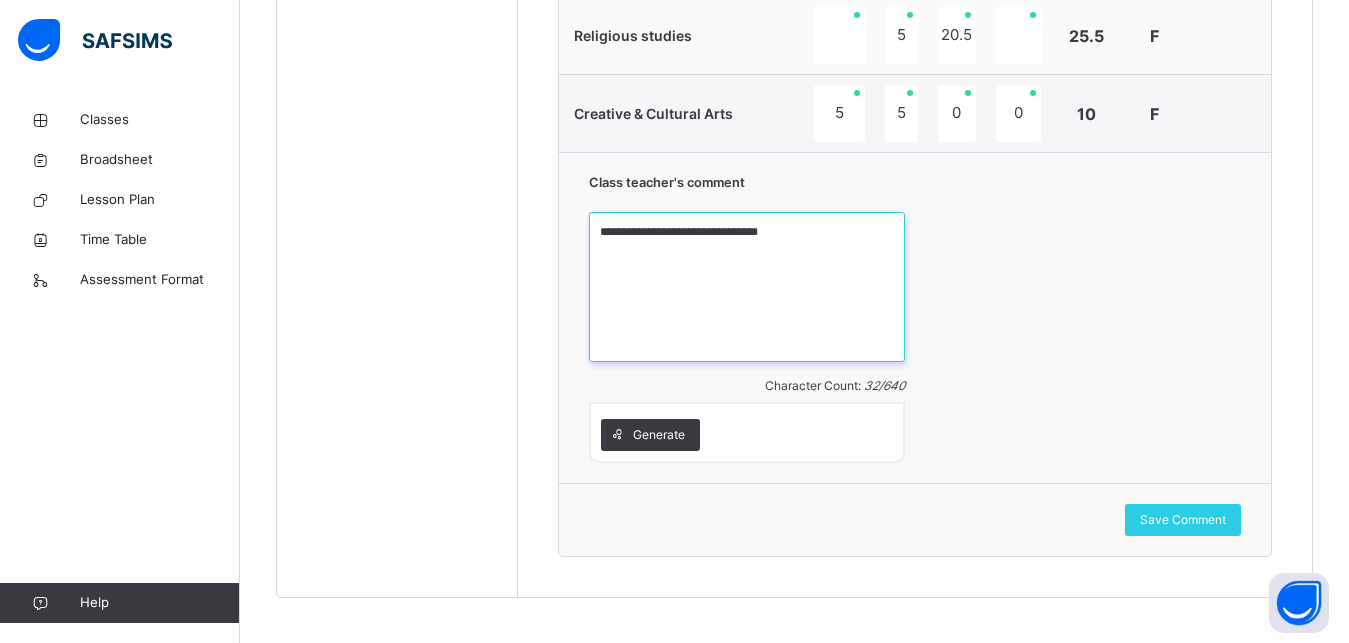 drag, startPoint x: 1359, startPoint y: 634, endPoint x: 1167, endPoint y: 581, distance: 199.18082 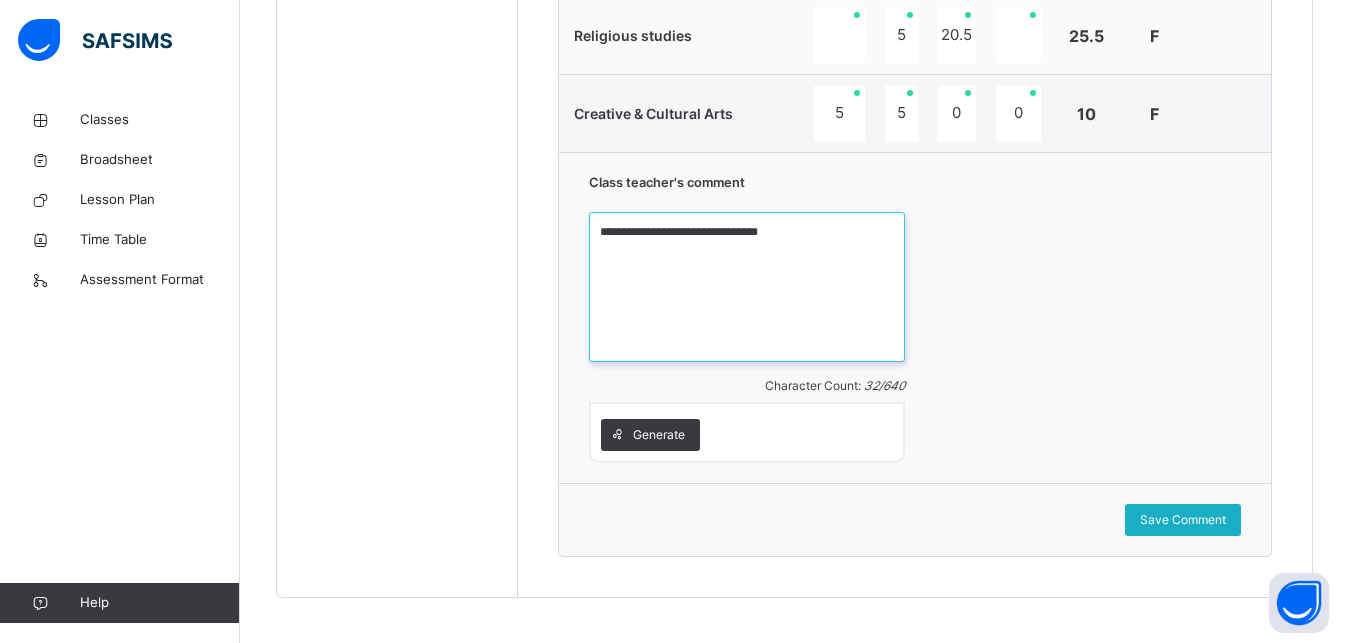 type on "**********" 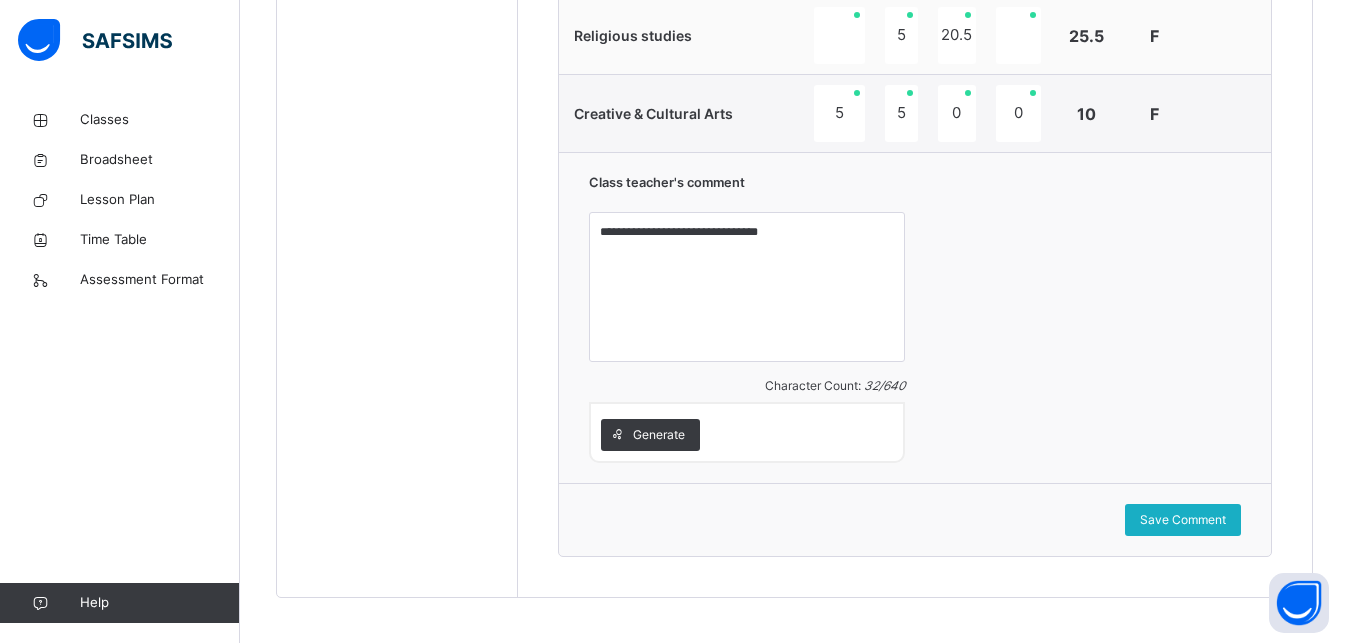 click on "Save Comment" at bounding box center (1183, 520) 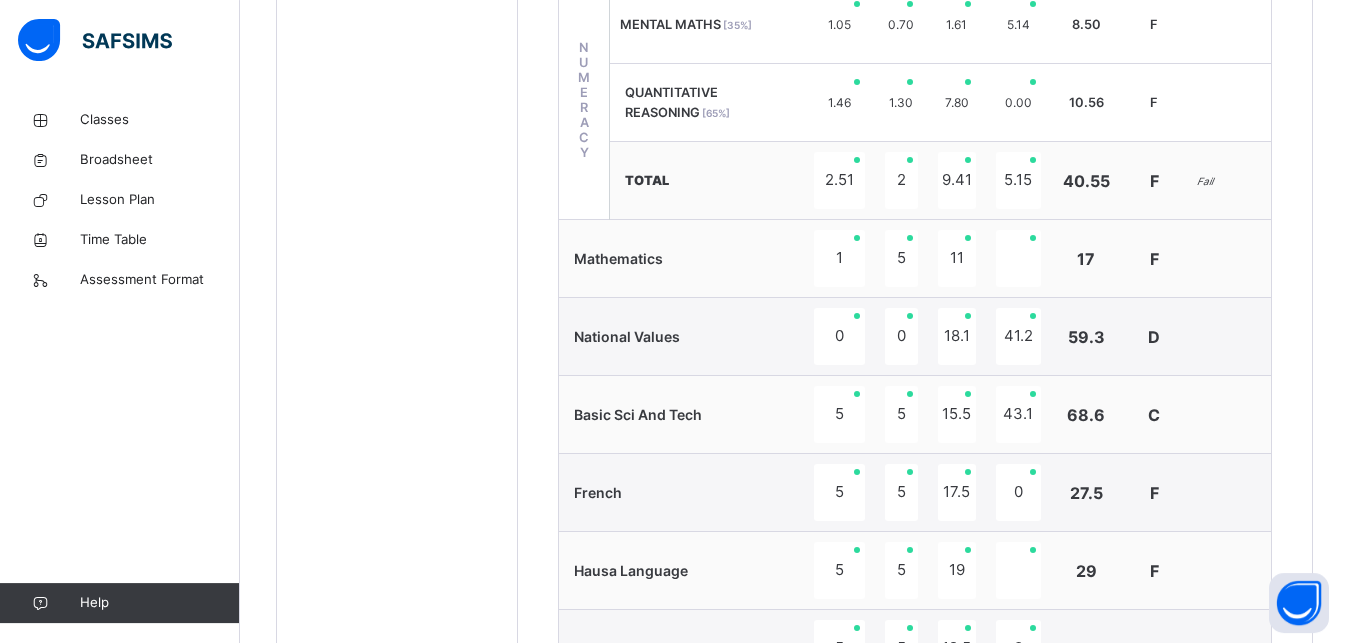 scroll, scrollTop: 1261, scrollLeft: 0, axis: vertical 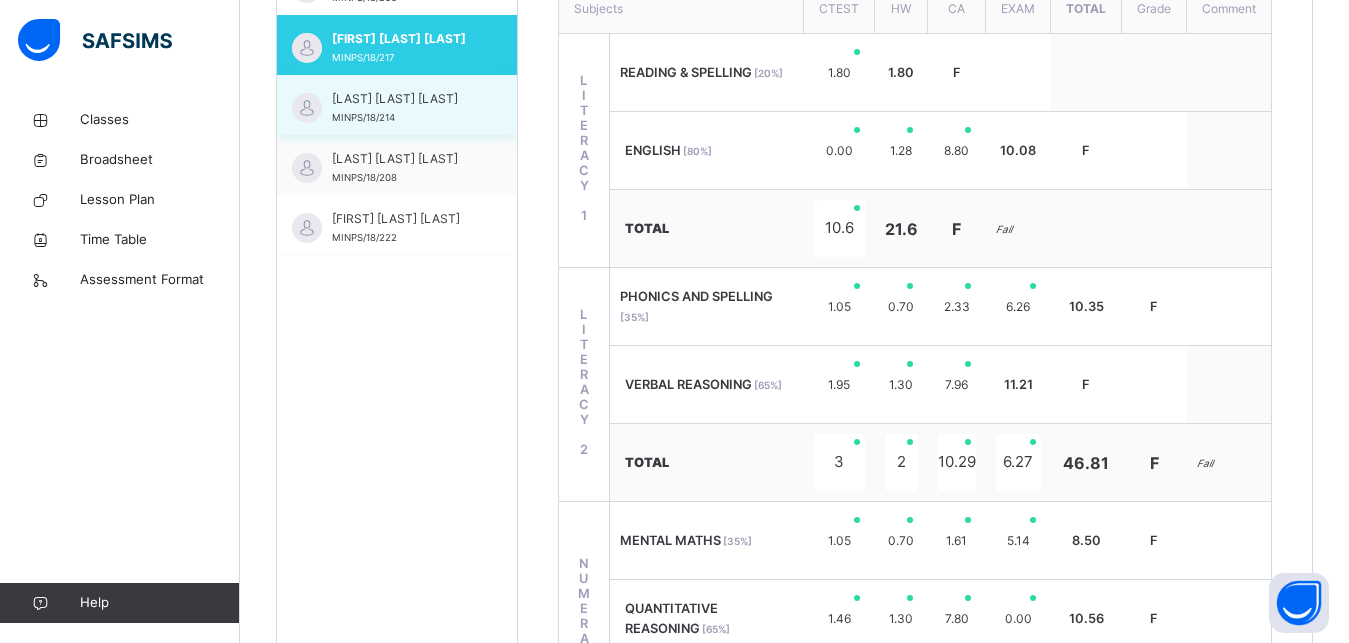click on "MINPS/18/214" at bounding box center (363, 117) 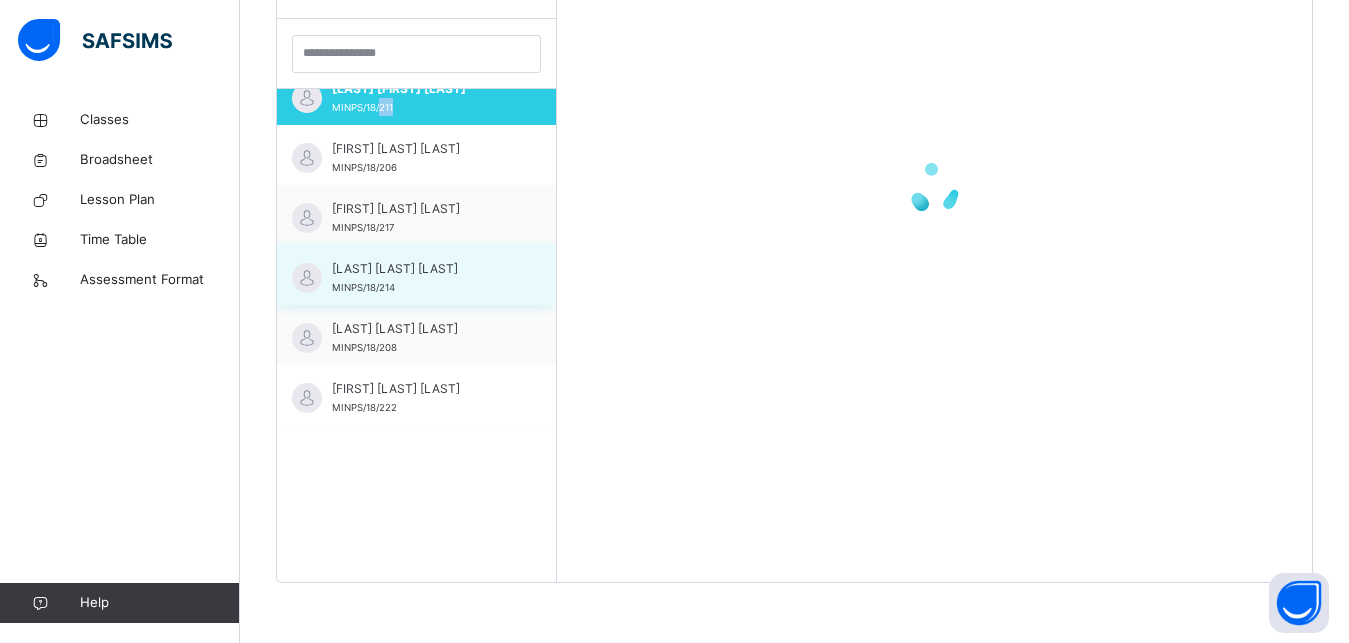 scroll, scrollTop: 581, scrollLeft: 0, axis: vertical 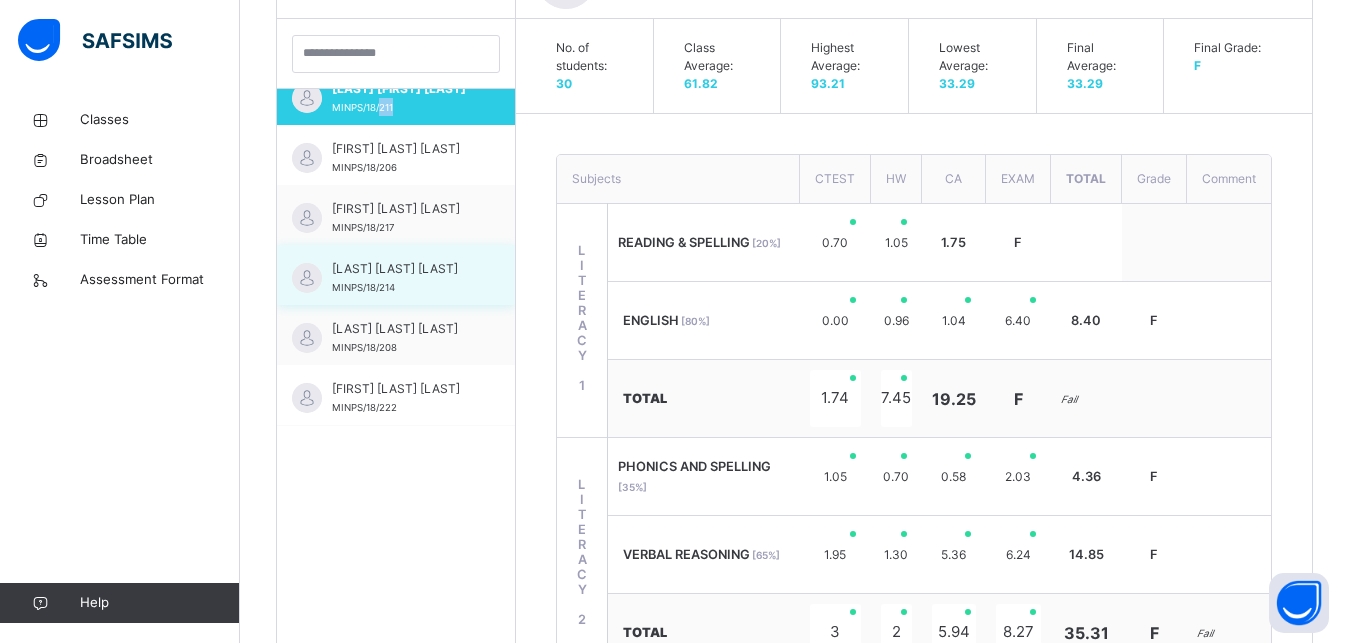 click on "[LAST] [LAST] [LAST]" at bounding box center [401, 269] 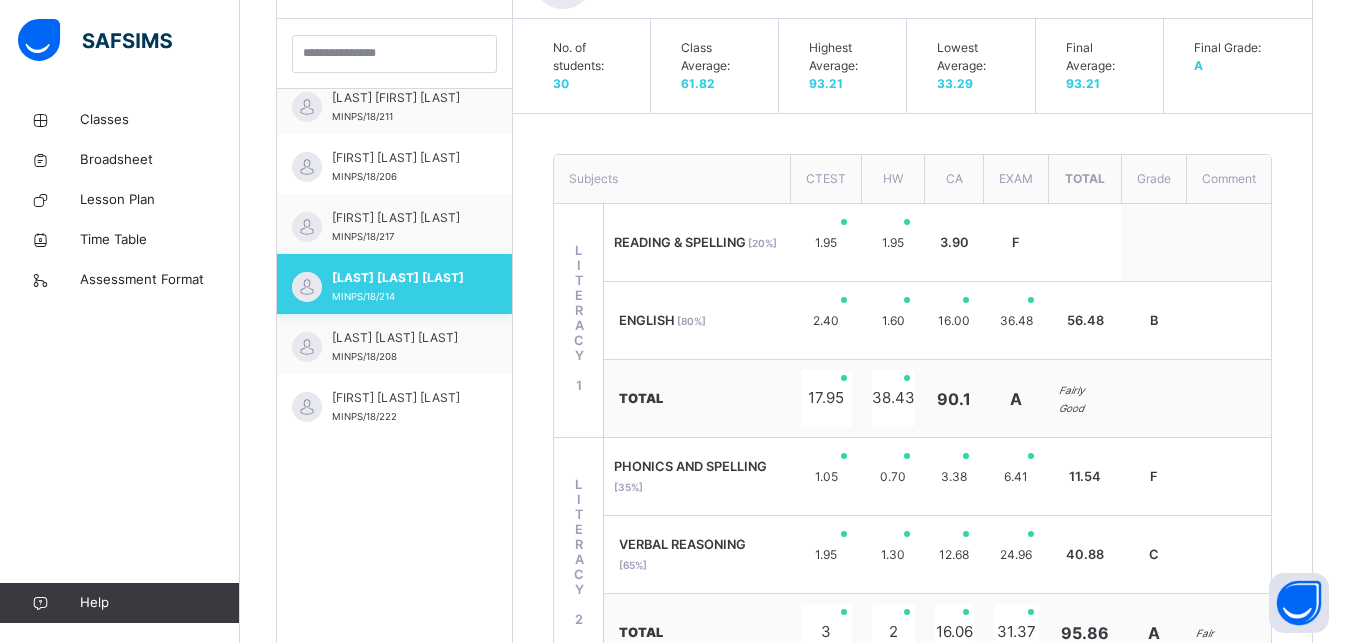 scroll, scrollTop: 684, scrollLeft: 0, axis: vertical 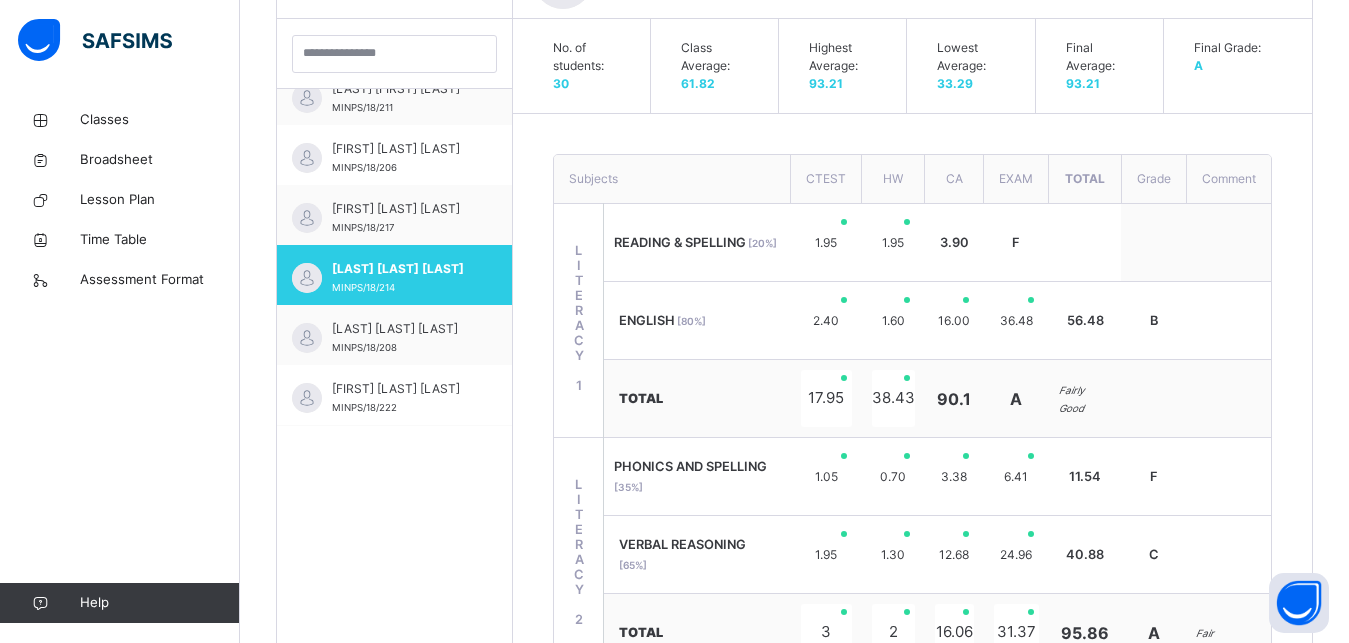 click on "Back  / Basic 4 A Basic 4 A Basic 4 Third Term 2024-2025 Class Members Subjects Results Skills Attendance Timetable Form Teacher Results More Options   30  Students in class Download Pdf Report Excel Report View subject profile MUSA ILIASU COLLEGE Date: 4th Aug 2025, 1:35:47 pm Class Members Class:  Basic 4 A Total no. of Students:  30 Term:  Third Term Session:  2024-2025 S/NO Admission No. Last Name First Name Other Name 1 MINPS/18/213 ALIYU  ABDULAZEEZ MUSTAPHA 2 MINPS/23/043 AISHA ABDULLAHI 3 MINPS/18/221 INUWA  ABUBAKAR AMINU 4 MINPS/18/220 HARUNA  AISHA ADAMU 5 MINPS/18/225 MAS'UD  AISHA ADAMU 6 MINPS/18/210 ADAM  AISHA BICHI 7 MINPS/18/226 MUHAMMAD AMINA BELLO 8 MINPS/18/212 AHMAD  AMINU ALIYU 9 MINPS/18/215 AMIR  AMIR USMAN 10 MINPS/18/228 SAID ASLAM AHMED 11 MINPS/18/227 NASIRU  AUWAL HASSAN 12 MINPS/18/211 ADAM  AUWAL MUHAMMAD 13 MINPS/18/206 ABDURAHMAN  AUWAL SHEHU 14 MINPS/18/217 BASHIR  BASHIR SALEH 15 MINPS/18/214 AMIN  FAROUK ALI 16 MINPS/18/208 ABUBAKAR  HABIBA BARDE 17 MINPS/18/222 ISA  NASIR" at bounding box center (794, 777) 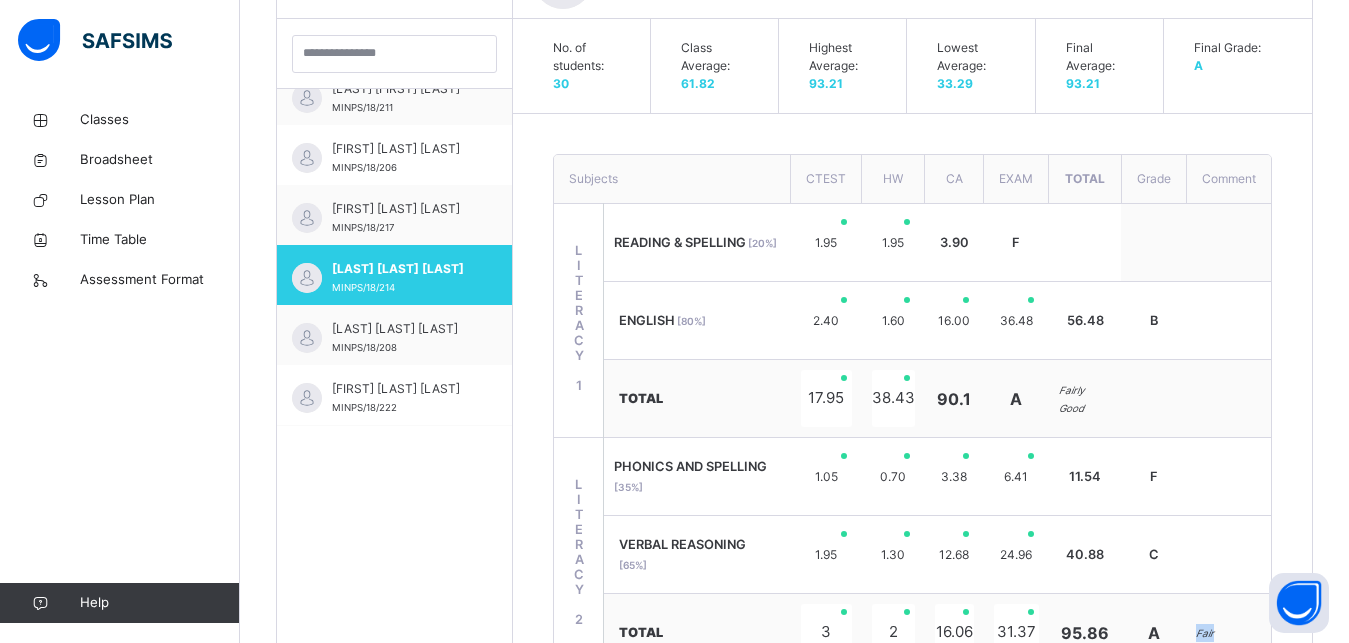 click on "Back  / Basic 4 A Basic 4 A Basic 4 Third Term 2024-2025 Class Members Subjects Results Skills Attendance Timetable Form Teacher Results More Options   30  Students in class Download Pdf Report Excel Report View subject profile MUSA ILIASU COLLEGE Date: 4th Aug 2025, 1:35:47 pm Class Members Class:  Basic 4 A Total no. of Students:  30 Term:  Third Term Session:  2024-2025 S/NO Admission No. Last Name First Name Other Name 1 MINPS/18/213 ALIYU  ABDULAZEEZ MUSTAPHA 2 MINPS/23/043 AISHA ABDULLAHI 3 MINPS/18/221 INUWA  ABUBAKAR AMINU 4 MINPS/18/220 HARUNA  AISHA ADAMU 5 MINPS/18/225 MAS'UD  AISHA ADAMU 6 MINPS/18/210 ADAM  AISHA BICHI 7 MINPS/18/226 MUHAMMAD AMINA BELLO 8 MINPS/18/212 AHMAD  AMINU ALIYU 9 MINPS/18/215 AMIR  AMIR USMAN 10 MINPS/18/228 SAID ASLAM AHMED 11 MINPS/18/227 NASIRU  AUWAL HASSAN 12 MINPS/18/211 ADAM  AUWAL MUHAMMAD 13 MINPS/18/206 ABDURAHMAN  AUWAL SHEHU 14 MINPS/18/217 BASHIR  BASHIR SALEH 15 MINPS/18/214 AMIN  FAROUK ALI 16 MINPS/18/208 ABUBAKAR  HABIBA BARDE 17 MINPS/18/222 ISA  NASIR" at bounding box center (794, 777) 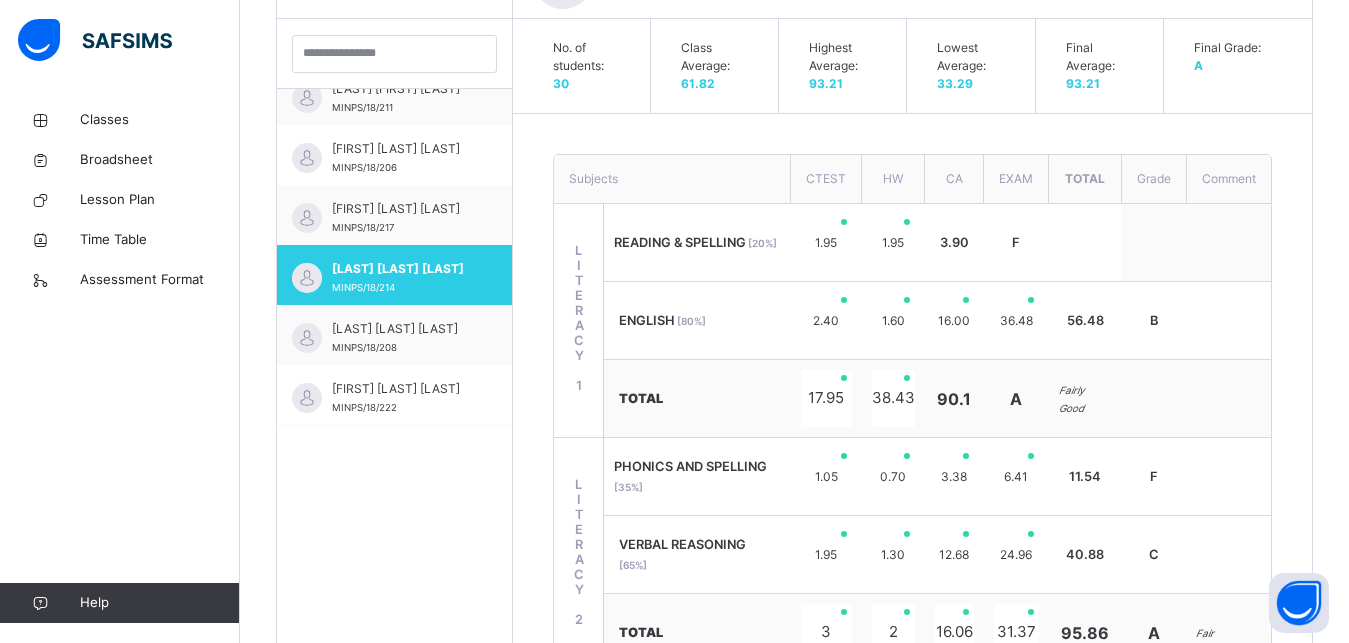 click on "Back  / Basic 4 A Basic 4 A Basic 4 Third Term 2024-2025 Class Members Subjects Results Skills Attendance Timetable Form Teacher Results More Options   30  Students in class Download Pdf Report Excel Report View subject profile MUSA ILIASU COLLEGE Date: 4th Aug 2025, 1:35:47 pm Class Members Class:  Basic 4 A Total no. of Students:  30 Term:  Third Term Session:  2024-2025 S/NO Admission No. Last Name First Name Other Name 1 MINPS/18/213 ALIYU  ABDULAZEEZ MUSTAPHA 2 MINPS/23/043 AISHA ABDULLAHI 3 MINPS/18/221 INUWA  ABUBAKAR AMINU 4 MINPS/18/220 HARUNA  AISHA ADAMU 5 MINPS/18/225 MAS'UD  AISHA ADAMU 6 MINPS/18/210 ADAM  AISHA BICHI 7 MINPS/18/226 MUHAMMAD AMINA BELLO 8 MINPS/18/212 AHMAD  AMINU ALIYU 9 MINPS/18/215 AMIR  AMIR USMAN 10 MINPS/18/228 SAID ASLAM AHMED 11 MINPS/18/227 NASIRU  AUWAL HASSAN 12 MINPS/18/211 ADAM  AUWAL MUHAMMAD 13 MINPS/18/206 ABDURAHMAN  AUWAL SHEHU 14 MINPS/18/217 BASHIR  BASHIR SALEH 15 MINPS/18/214 AMIN  FAROUK ALI 16 MINPS/18/208 ABUBAKAR  HABIBA BARDE 17 MINPS/18/222 ISA  NASIR" at bounding box center [794, 777] 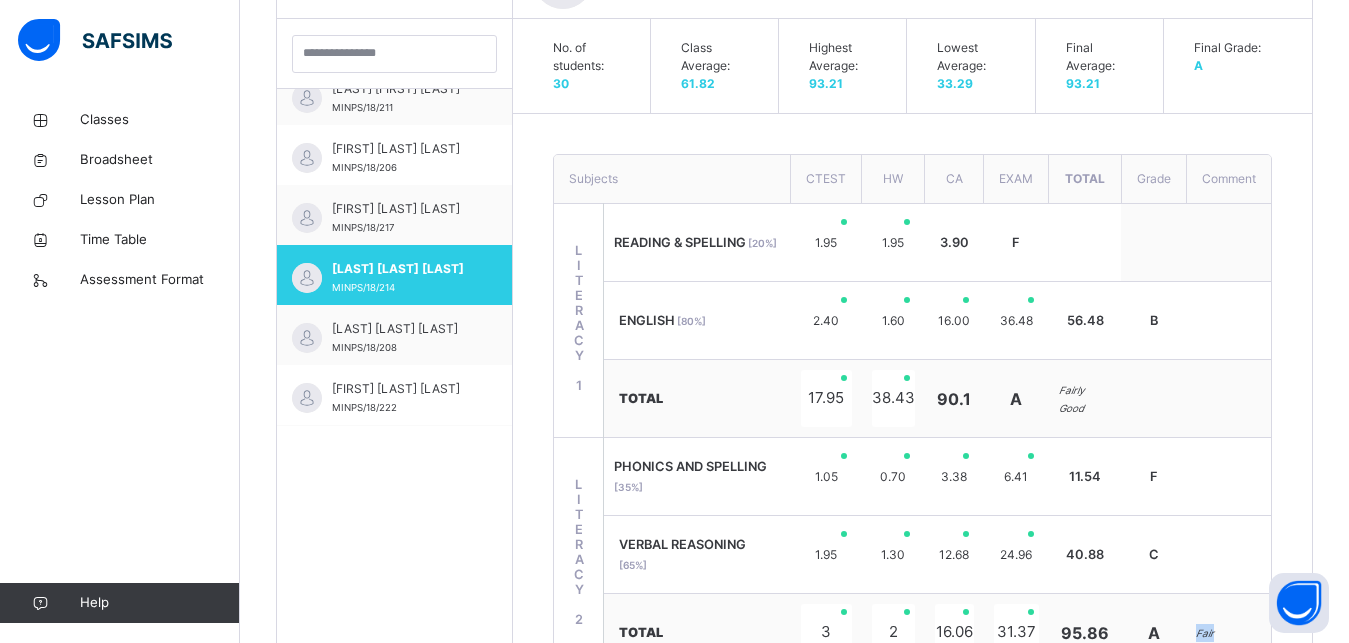 click on "Back  / Basic 4 A Basic 4 A Basic 4 Third Term 2024-2025 Class Members Subjects Results Skills Attendance Timetable Form Teacher Results More Options   30  Students in class Download Pdf Report Excel Report View subject profile MUSA ILIASU COLLEGE Date: 4th Aug 2025, 1:35:47 pm Class Members Class:  Basic 4 A Total no. of Students:  30 Term:  Third Term Session:  2024-2025 S/NO Admission No. Last Name First Name Other Name 1 MINPS/18/213 ALIYU  ABDULAZEEZ MUSTAPHA 2 MINPS/23/043 AISHA ABDULLAHI 3 MINPS/18/221 INUWA  ABUBAKAR AMINU 4 MINPS/18/220 HARUNA  AISHA ADAMU 5 MINPS/18/225 MAS'UD  AISHA ADAMU 6 MINPS/18/210 ADAM  AISHA BICHI 7 MINPS/18/226 MUHAMMAD AMINA BELLO 8 MINPS/18/212 AHMAD  AMINU ALIYU 9 MINPS/18/215 AMIR  AMIR USMAN 10 MINPS/18/228 SAID ASLAM AHMED 11 MINPS/18/227 NASIRU  AUWAL HASSAN 12 MINPS/18/211 ADAM  AUWAL MUHAMMAD 13 MINPS/18/206 ABDURAHMAN  AUWAL SHEHU 14 MINPS/18/217 BASHIR  BASHIR SALEH 15 MINPS/18/214 AMIN  FAROUK ALI 16 MINPS/18/208 ABUBAKAR  HABIBA BARDE 17 MINPS/18/222 ISA  NASIR" at bounding box center [794, 777] 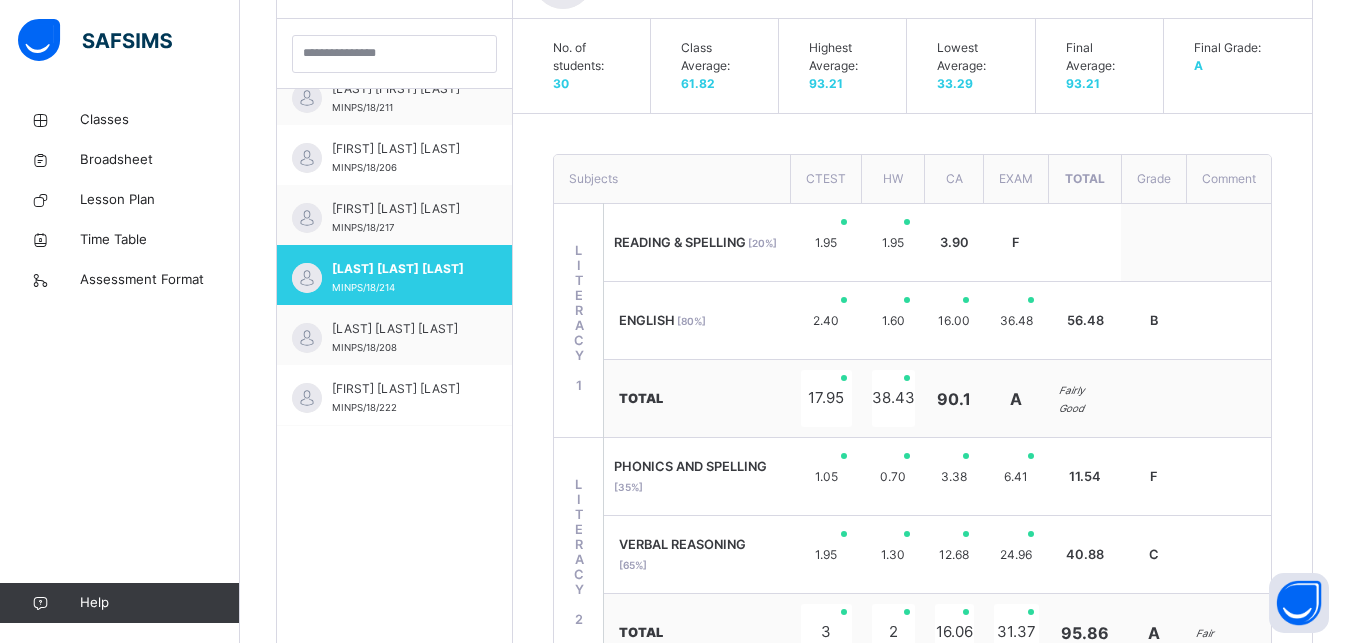 click on "Back  / Basic 4 A Basic 4 A Basic 4 Third Term 2024-2025 Class Members Subjects Results Skills Attendance Timetable Form Teacher Results More Options   30  Students in class Download Pdf Report Excel Report View subject profile MUSA ILIASU COLLEGE Date: 4th Aug 2025, 1:35:47 pm Class Members Class:  Basic 4 A Total no. of Students:  30 Term:  Third Term Session:  2024-2025 S/NO Admission No. Last Name First Name Other Name 1 MINPS/18/213 ALIYU  ABDULAZEEZ MUSTAPHA 2 MINPS/23/043 AISHA ABDULLAHI 3 MINPS/18/221 INUWA  ABUBAKAR AMINU 4 MINPS/18/220 HARUNA  AISHA ADAMU 5 MINPS/18/225 MAS'UD  AISHA ADAMU 6 MINPS/18/210 ADAM  AISHA BICHI 7 MINPS/18/226 MUHAMMAD AMINA BELLO 8 MINPS/18/212 AHMAD  AMINU ALIYU 9 MINPS/18/215 AMIR  AMIR USMAN 10 MINPS/18/228 SAID ASLAM AHMED 11 MINPS/18/227 NASIRU  AUWAL HASSAN 12 MINPS/18/211 ADAM  AUWAL MUHAMMAD 13 MINPS/18/206 ABDURAHMAN  AUWAL SHEHU 14 MINPS/18/217 BASHIR  BASHIR SALEH 15 MINPS/18/214 AMIN  FAROUK ALI 16 MINPS/18/208 ABUBAKAR  HABIBA BARDE 17 MINPS/18/222 ISA  NASIR" at bounding box center [794, 777] 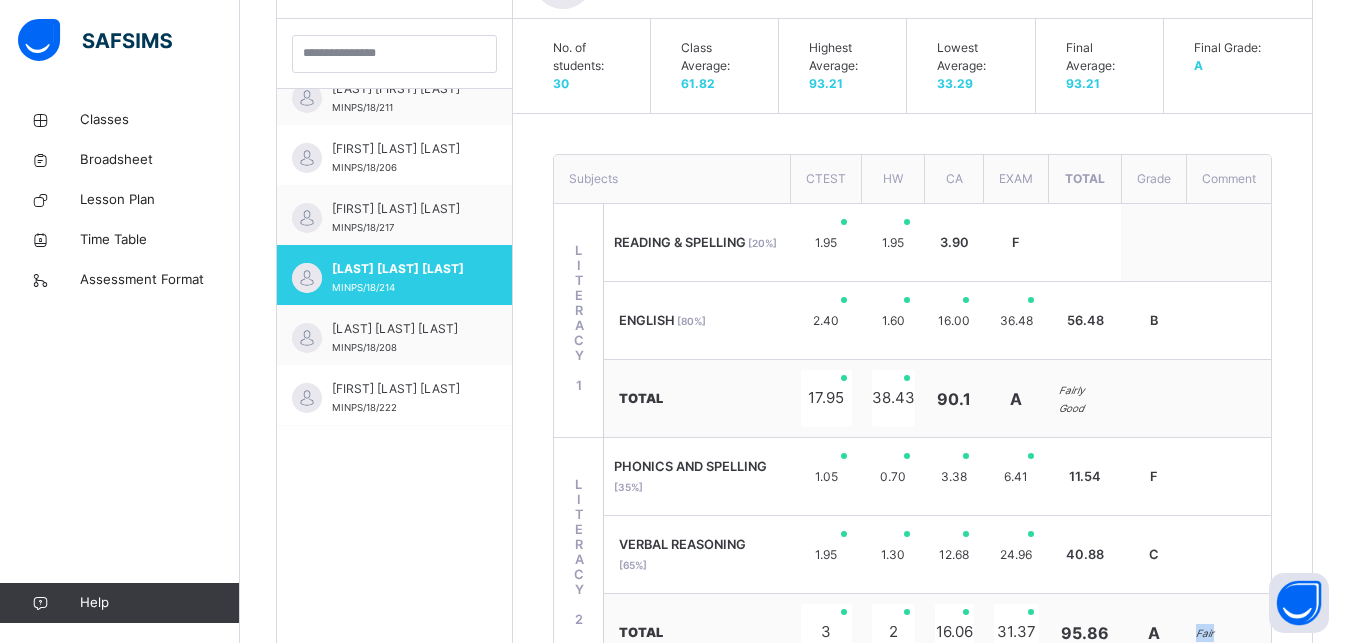 click on "Class Arm Details     Third Term  /  2024-2025   Josephine   Adedeji josephineowolabiadedeji@gmail.com Classes Broadsheet Lesson Plan Time Table Assessment Format   Help Onboarding Great job! You have finished setting up all essential configurations. Our wizard which has lots of in-built templates will continue to guide you through with the academic configurations. Academic Configuration Steps Continue × Idle Mode Due to inactivity you would be logged out to the system in the next   15mins , click the "Resume" button to keep working or the "Log me out" button to log out of the system. Log me out Resume Back  / Basic 4 A Basic 4 A Basic 4 Third Term 2024-2025 Class Members Subjects Results Skills Attendance Timetable Form Teacher Results More Options   30  Students in class Download Pdf Report Excel Report View subject profile MUSA ILIASU COLLEGE Date: 4th Aug 2025, 1:35:47 pm Class Members Class:  Basic 4 A Total no. of Students:  30 Term:  Third Term Session:  2024-2025 S/NO Admission No. Last Name 1 2 3" at bounding box center (674, 727) 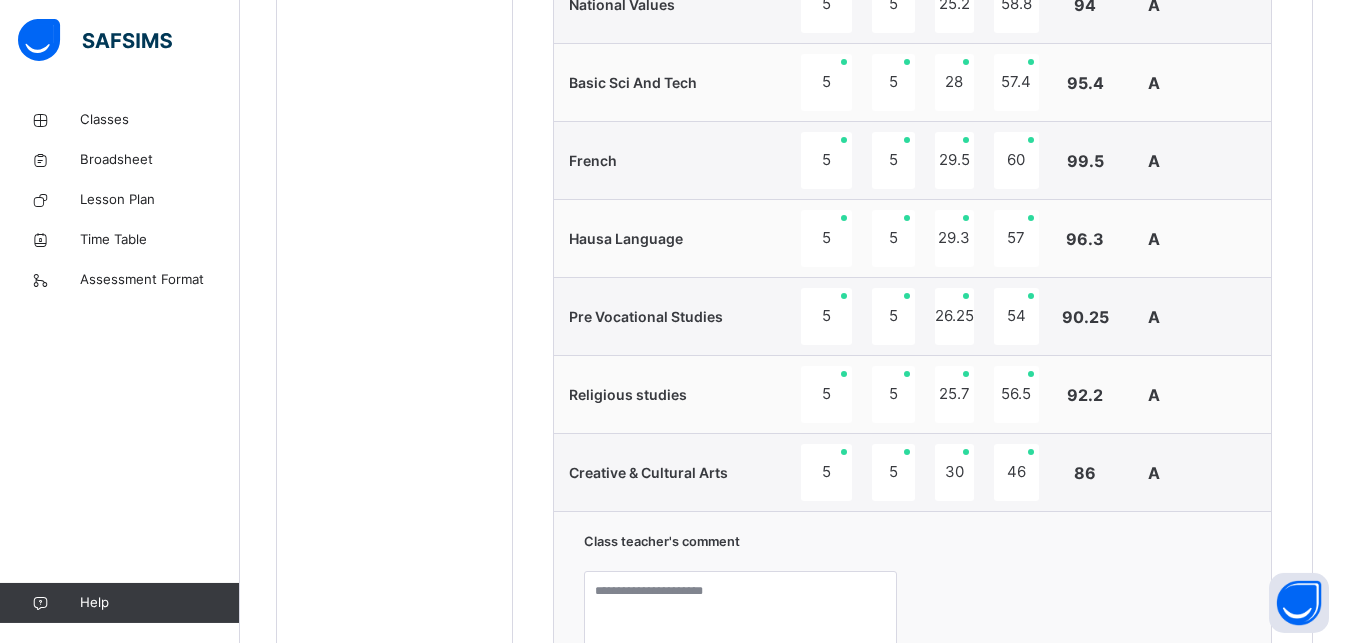 scroll, scrollTop: 1601, scrollLeft: 0, axis: vertical 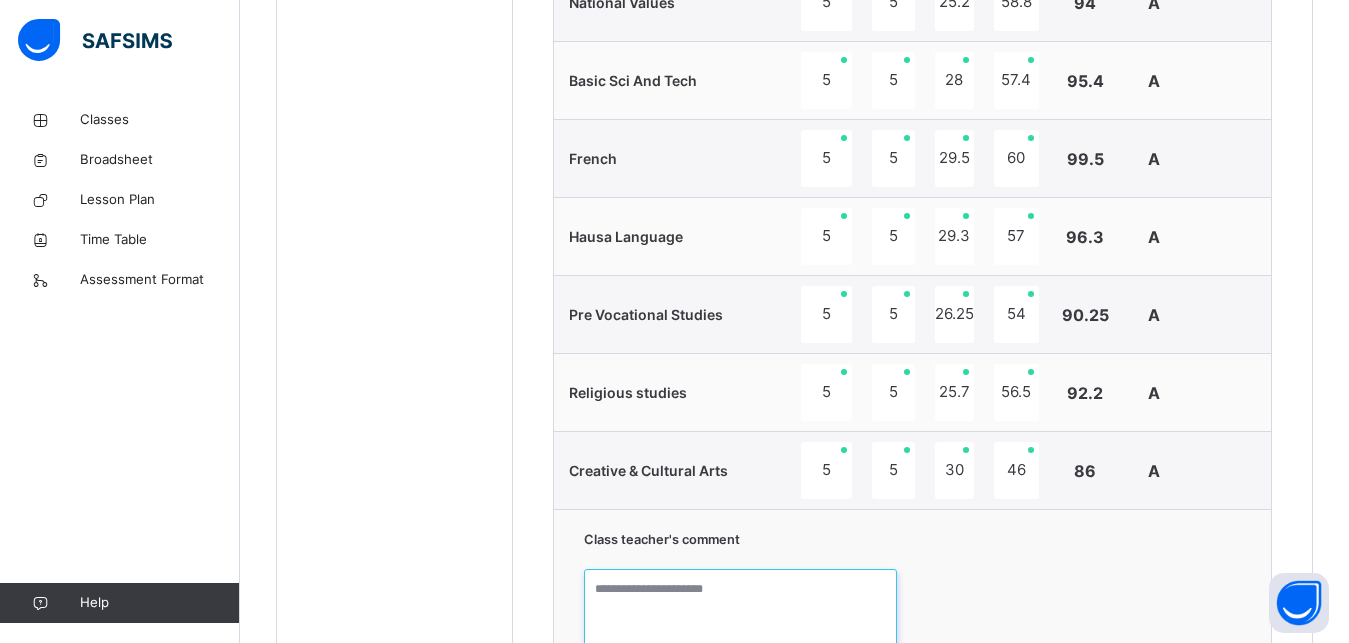 click at bounding box center [741, 644] 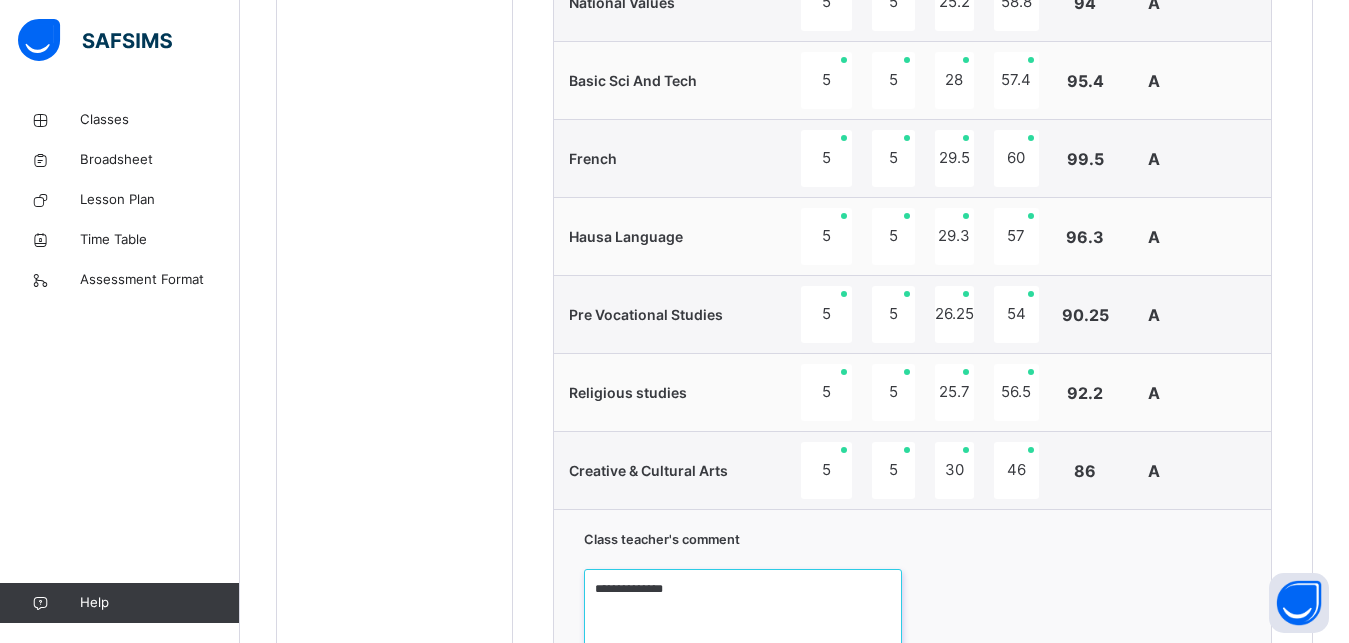 click on "**********" at bounding box center (743, 644) 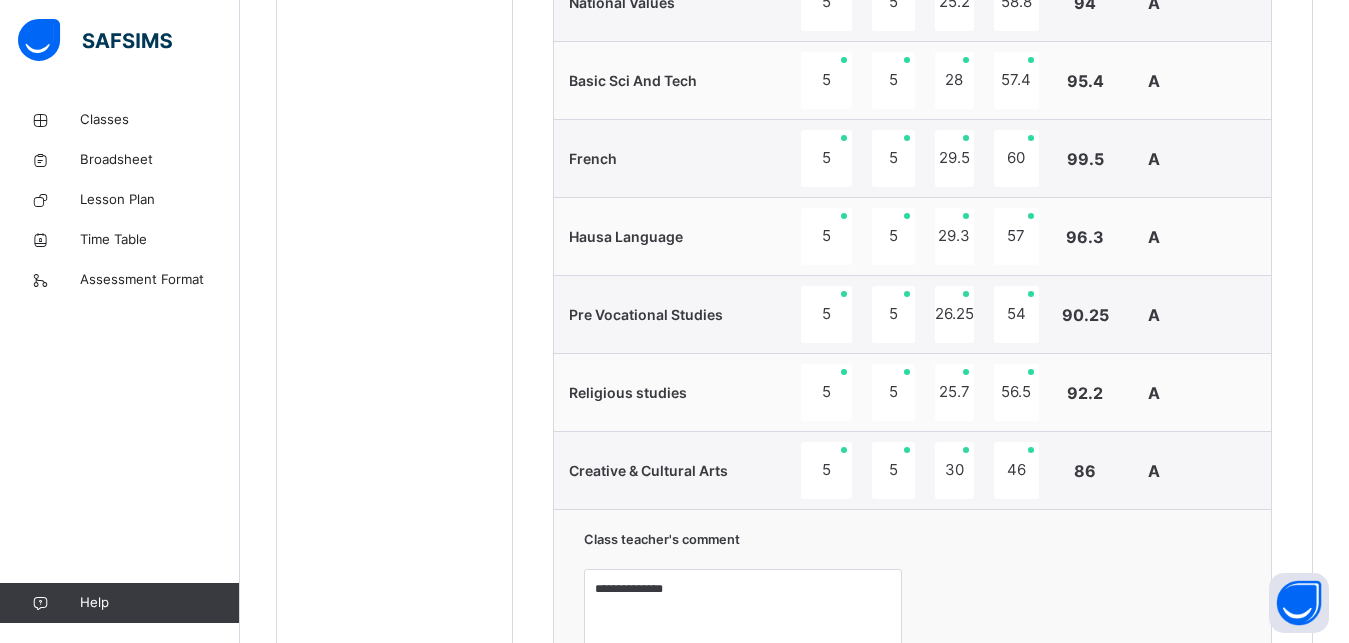 click on "Class teacher's comment" at bounding box center [662, 539] 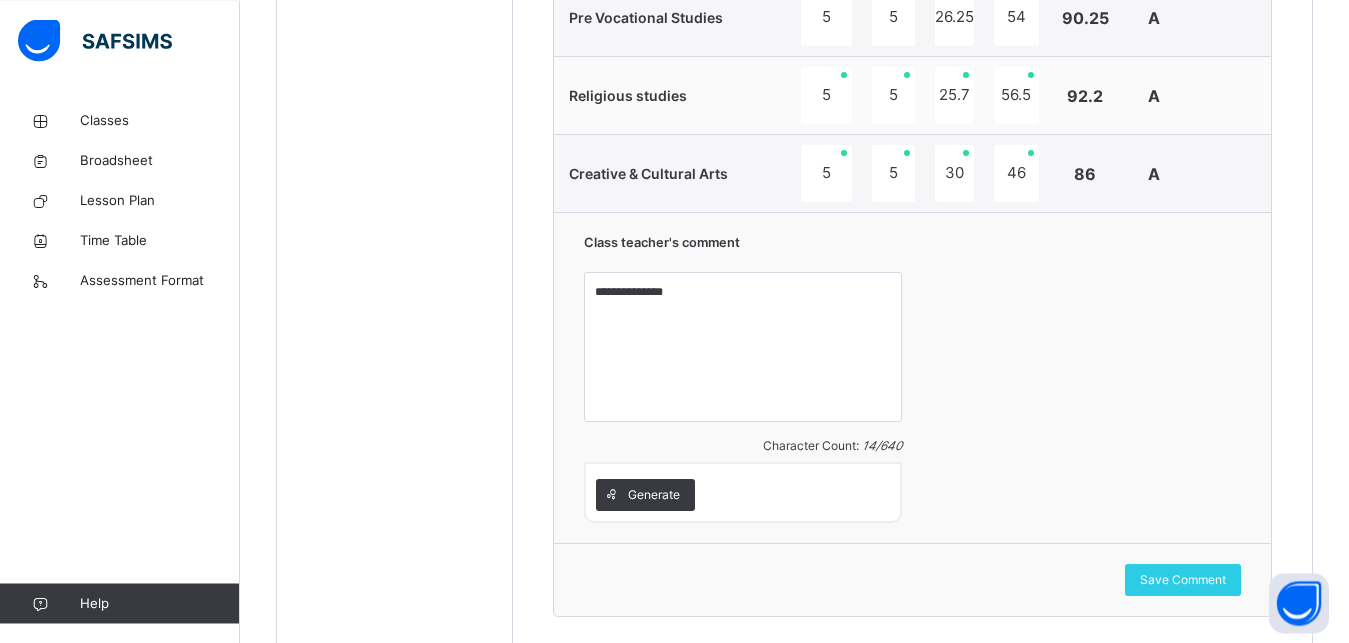 scroll, scrollTop: 1970, scrollLeft: 0, axis: vertical 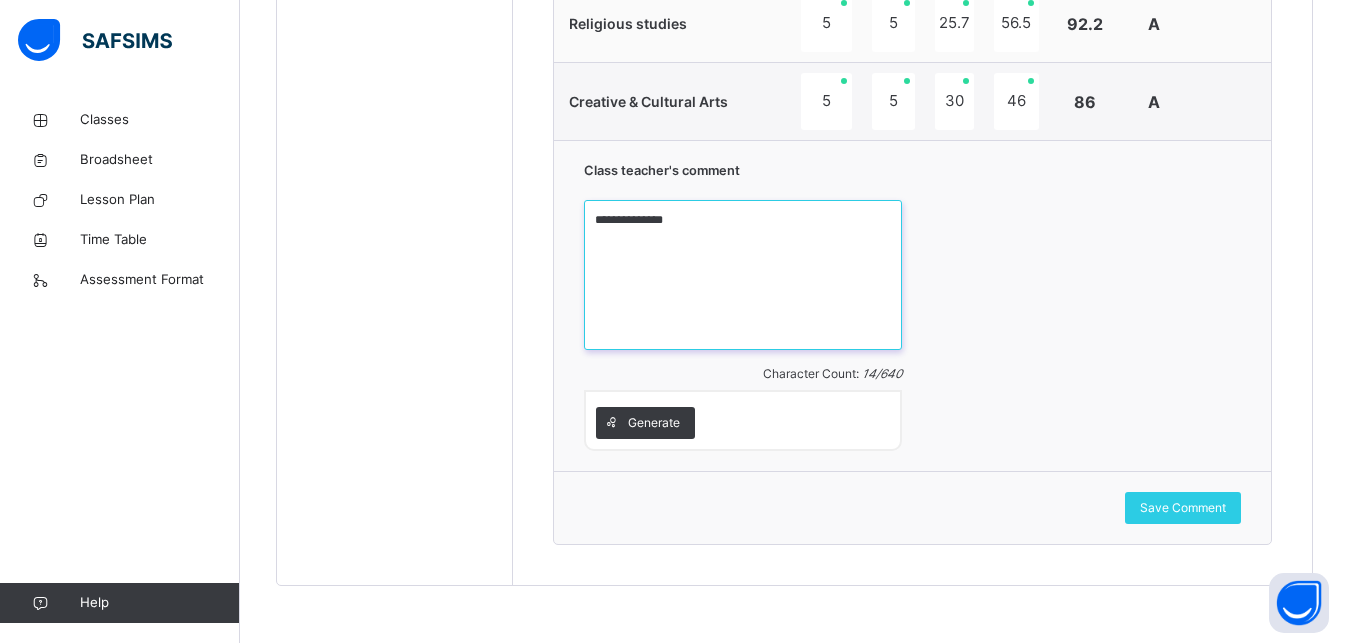 click on "**********" at bounding box center [743, 275] 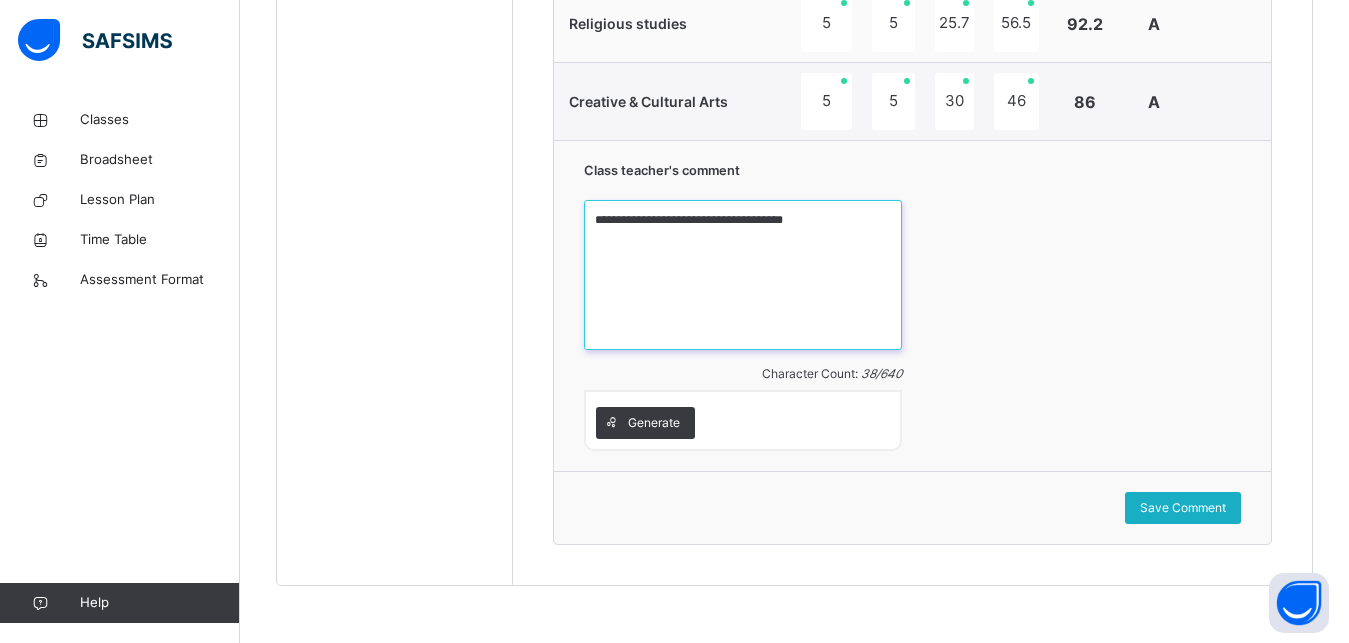 type on "**********" 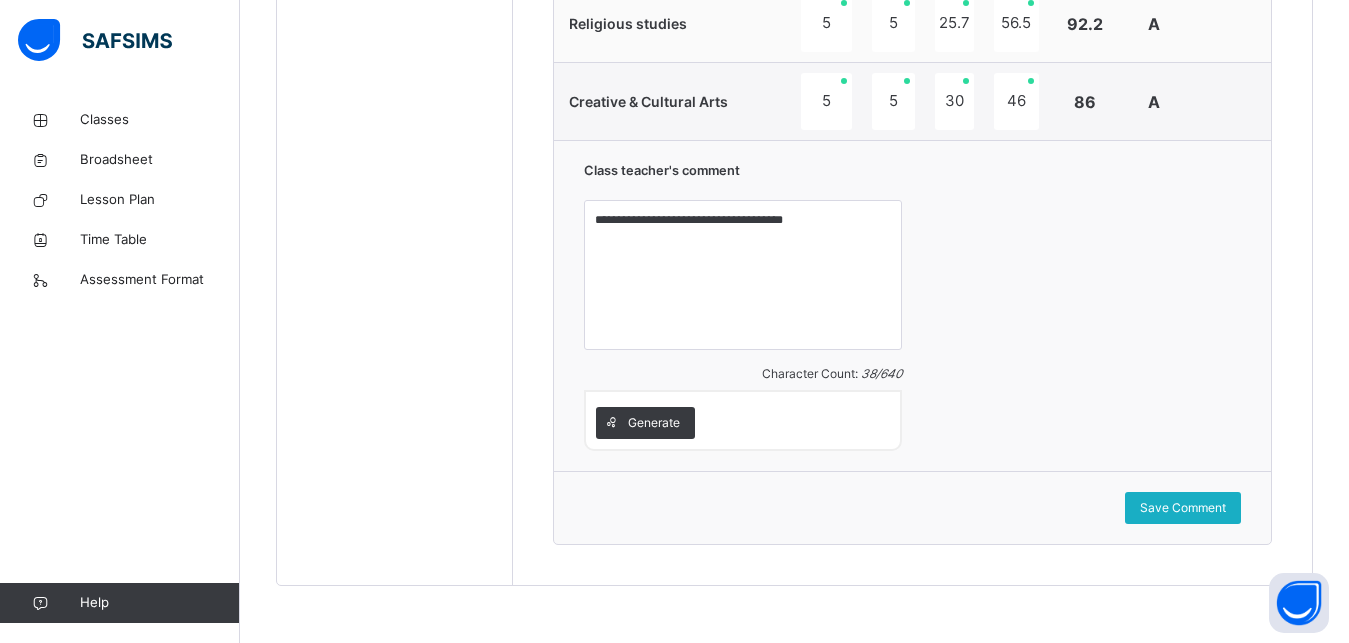 click on "Save Comment" at bounding box center (1183, 508) 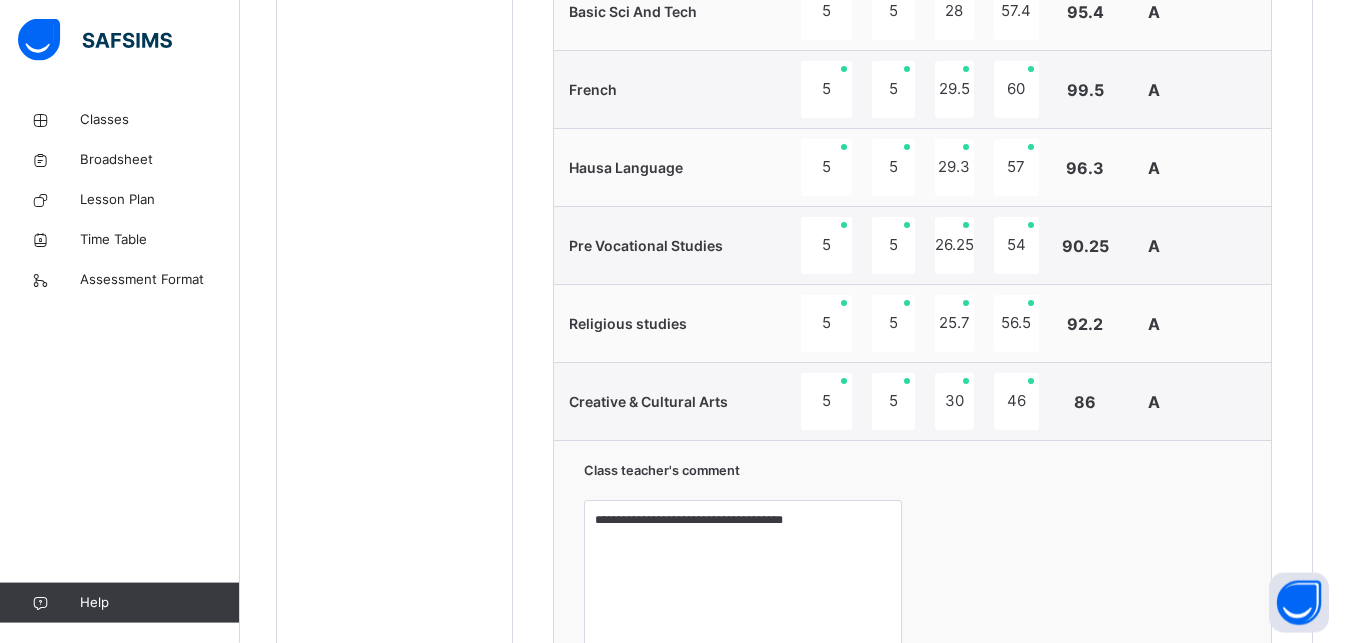 scroll, scrollTop: 1664, scrollLeft: 0, axis: vertical 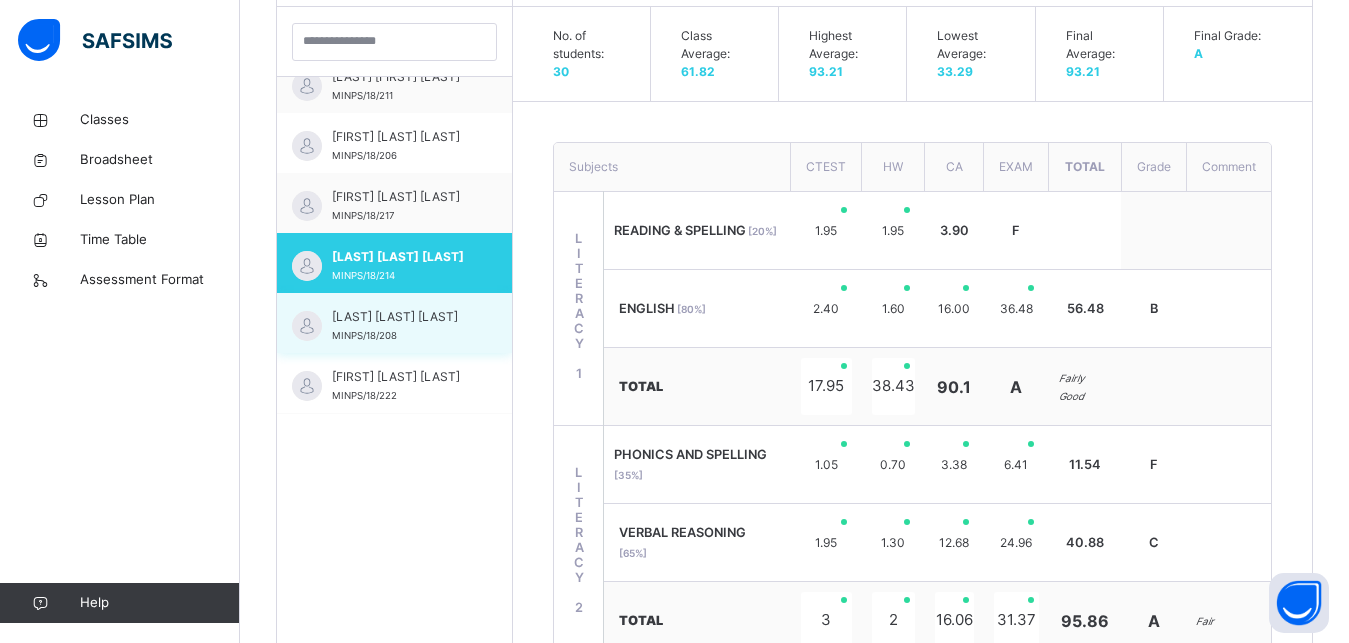 click on "[LAST] [LAST] [LAST]" at bounding box center [399, 317] 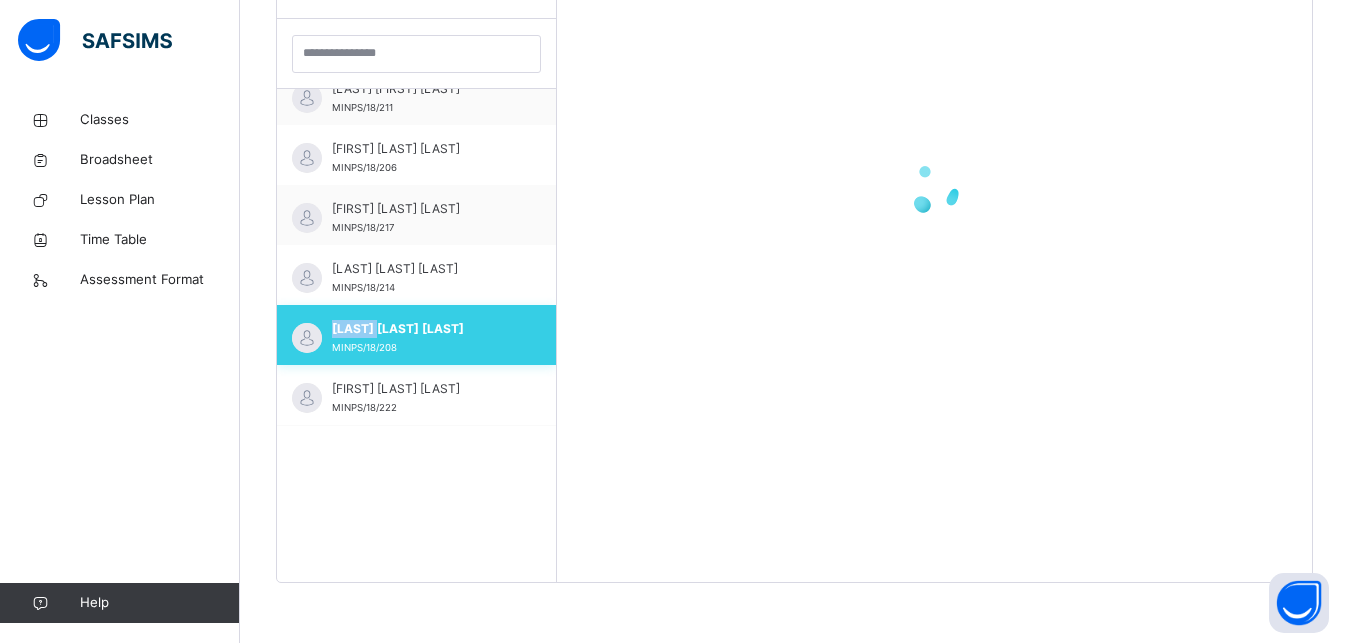 scroll, scrollTop: 581, scrollLeft: 0, axis: vertical 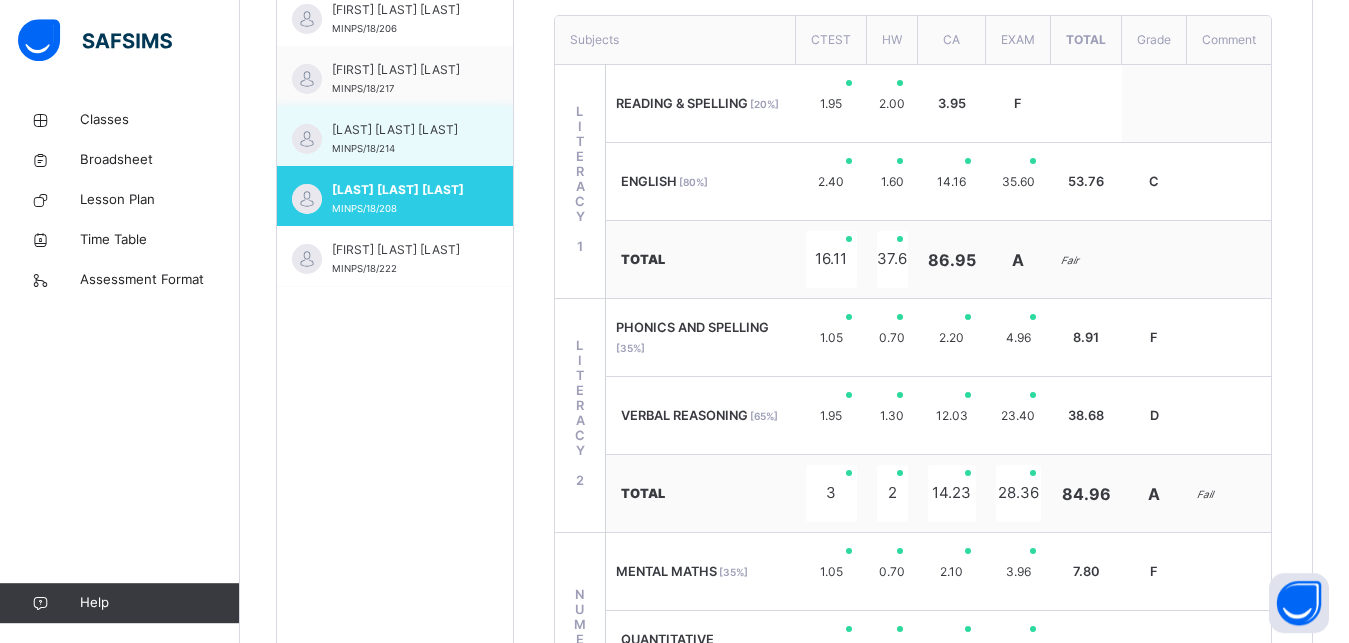 click on "[LAST] [LAST] [LAST]" at bounding box center [400, 130] 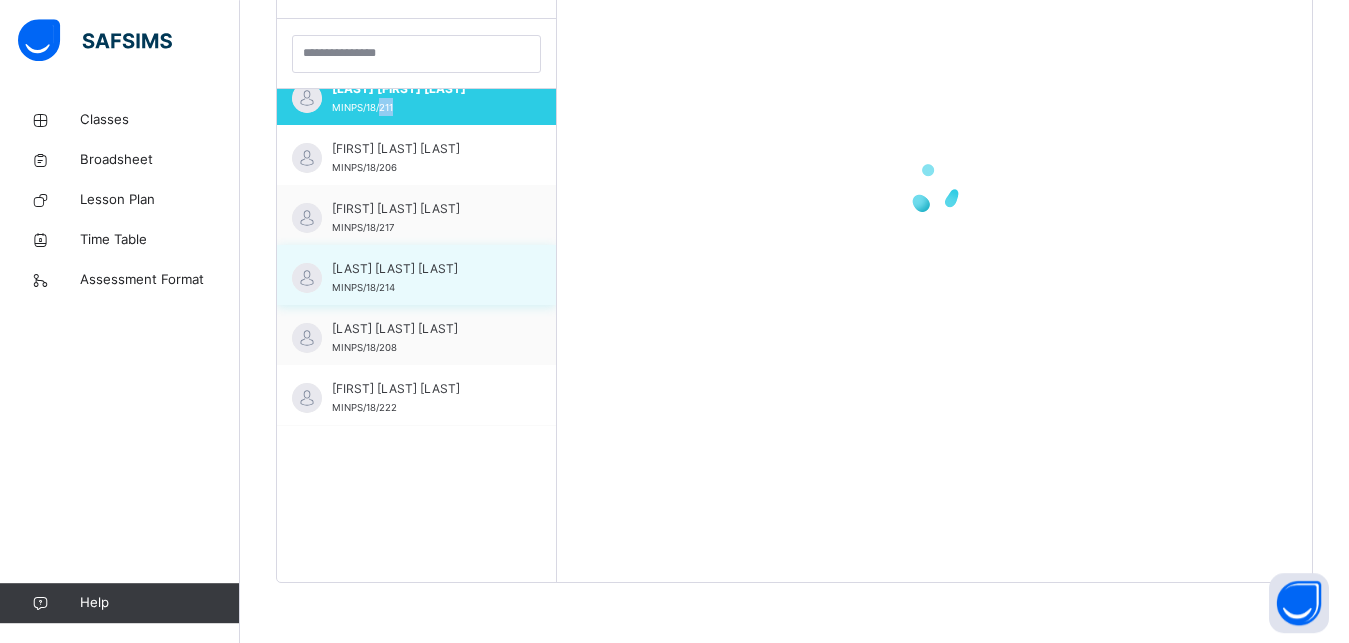 scroll, scrollTop: 581, scrollLeft: 0, axis: vertical 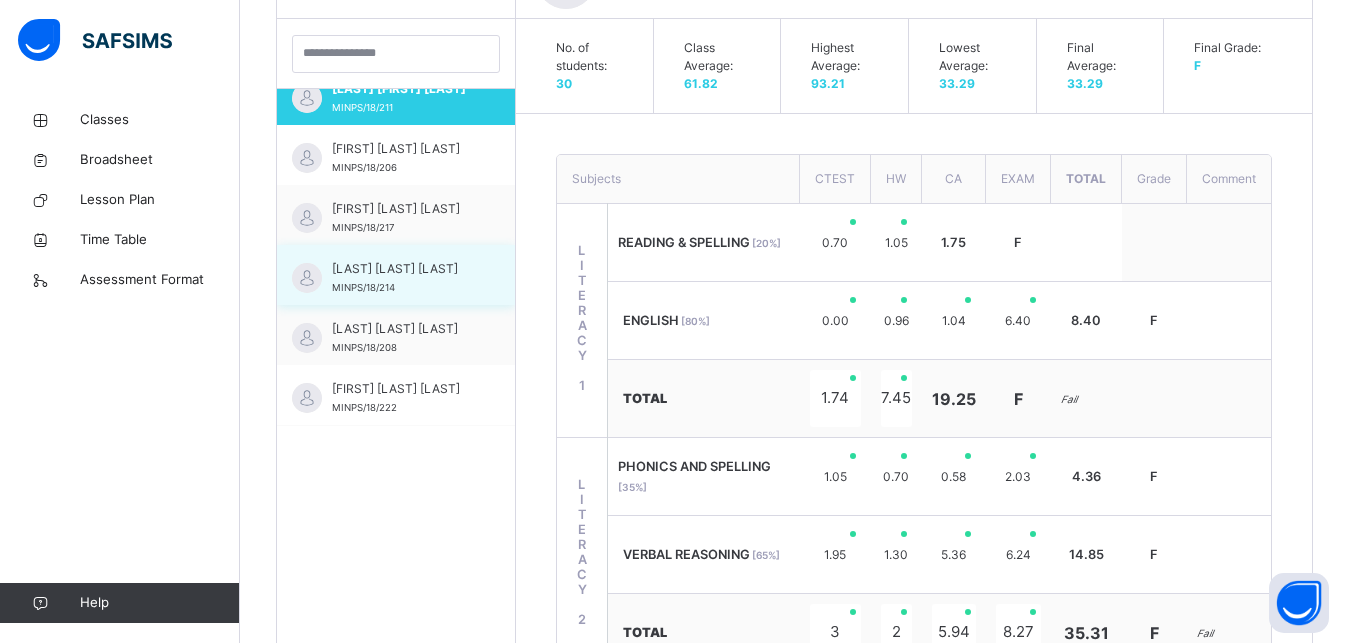 click on "[LAST] [LAST] [LAST]" at bounding box center [401, 269] 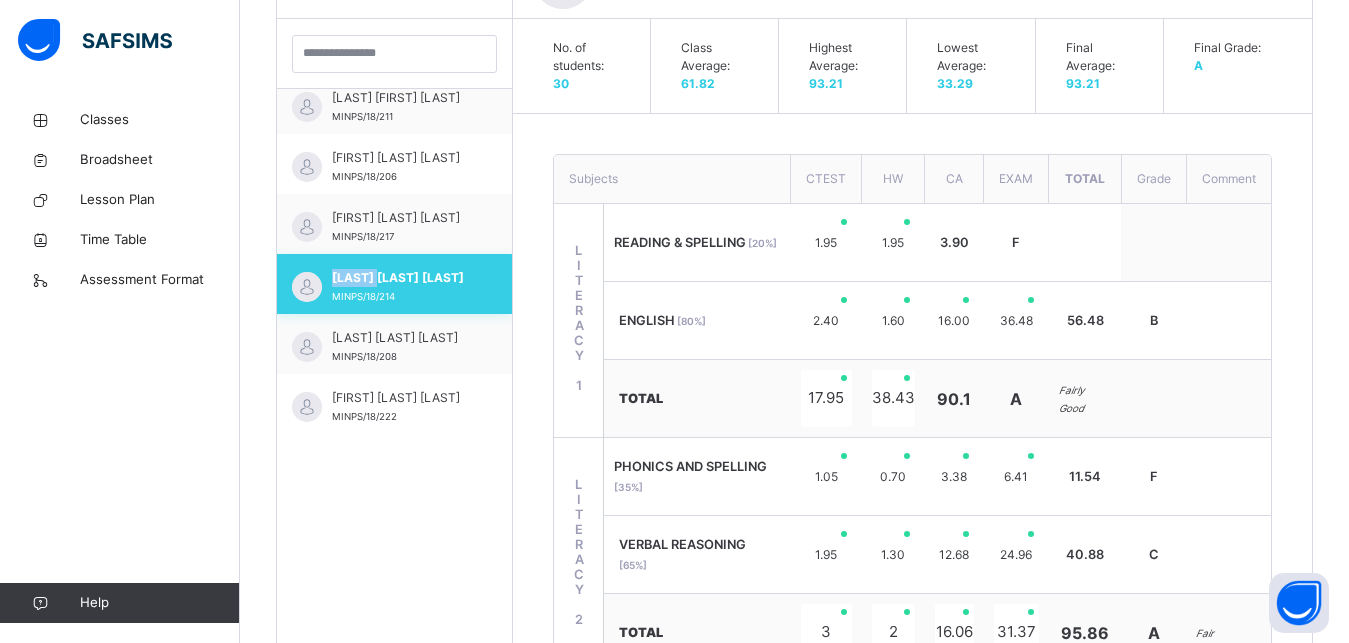 scroll, scrollTop: 684, scrollLeft: 0, axis: vertical 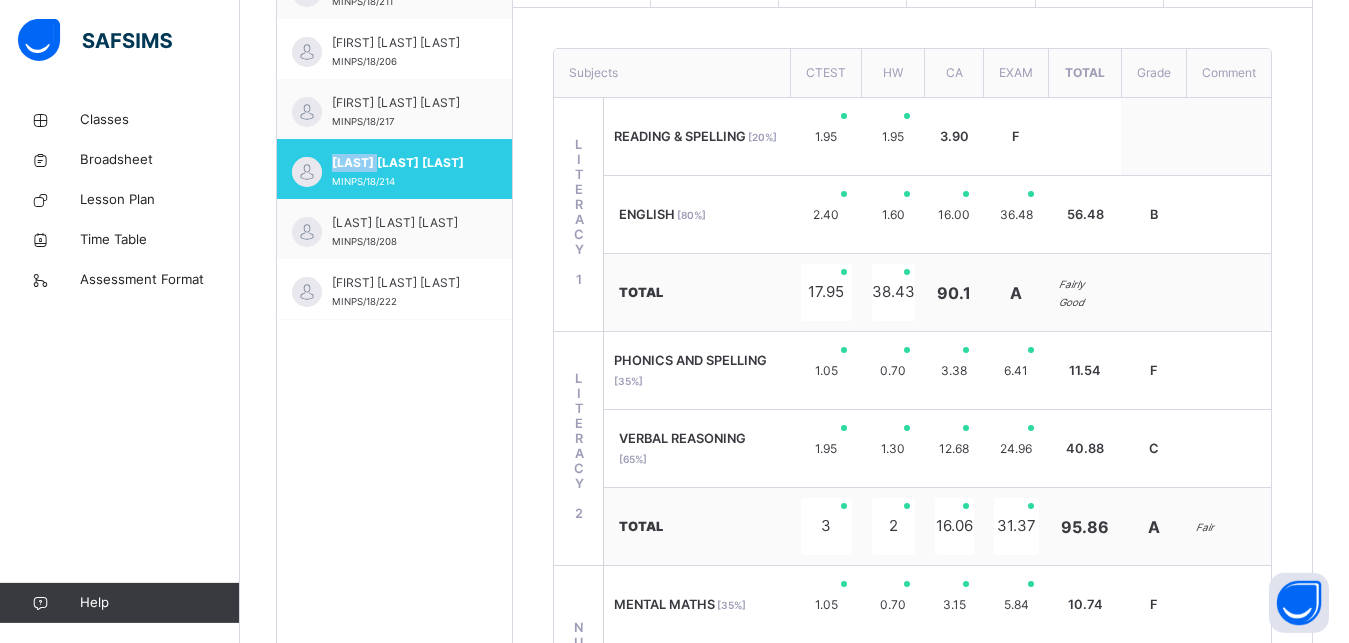 drag, startPoint x: 1358, startPoint y: 9, endPoint x: 1053, endPoint y: 67, distance: 310.4658 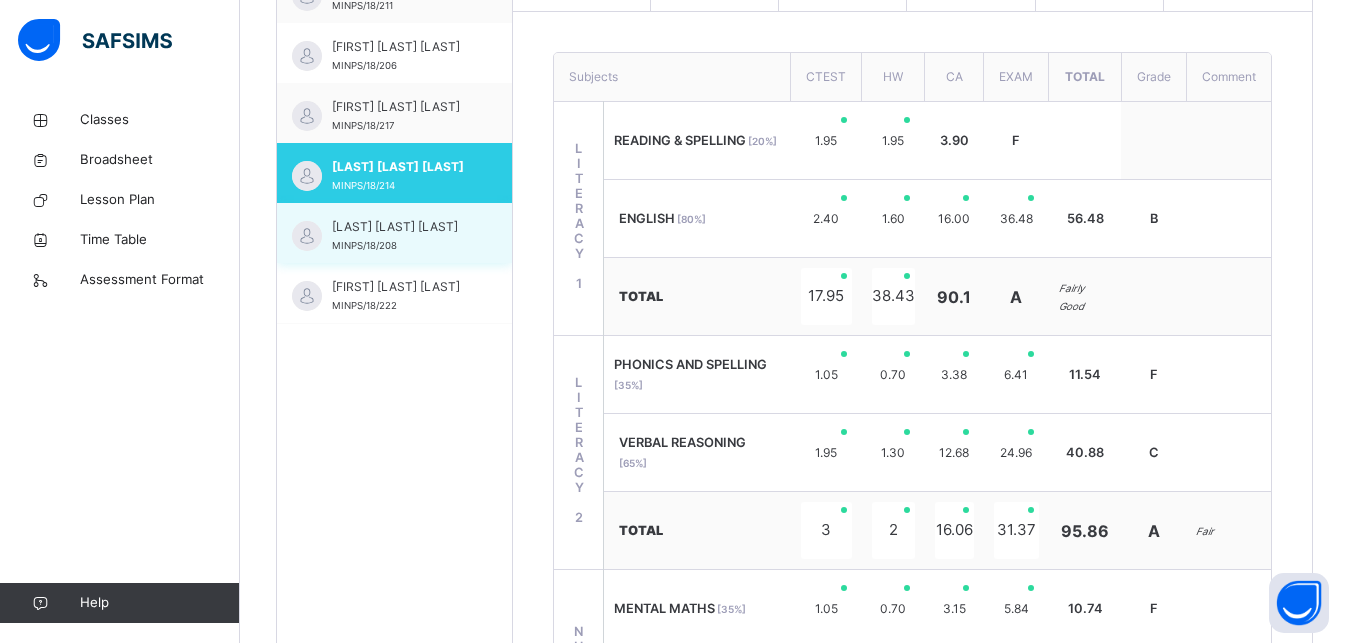click on "[LAST] [LAST] [LAST]" at bounding box center [399, 227] 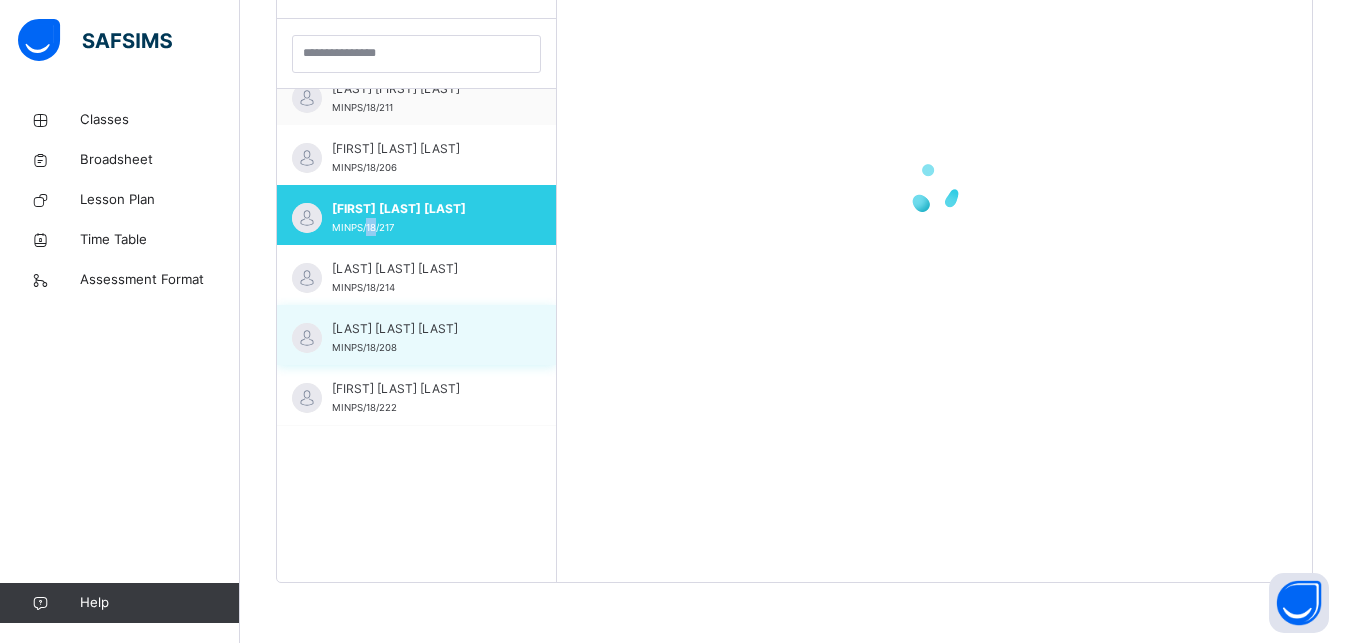 scroll, scrollTop: 581, scrollLeft: 0, axis: vertical 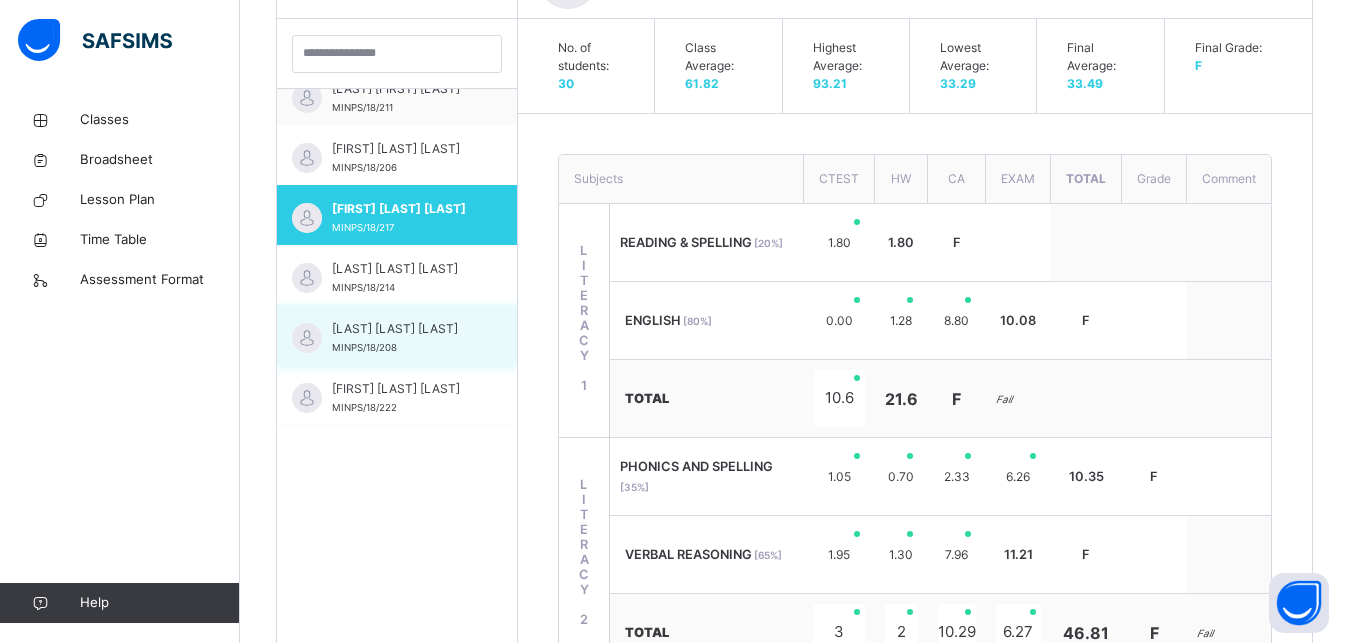 click on "[LAST] [LAST] [LAST]" at bounding box center (402, 329) 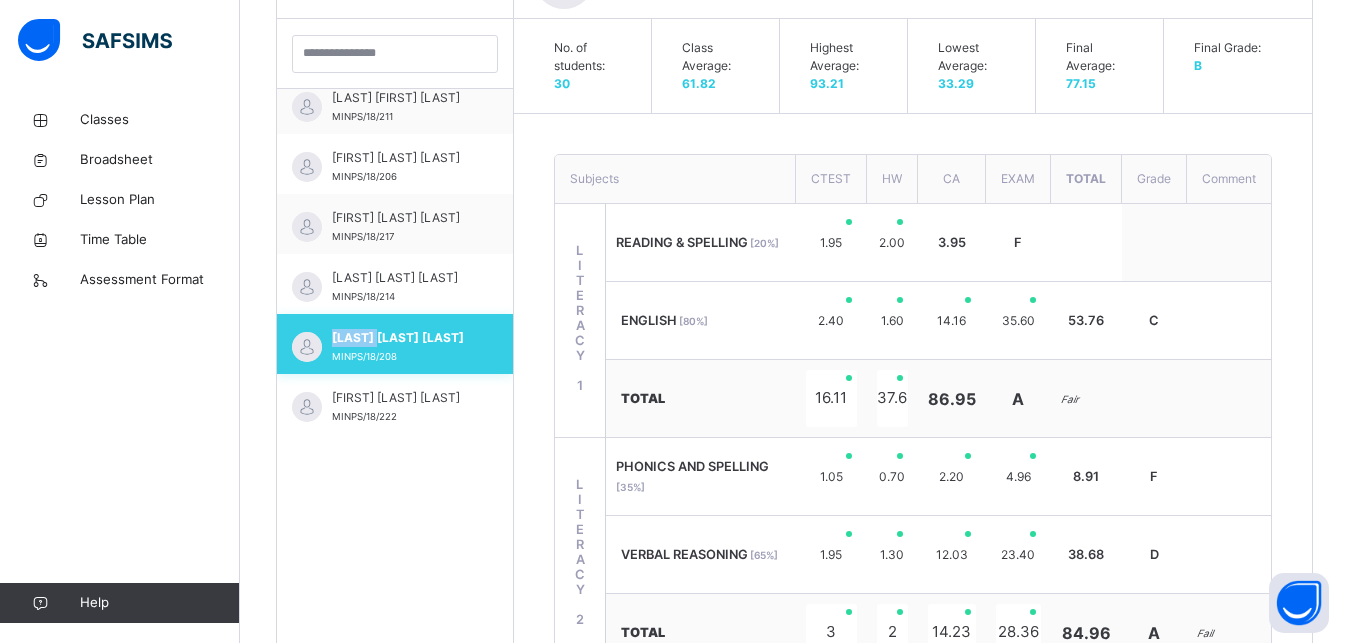 scroll, scrollTop: 684, scrollLeft: 0, axis: vertical 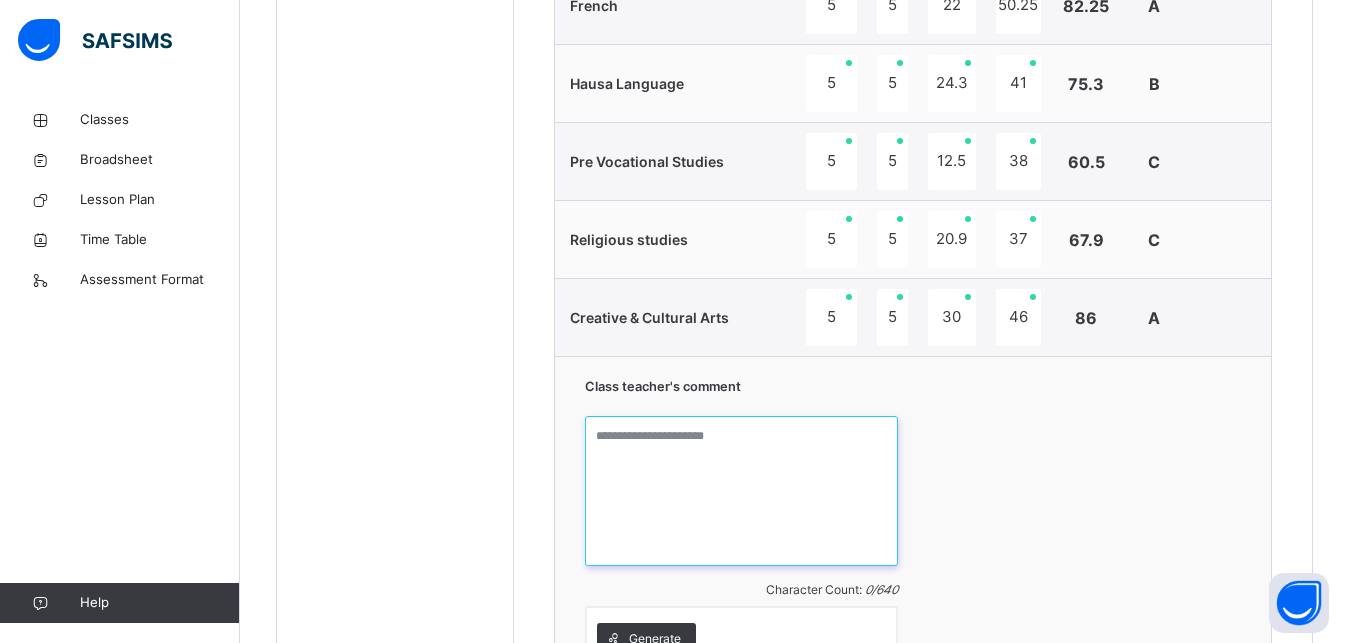 click at bounding box center (741, 491) 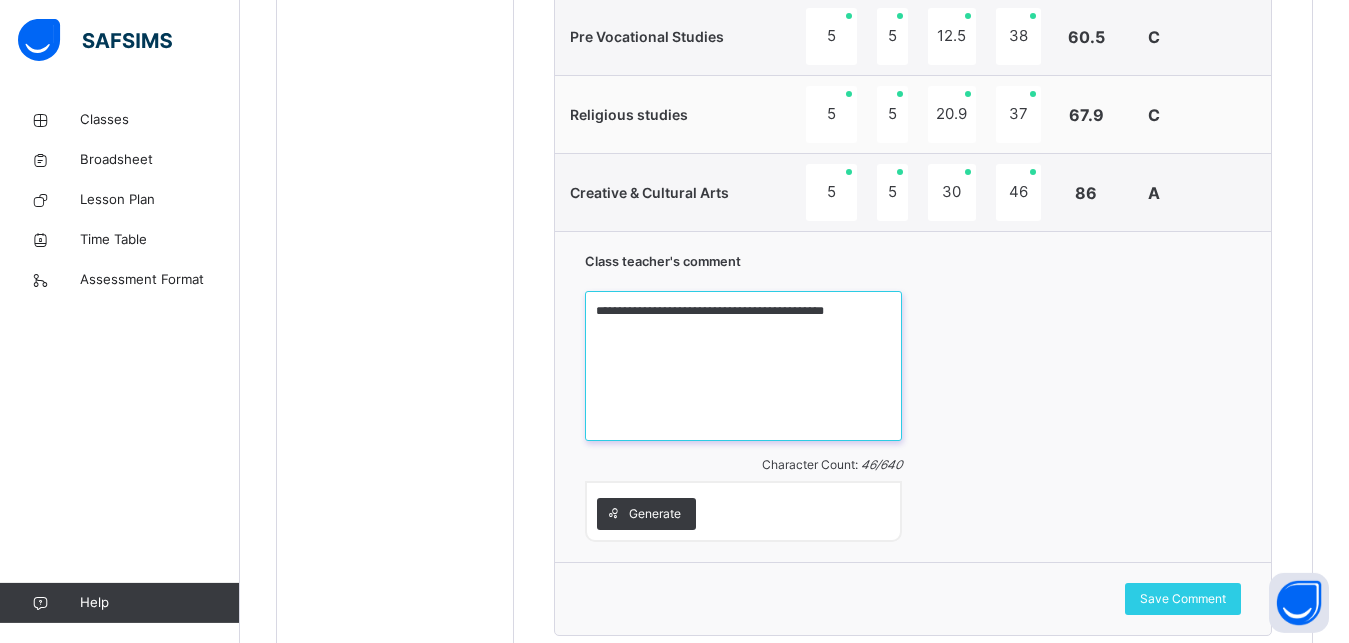 scroll, scrollTop: 1907, scrollLeft: 0, axis: vertical 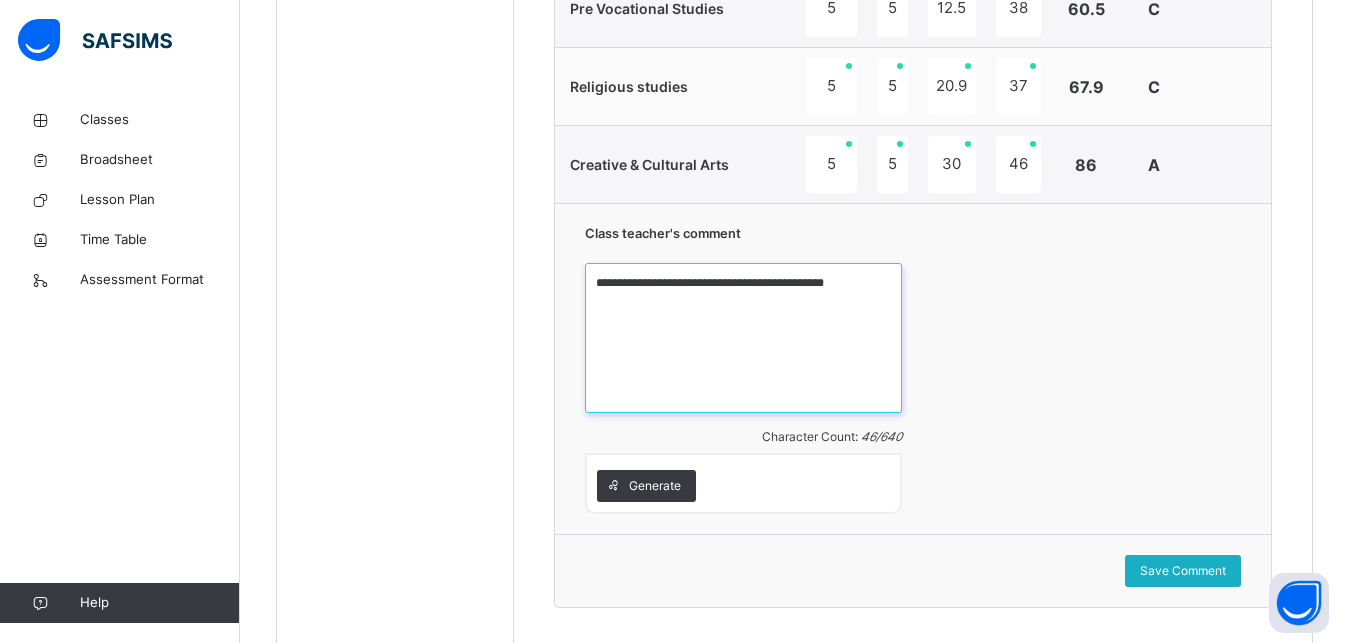 type on "**********" 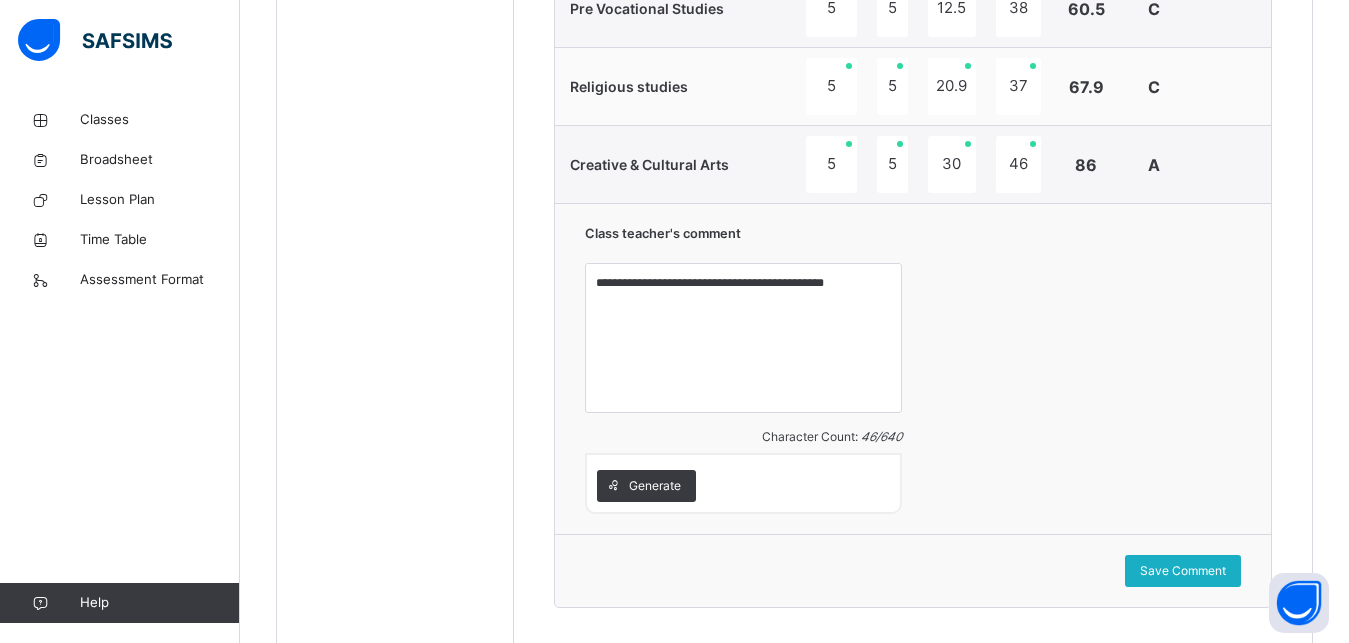 click on "Save Comment" at bounding box center (1183, 571) 